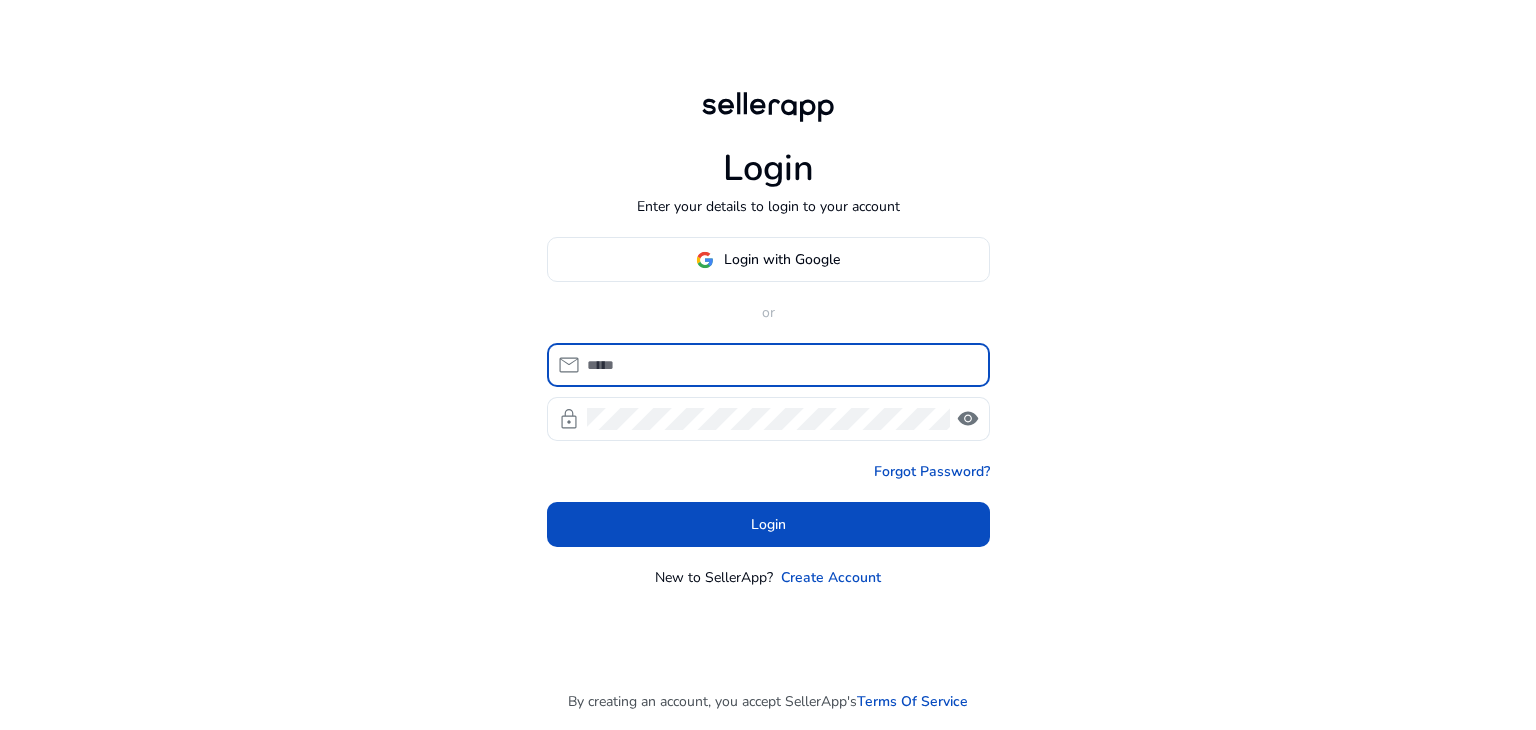 scroll, scrollTop: 0, scrollLeft: 0, axis: both 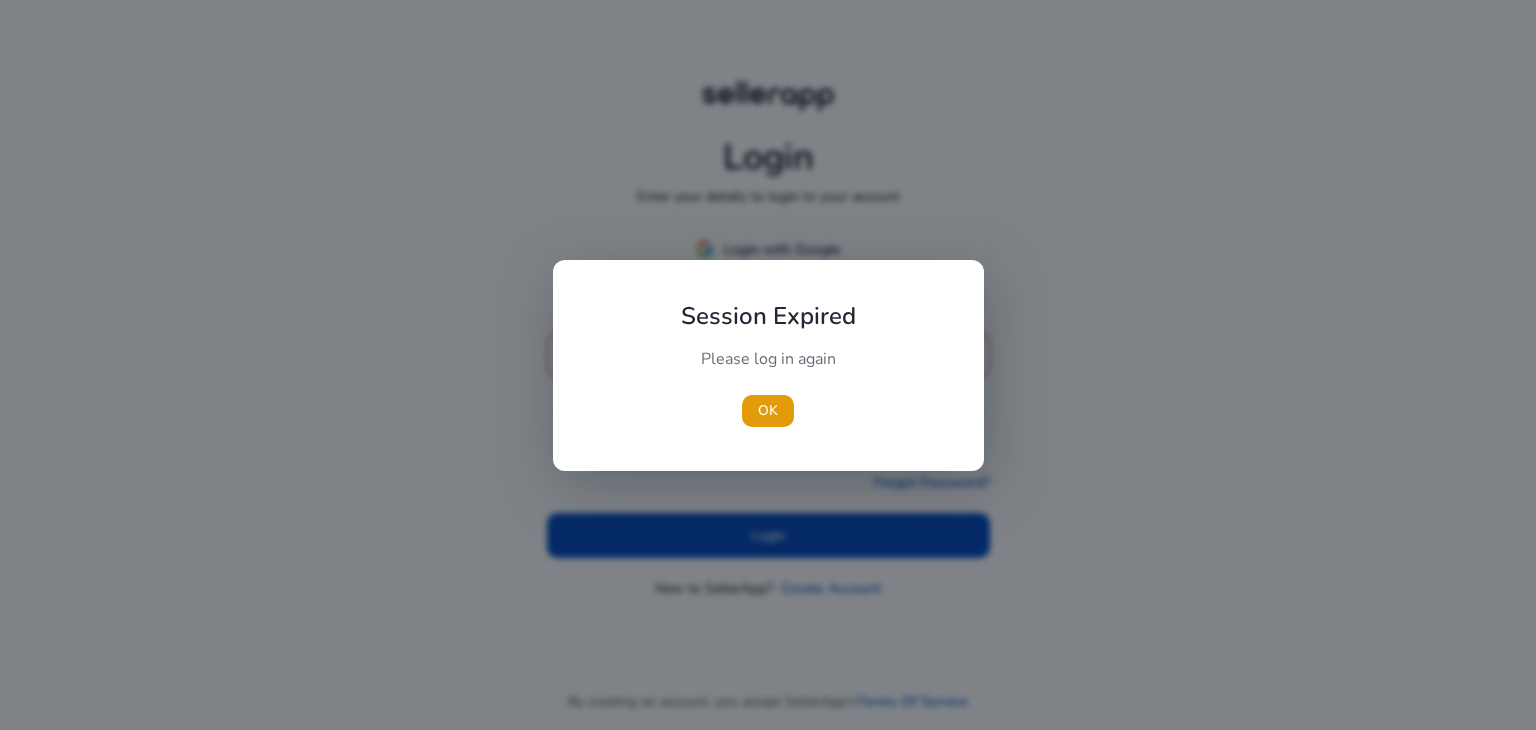 click on "Please log in again" at bounding box center [768, 369] 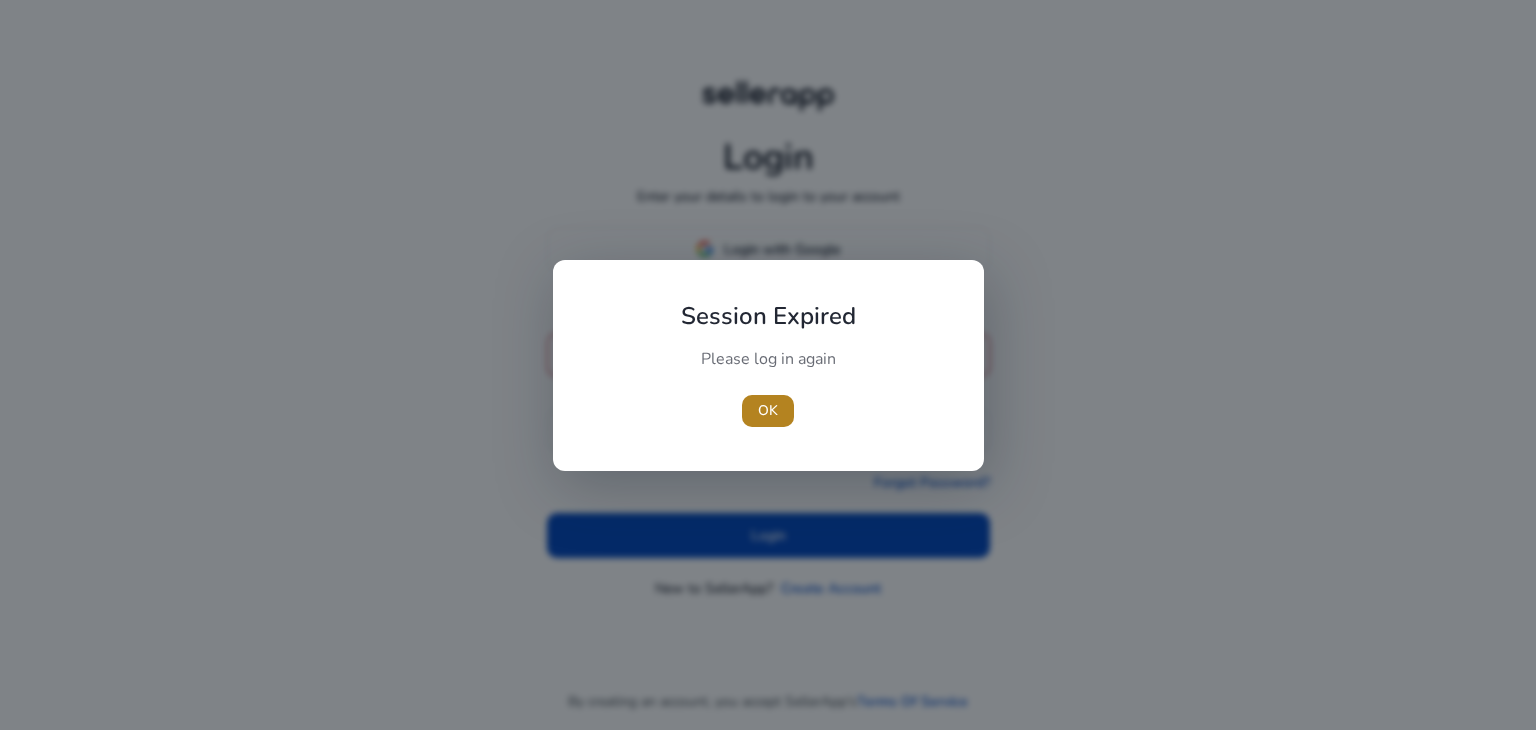 click at bounding box center [768, 411] 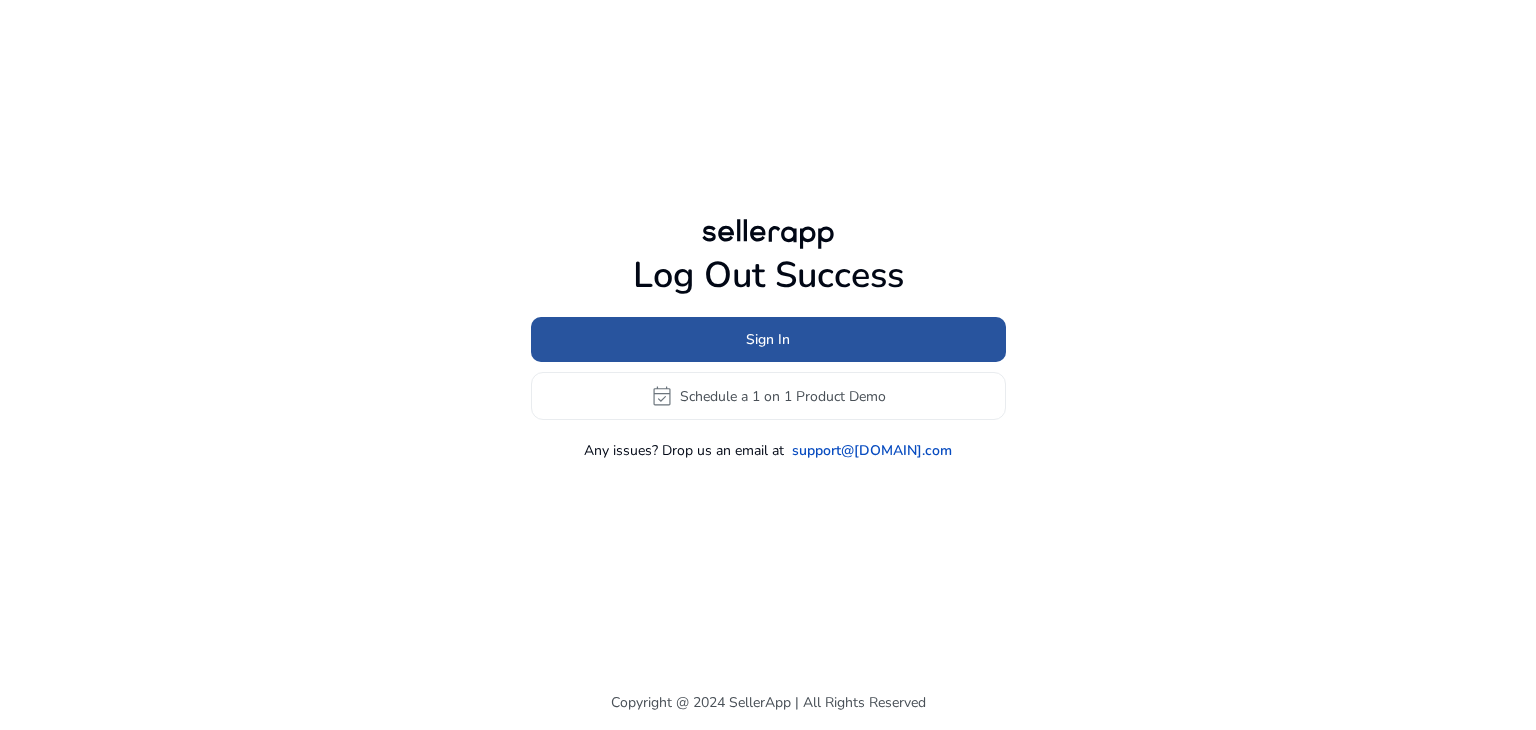 click 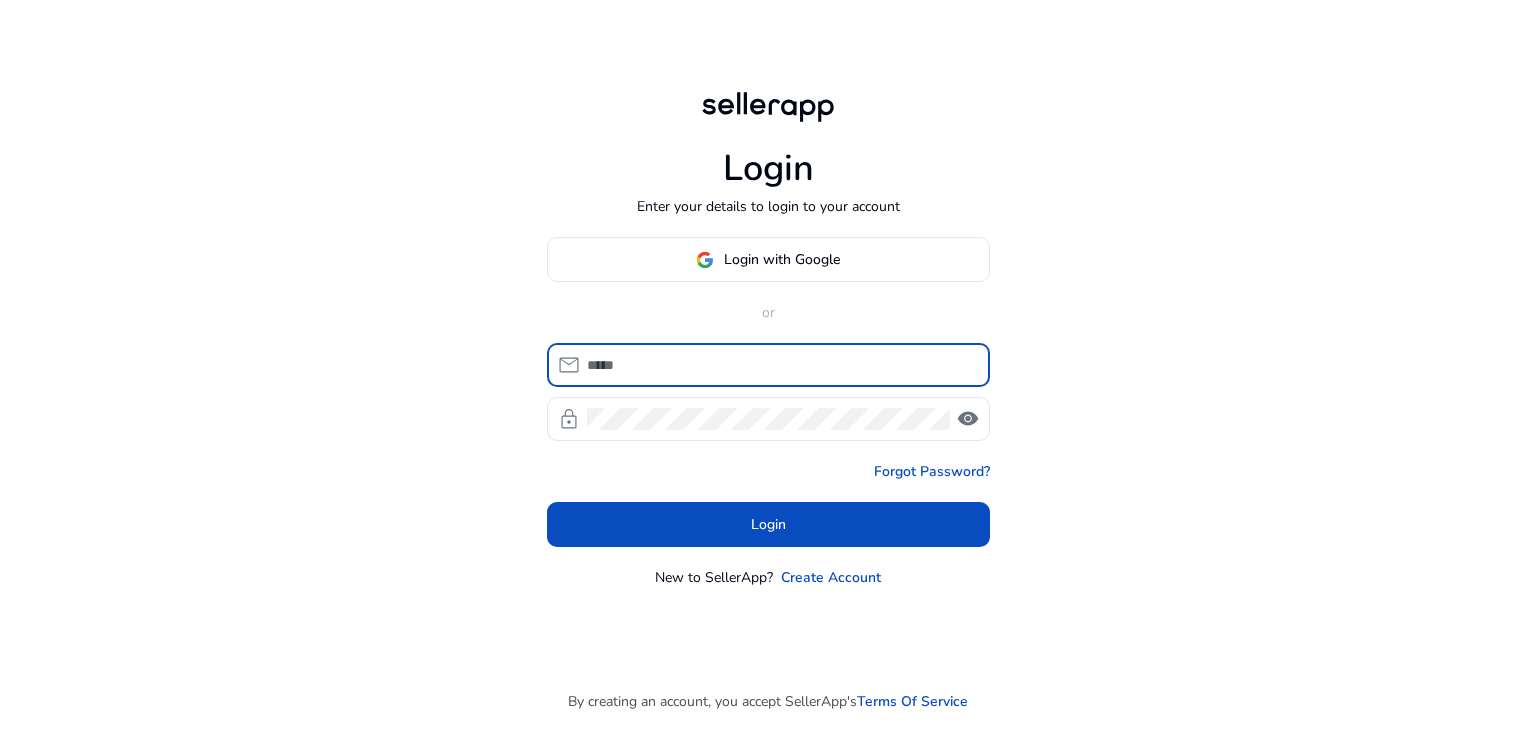 click at bounding box center [780, 365] 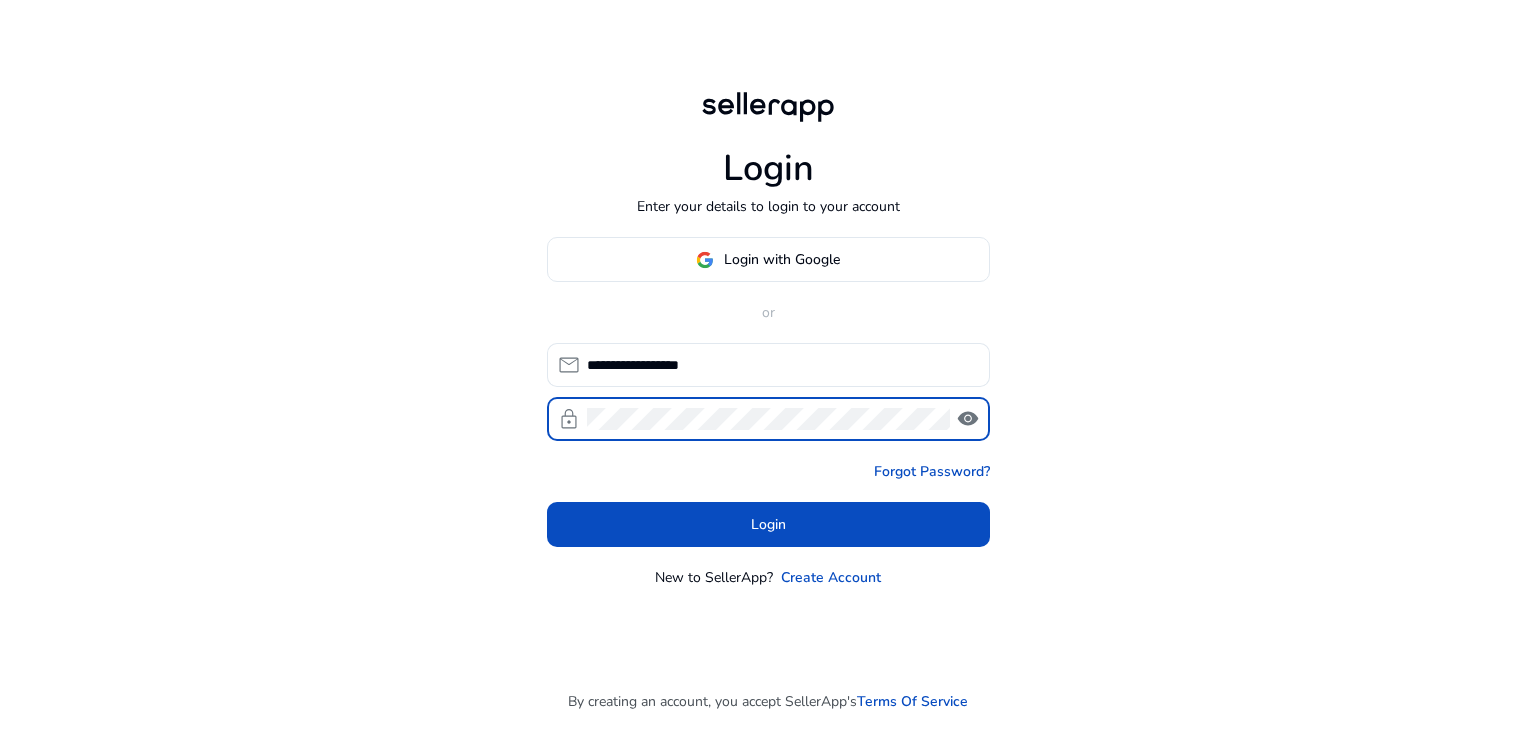 click on "Login" at bounding box center [768, 524] 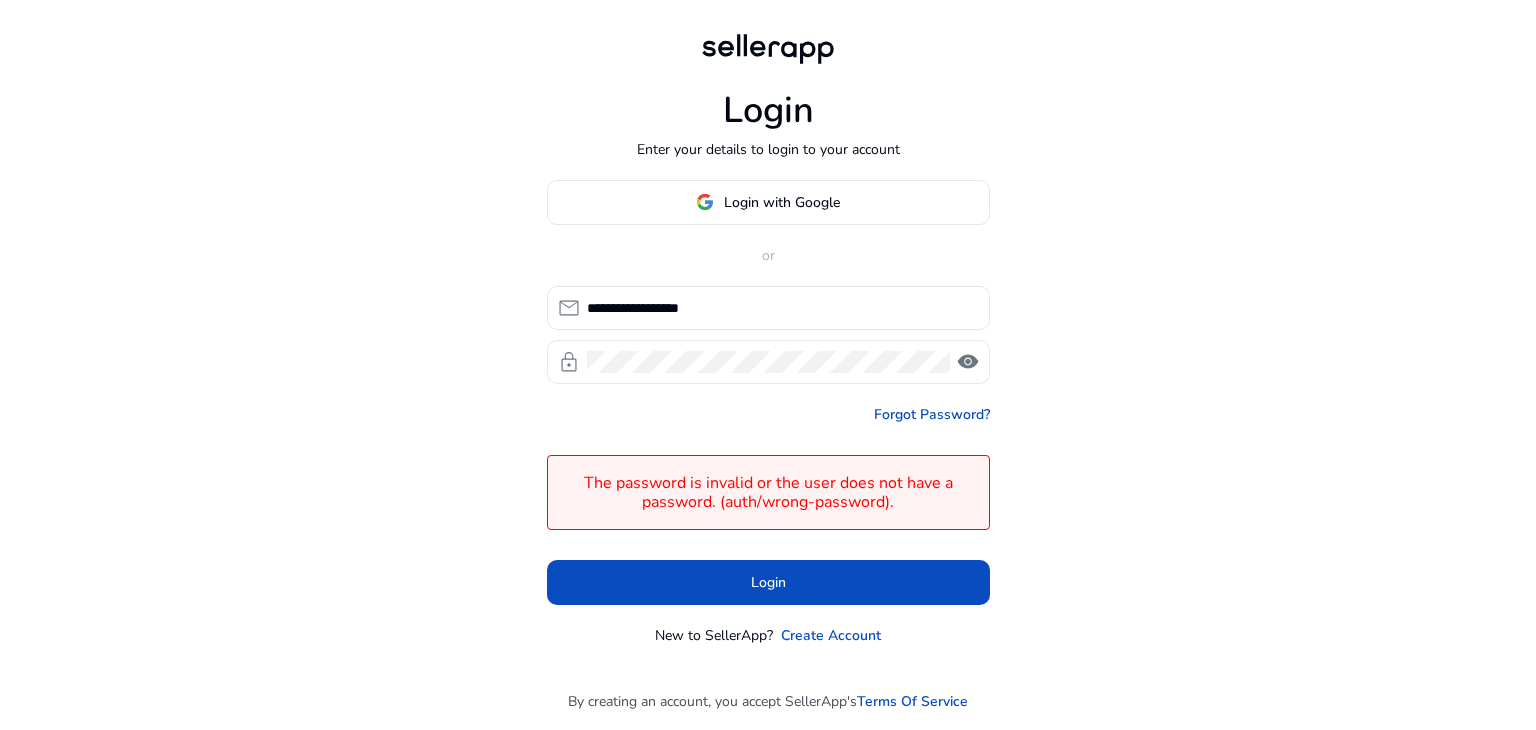 click on "visibility" 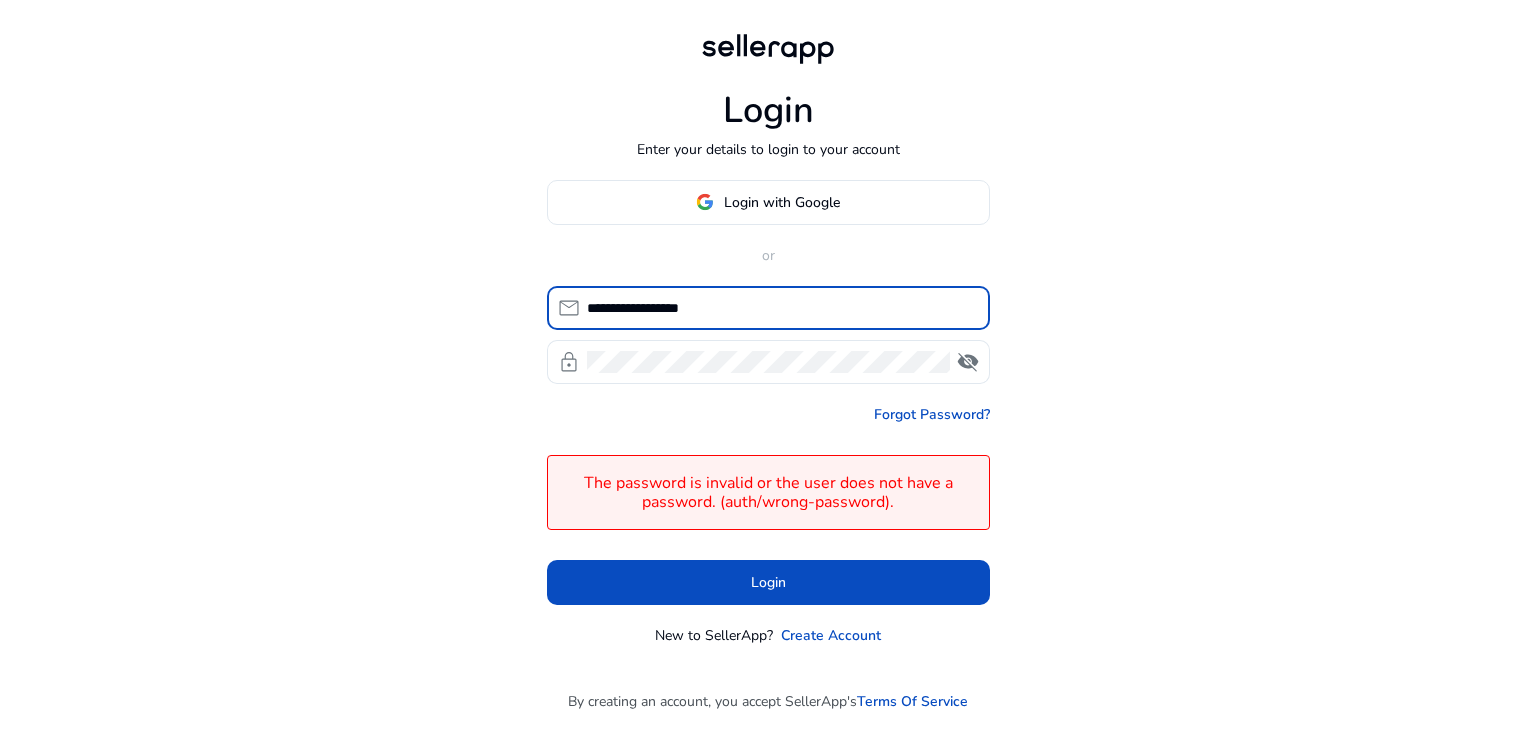 drag, startPoint x: 651, startPoint y: 309, endPoint x: 576, endPoint y: 317, distance: 75.42546 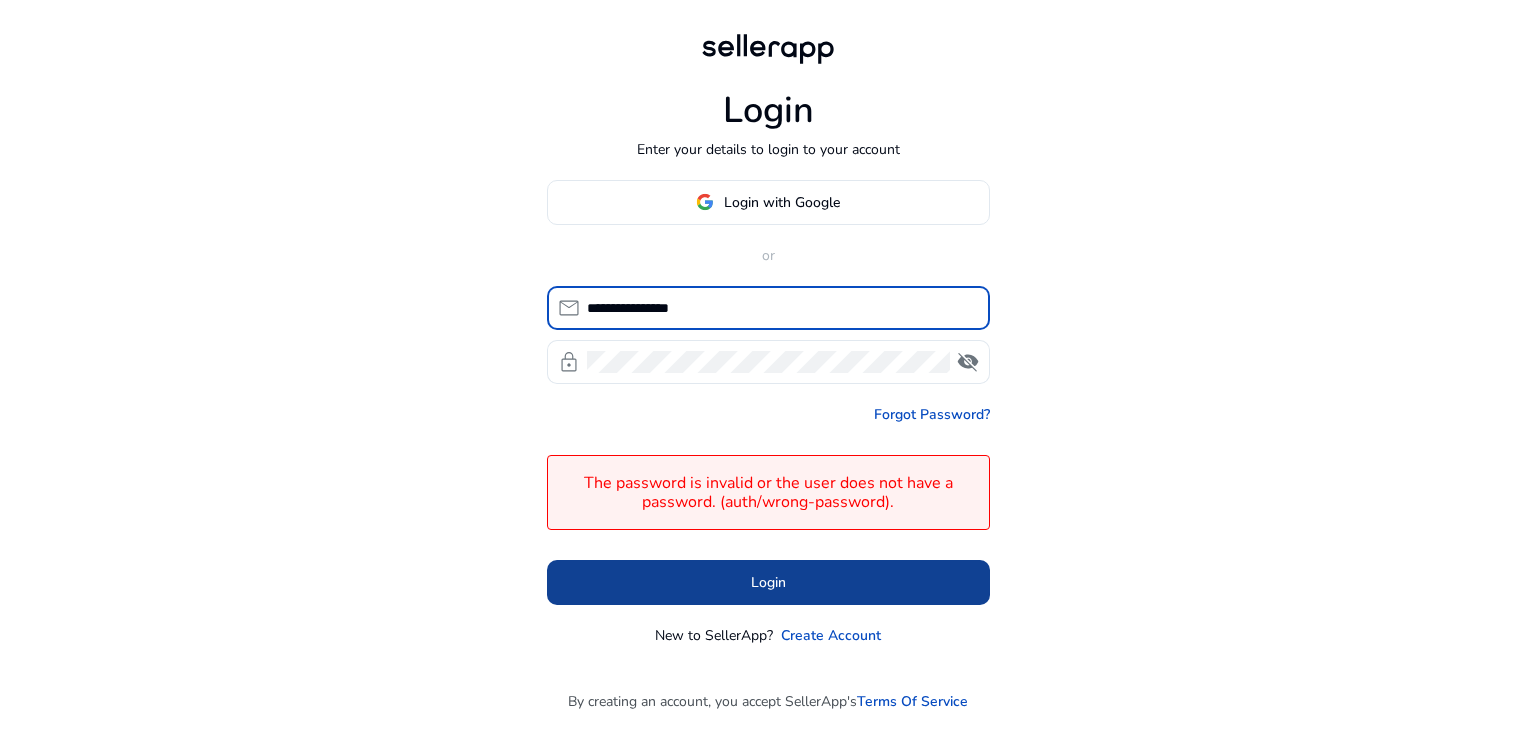 type on "**********" 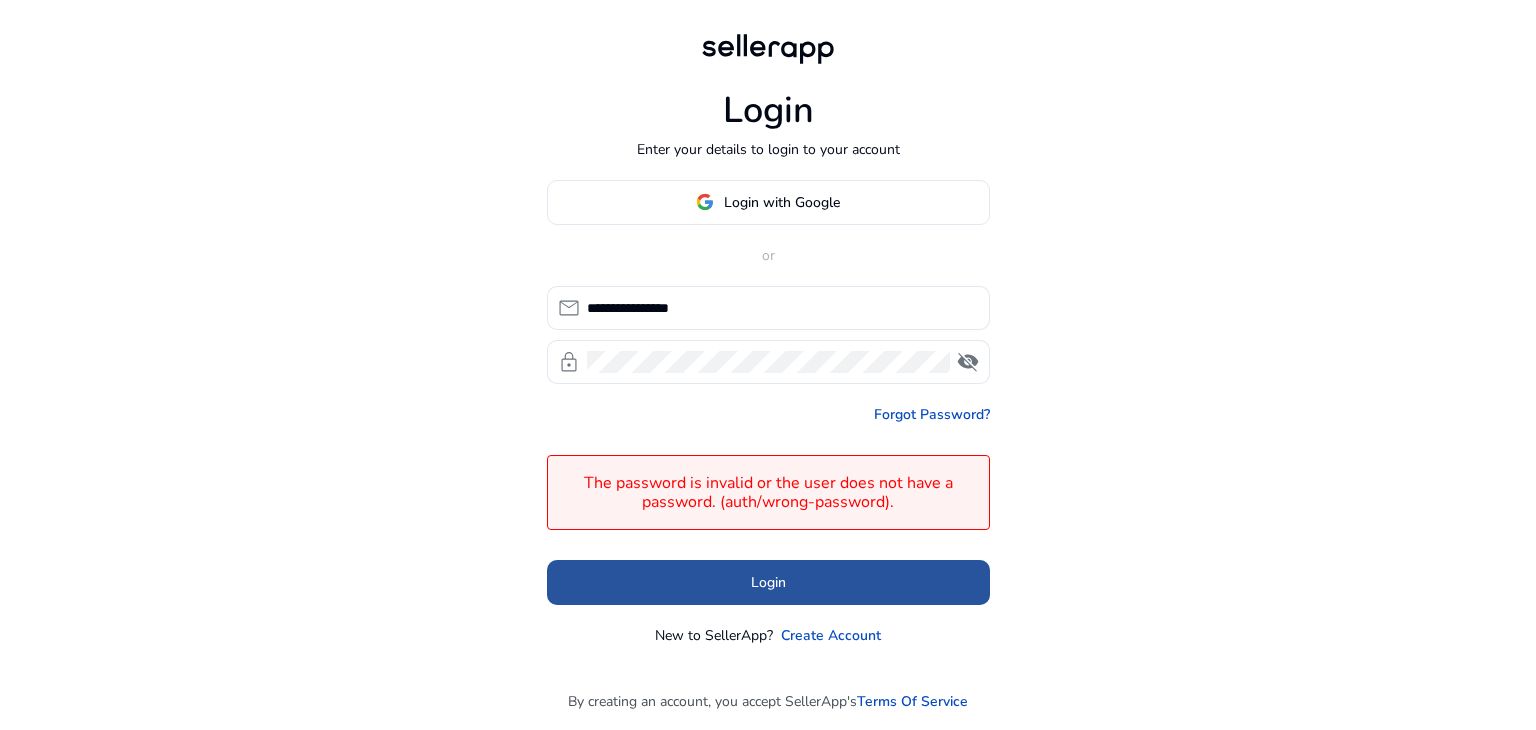 click on "Login" at bounding box center [768, 582] 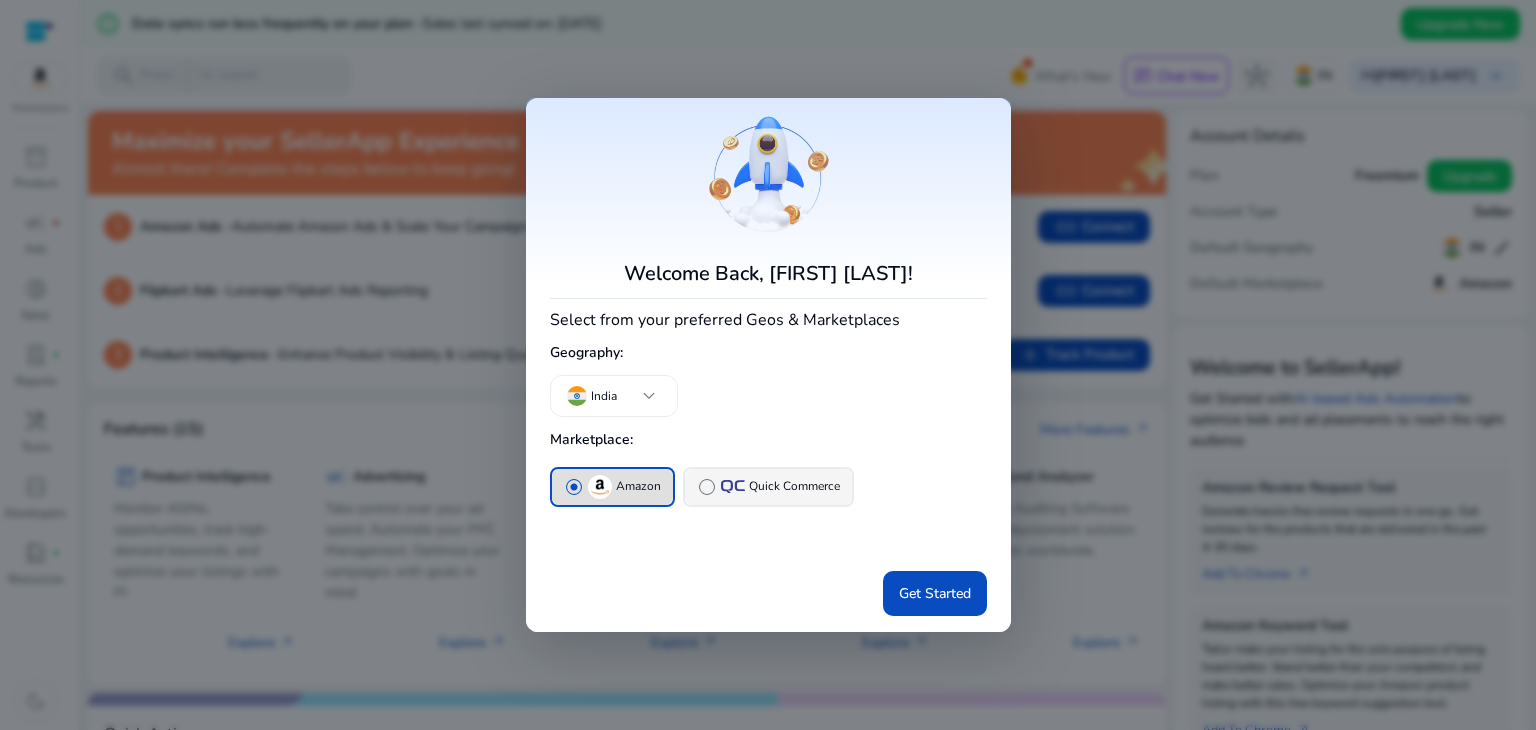 click on "radio_button_unchecked" at bounding box center [707, 487] 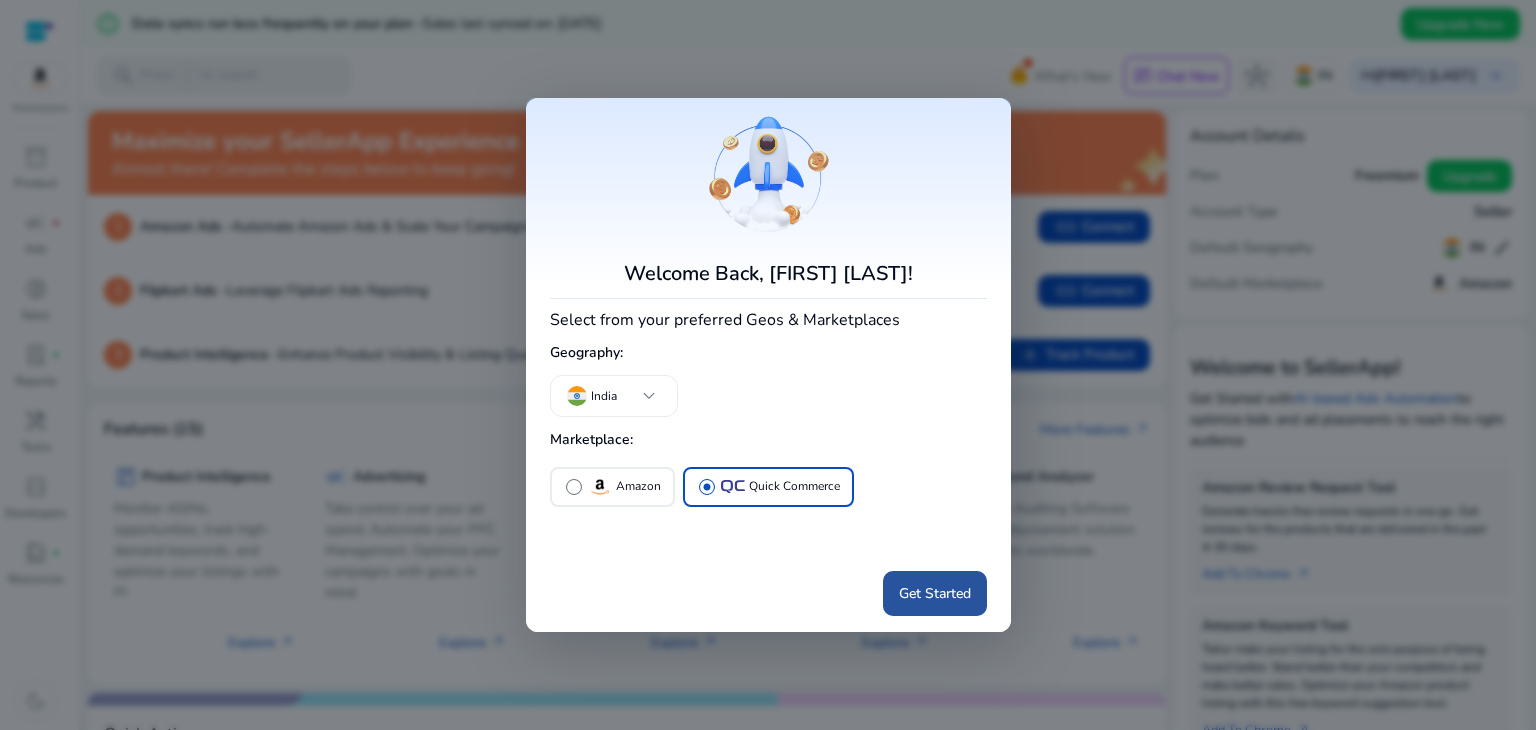 click on "Get Started" at bounding box center (935, 593) 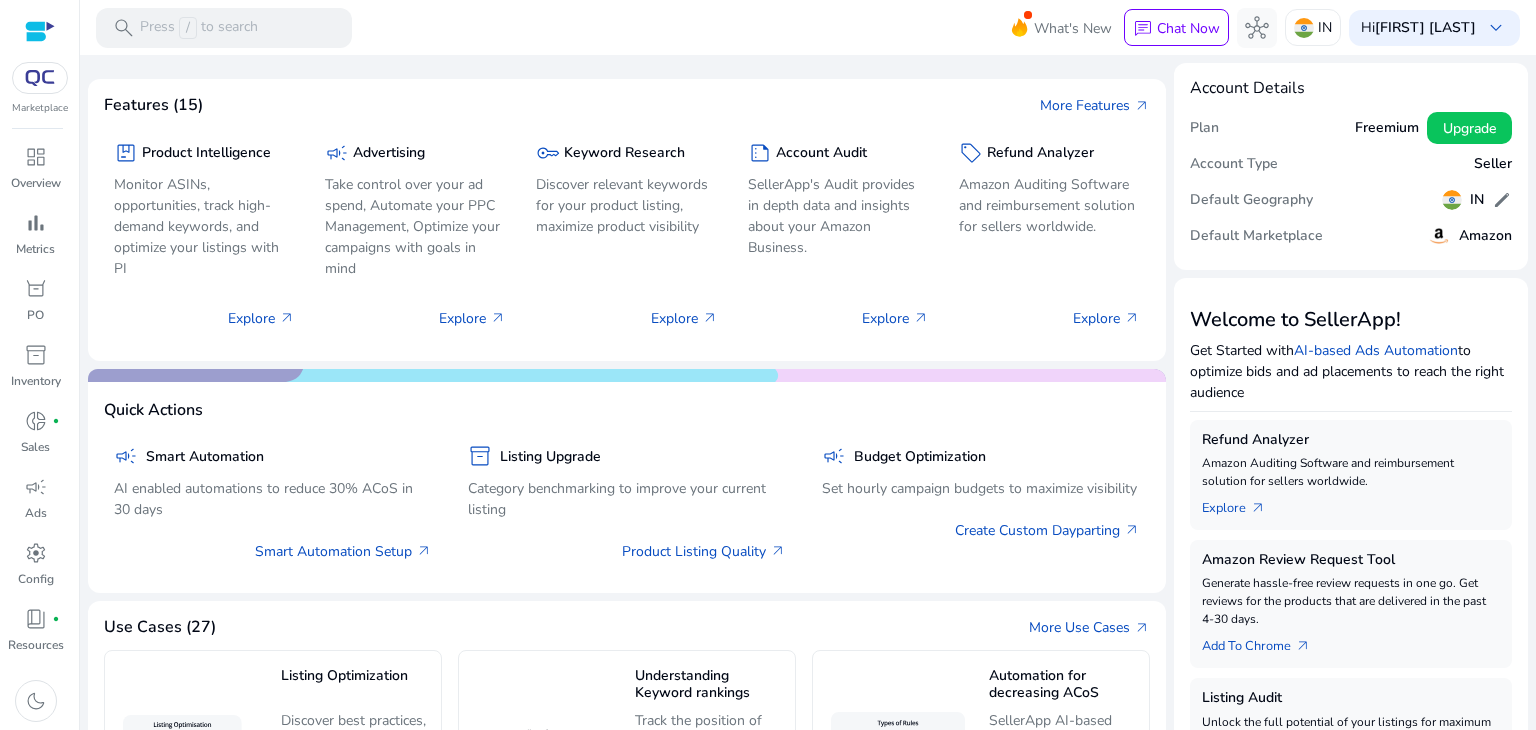 click on "Amazon" 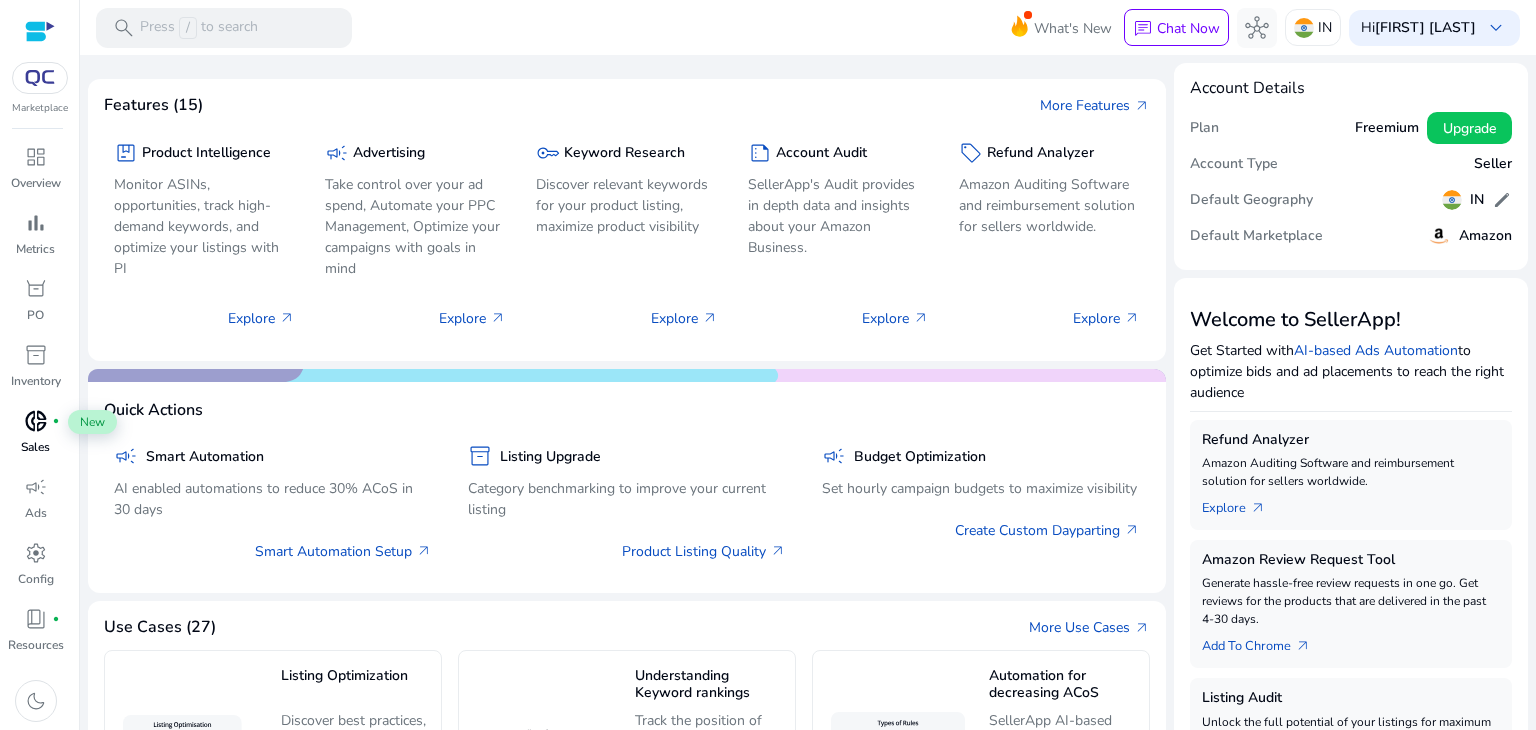 click on "donut_small" at bounding box center [36, 421] 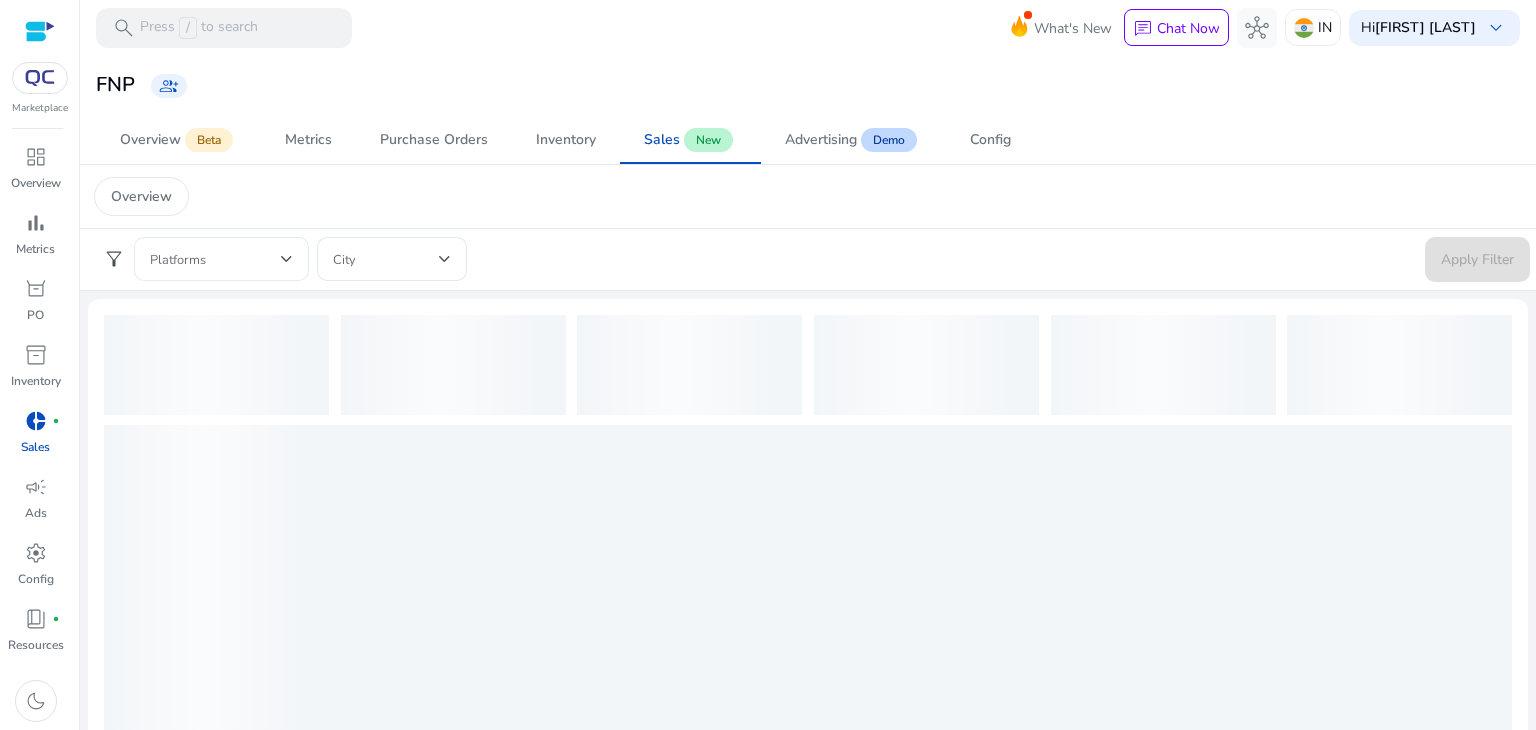 click at bounding box center [215, 259] 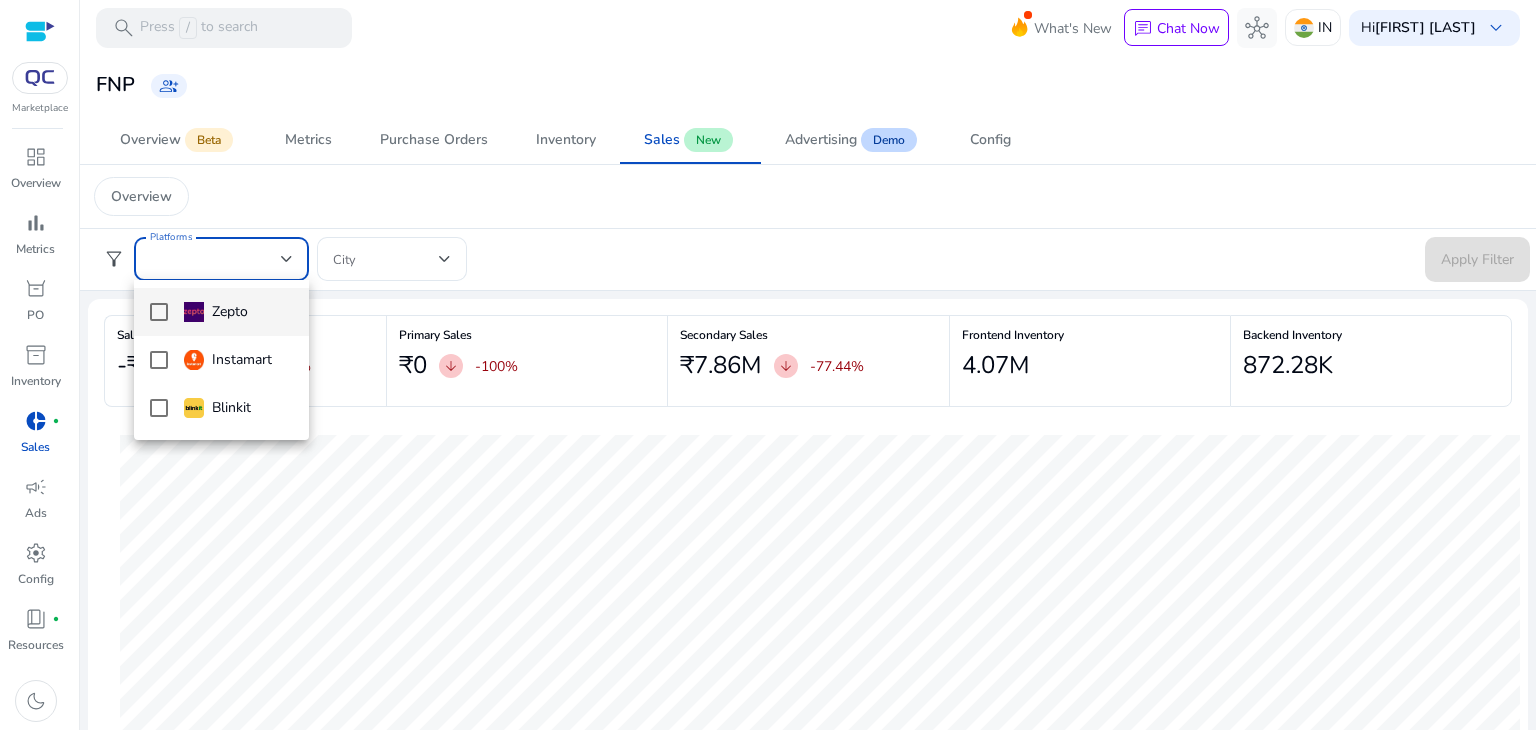 scroll, scrollTop: 0, scrollLeft: 0, axis: both 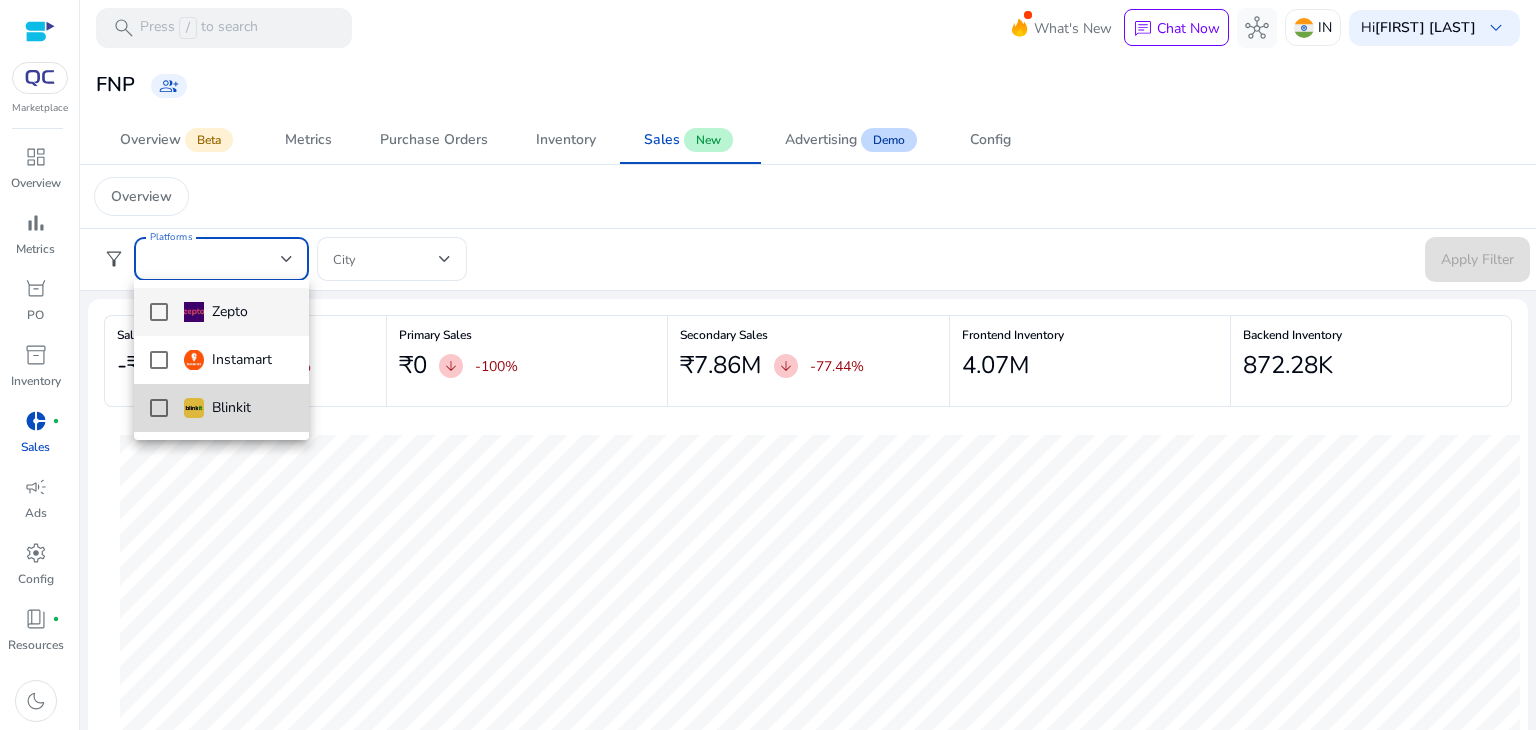 click at bounding box center (159, 408) 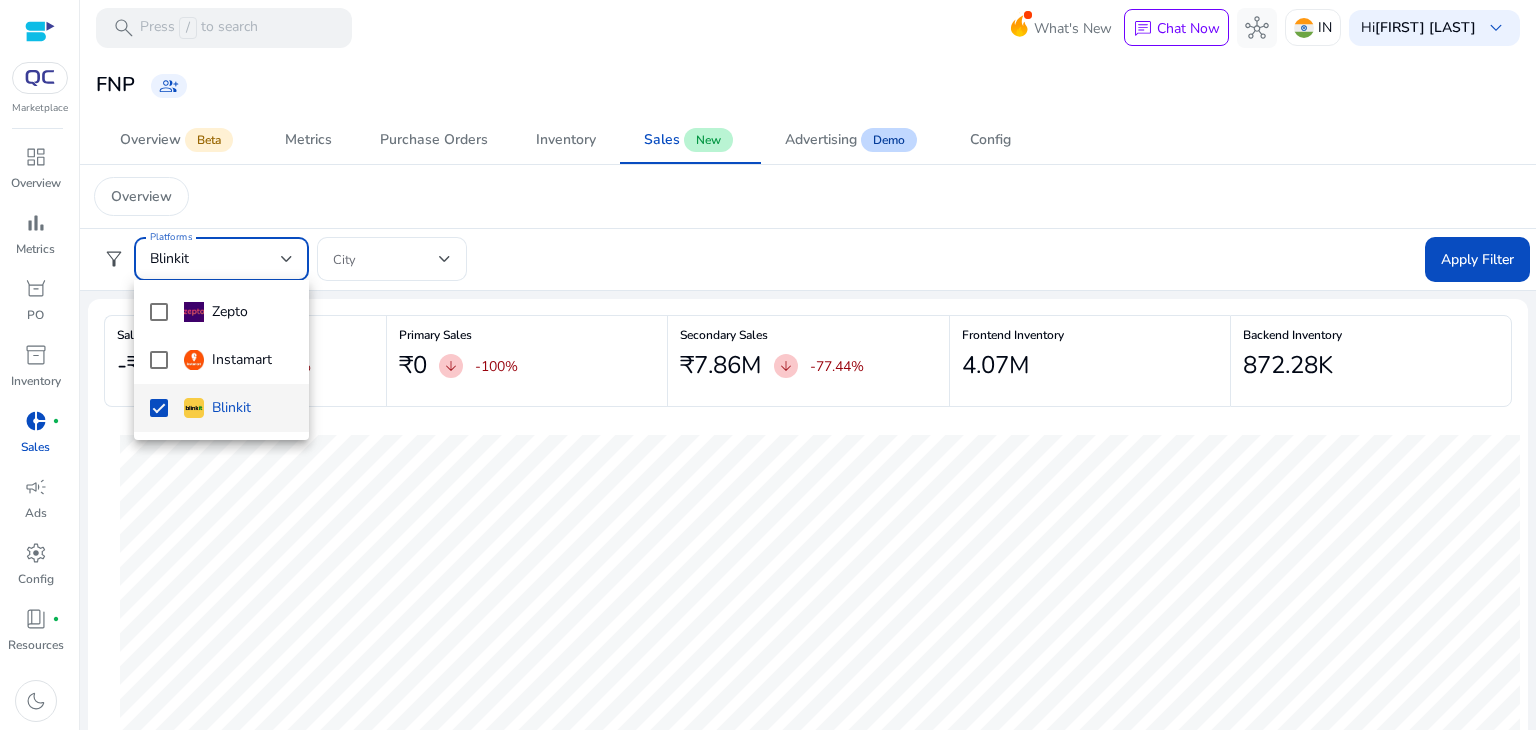 click at bounding box center [768, 365] 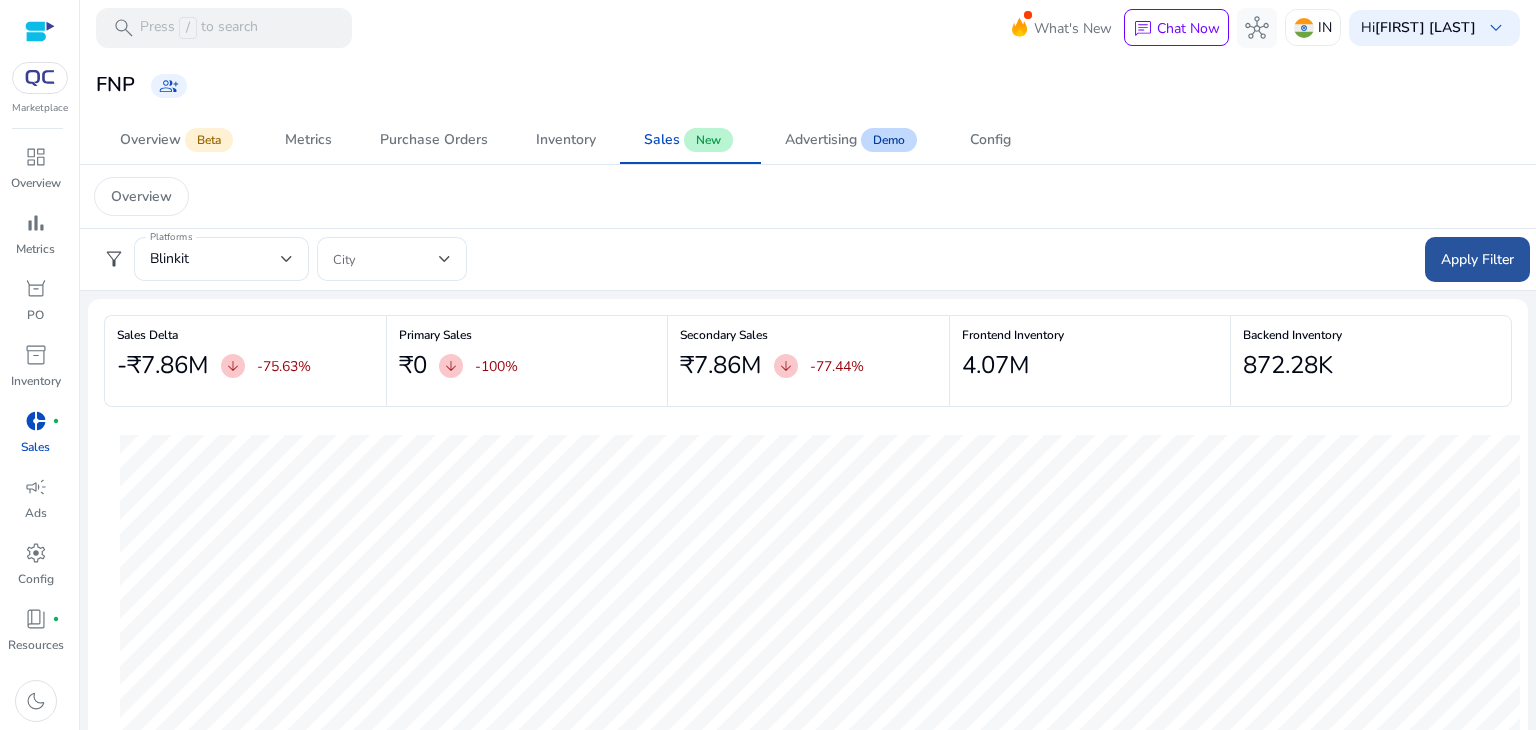 click on "Apply Filter" 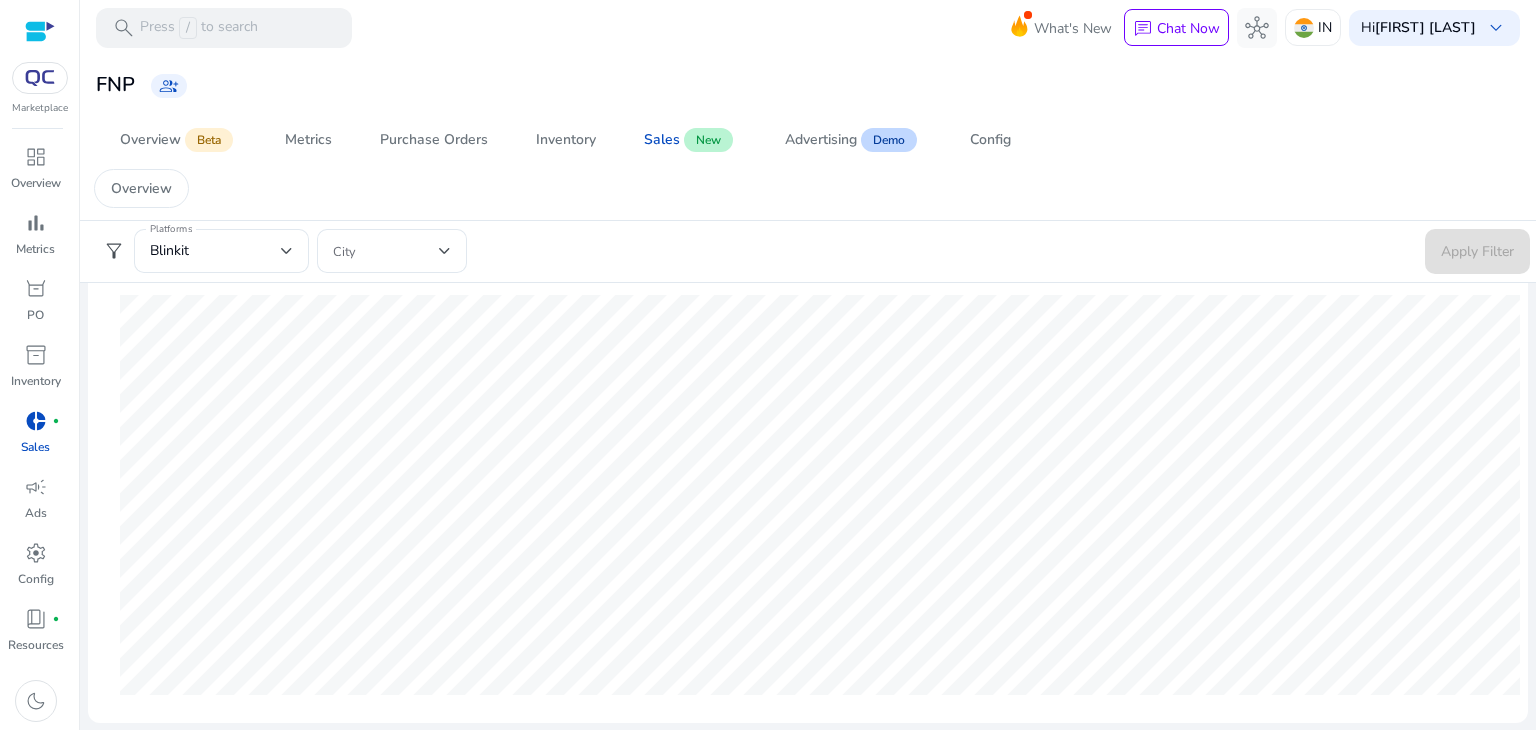 scroll, scrollTop: 0, scrollLeft: 0, axis: both 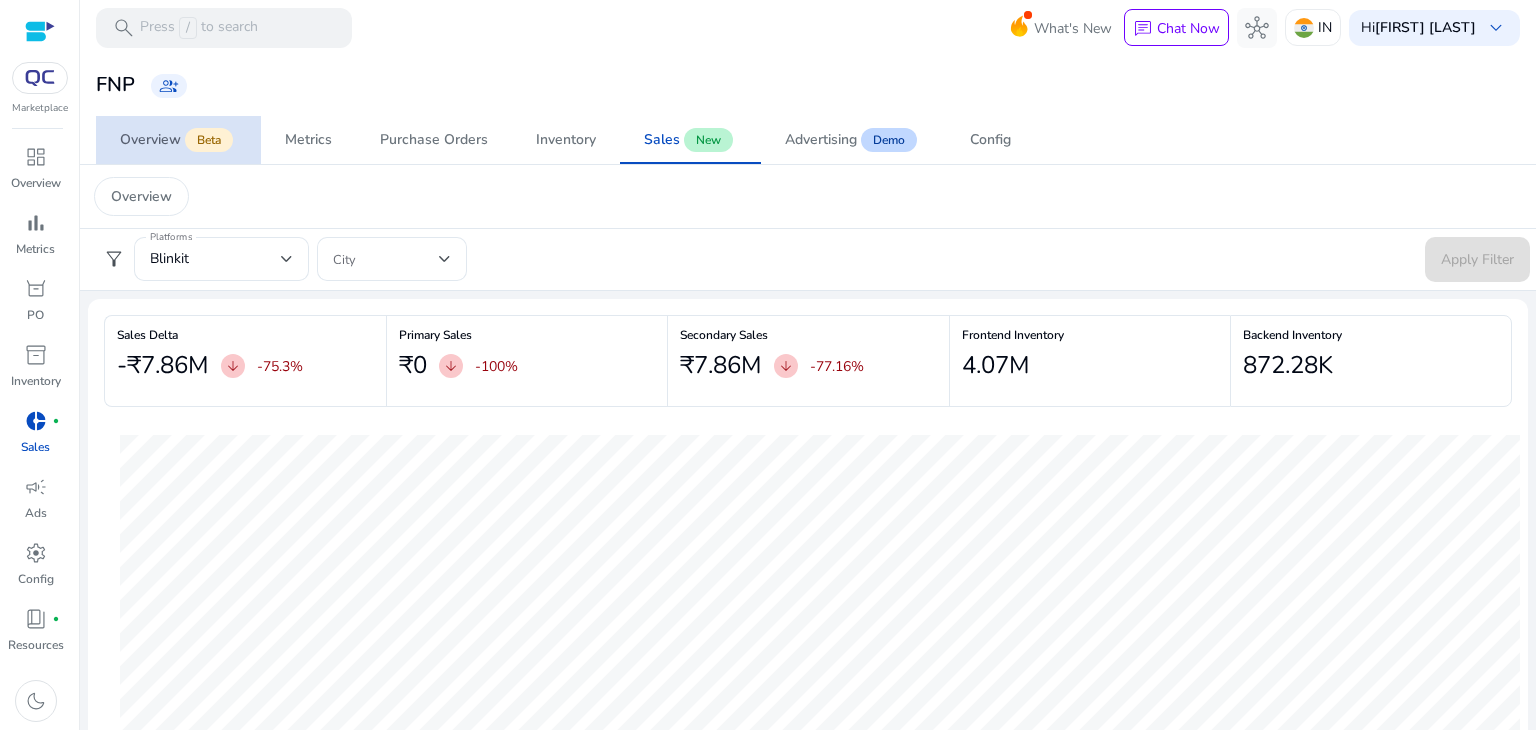 click on "Overview" at bounding box center (150, 140) 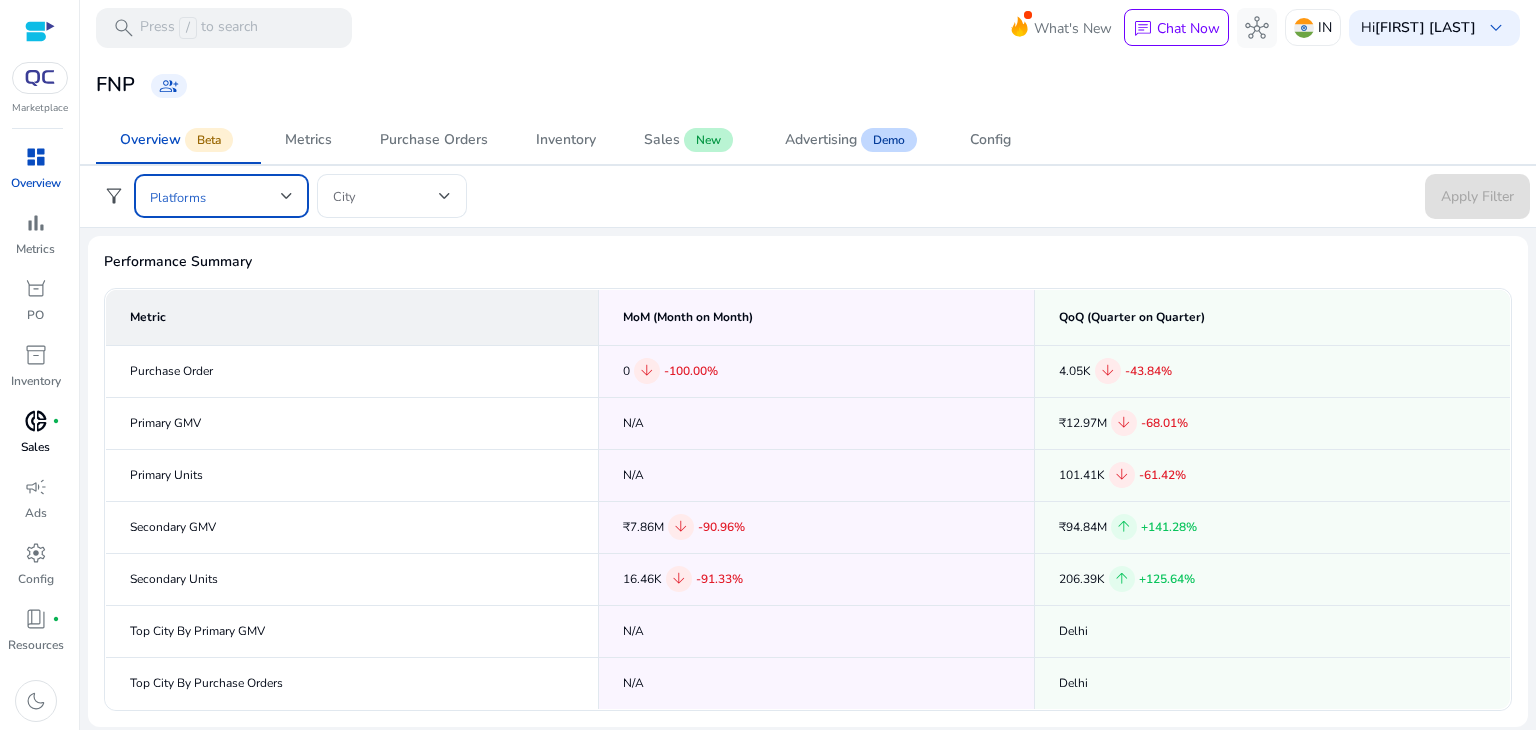 click at bounding box center [215, 196] 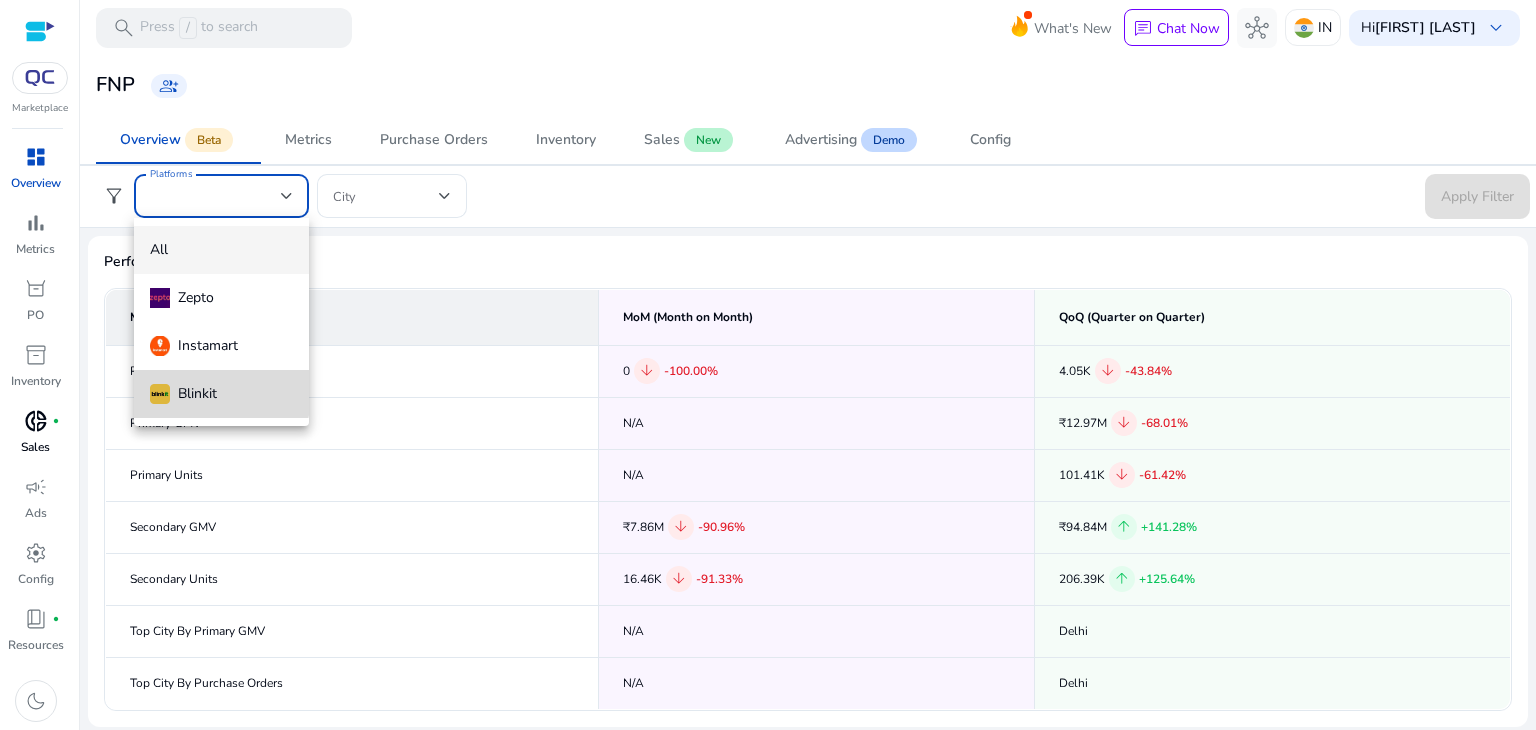 click on "Blinkit" at bounding box center [183, 394] 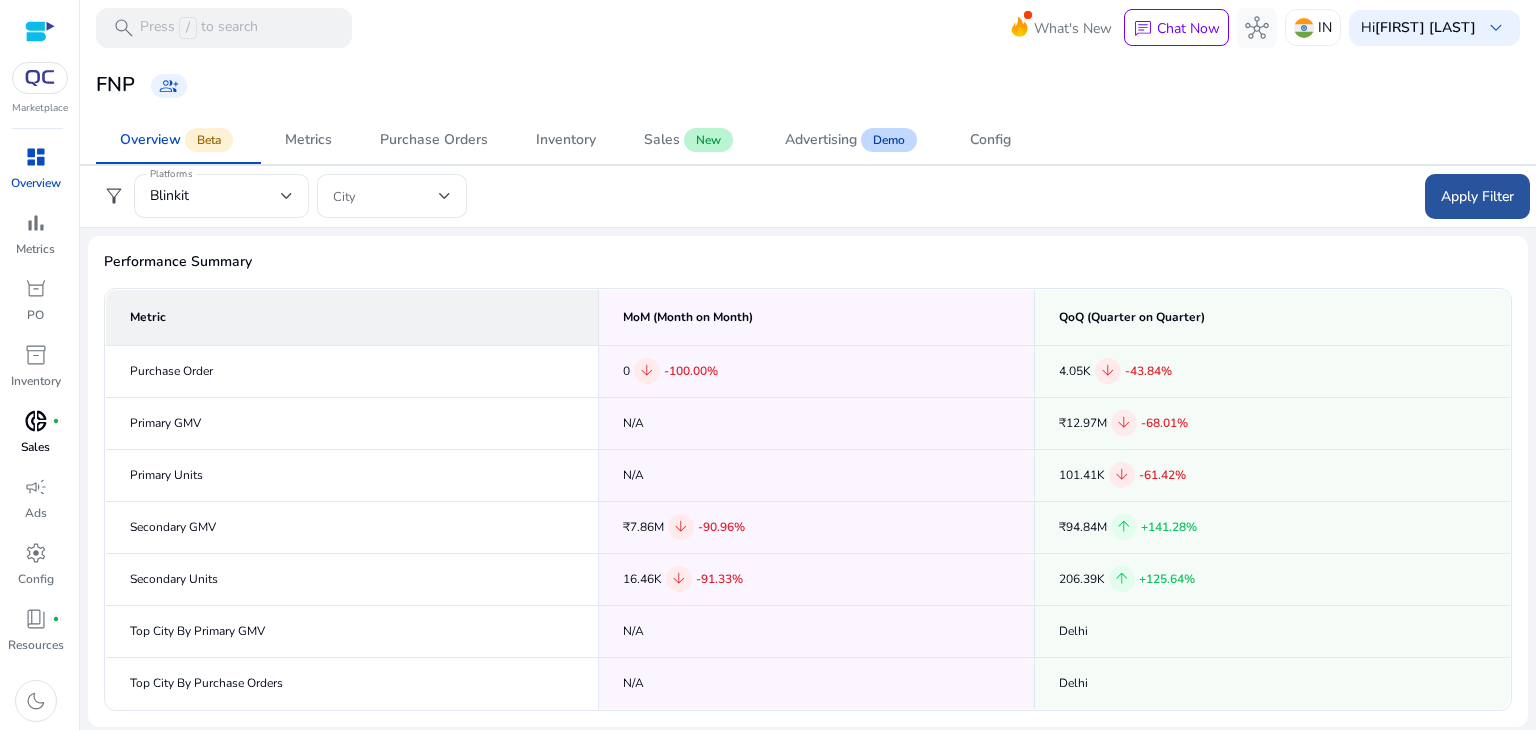 click 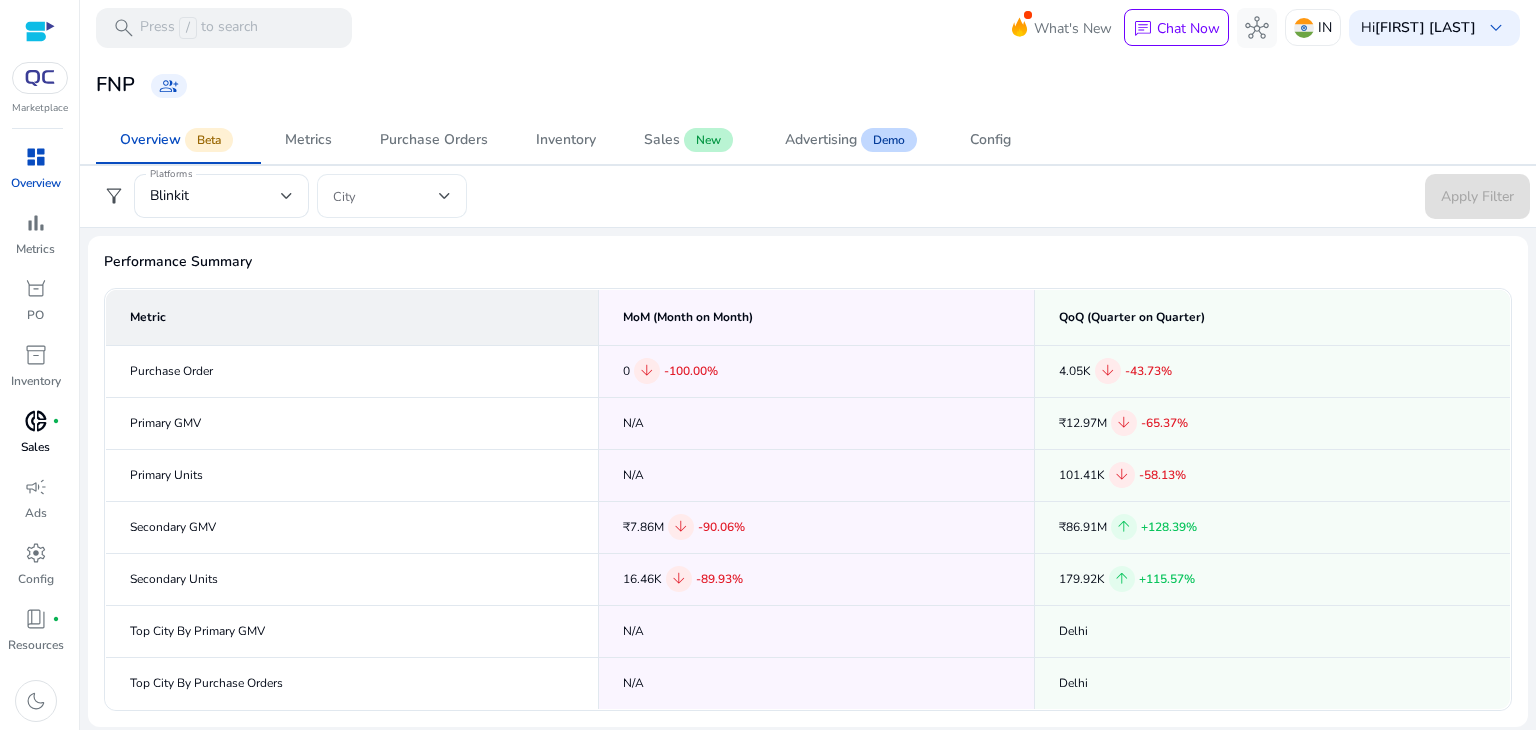 click at bounding box center (386, 196) 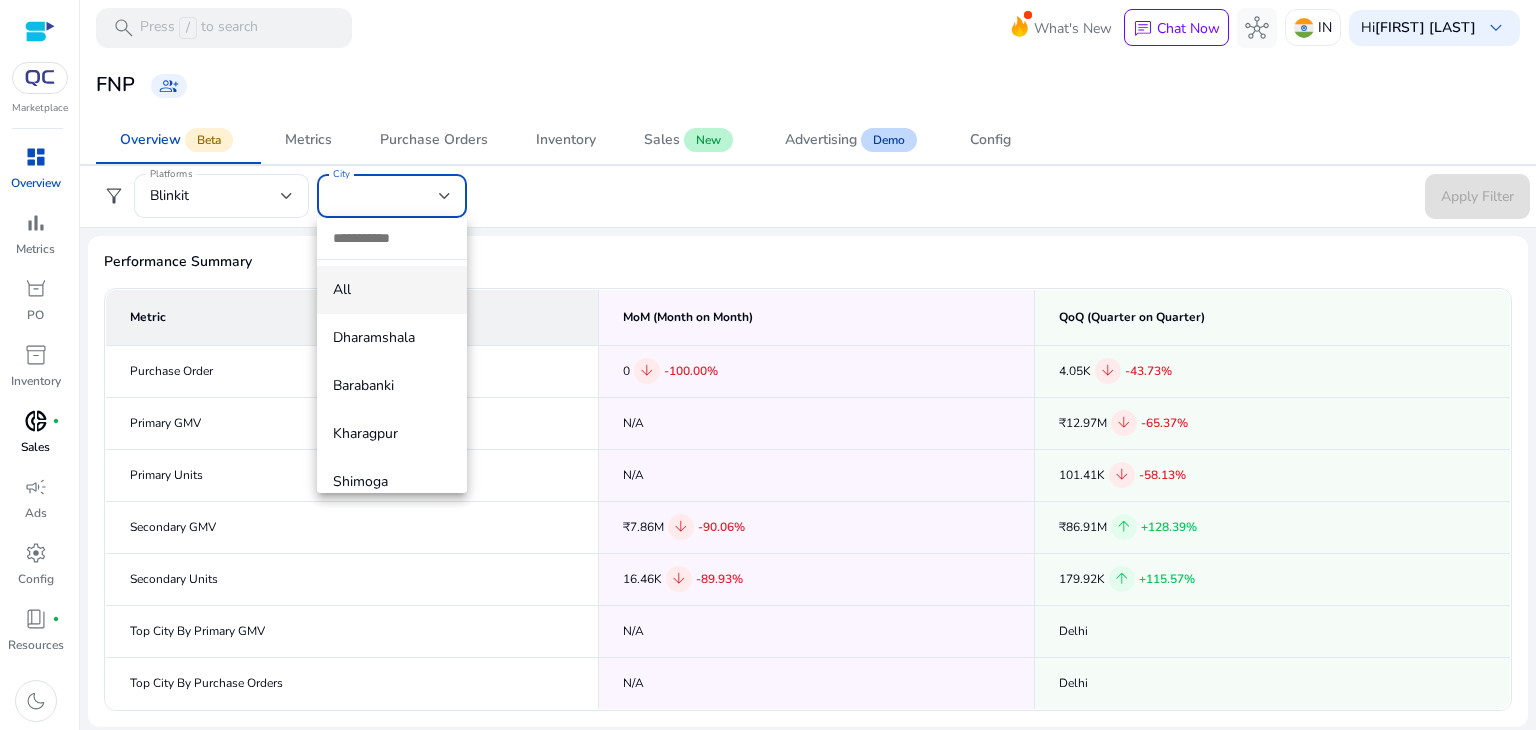 click at bounding box center [768, 365] 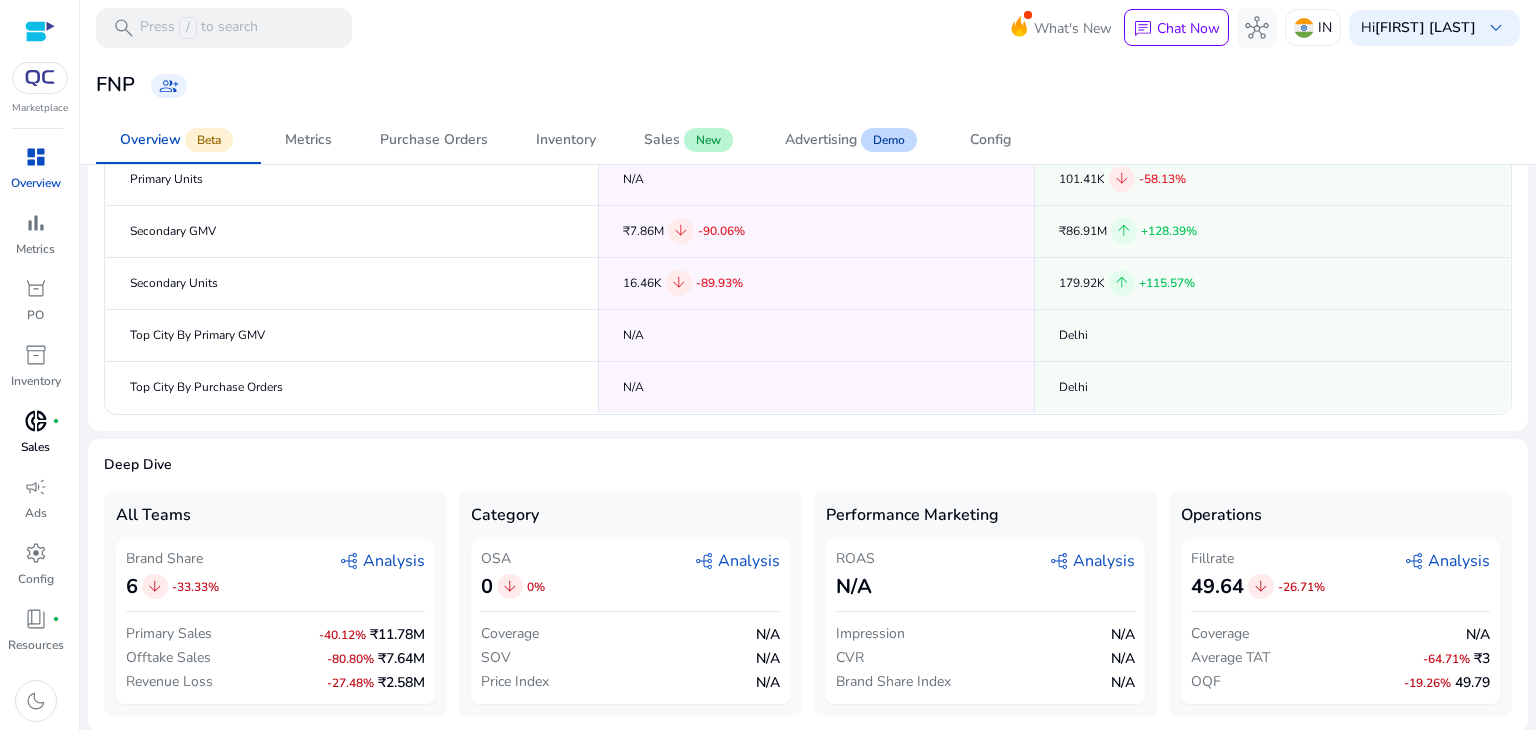 scroll, scrollTop: 0, scrollLeft: 0, axis: both 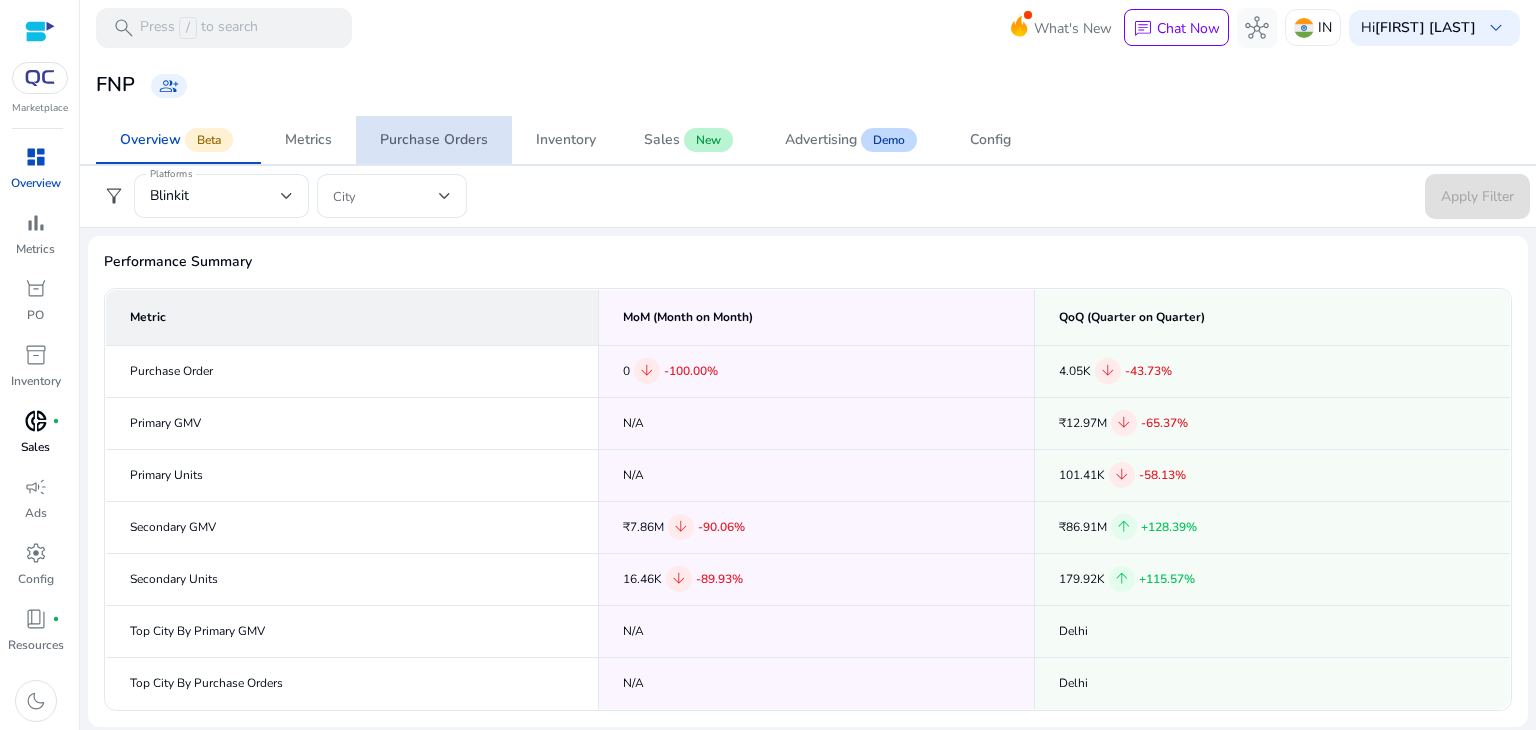 click on "Purchase Orders" at bounding box center (434, 140) 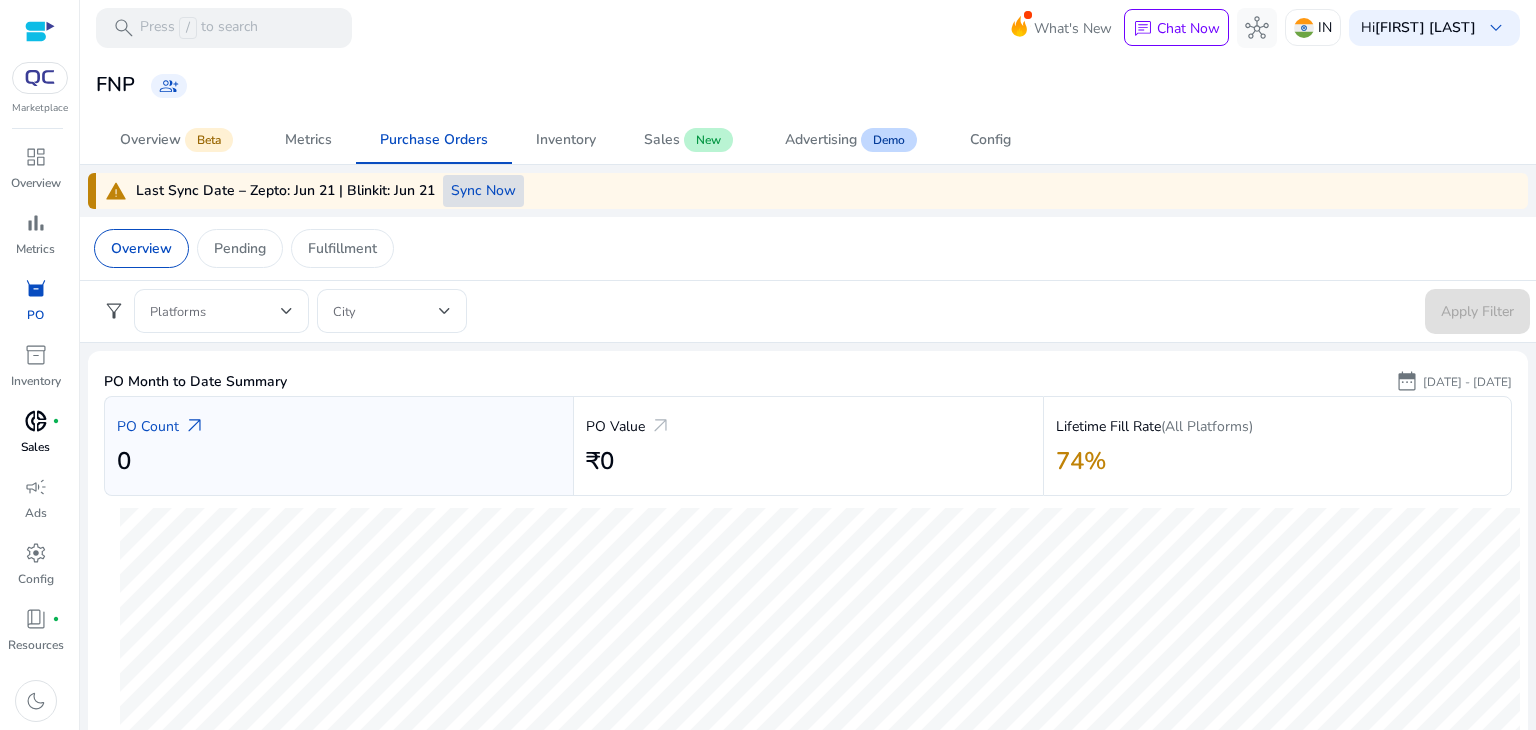 click on "Sync Now" at bounding box center [483, 190] 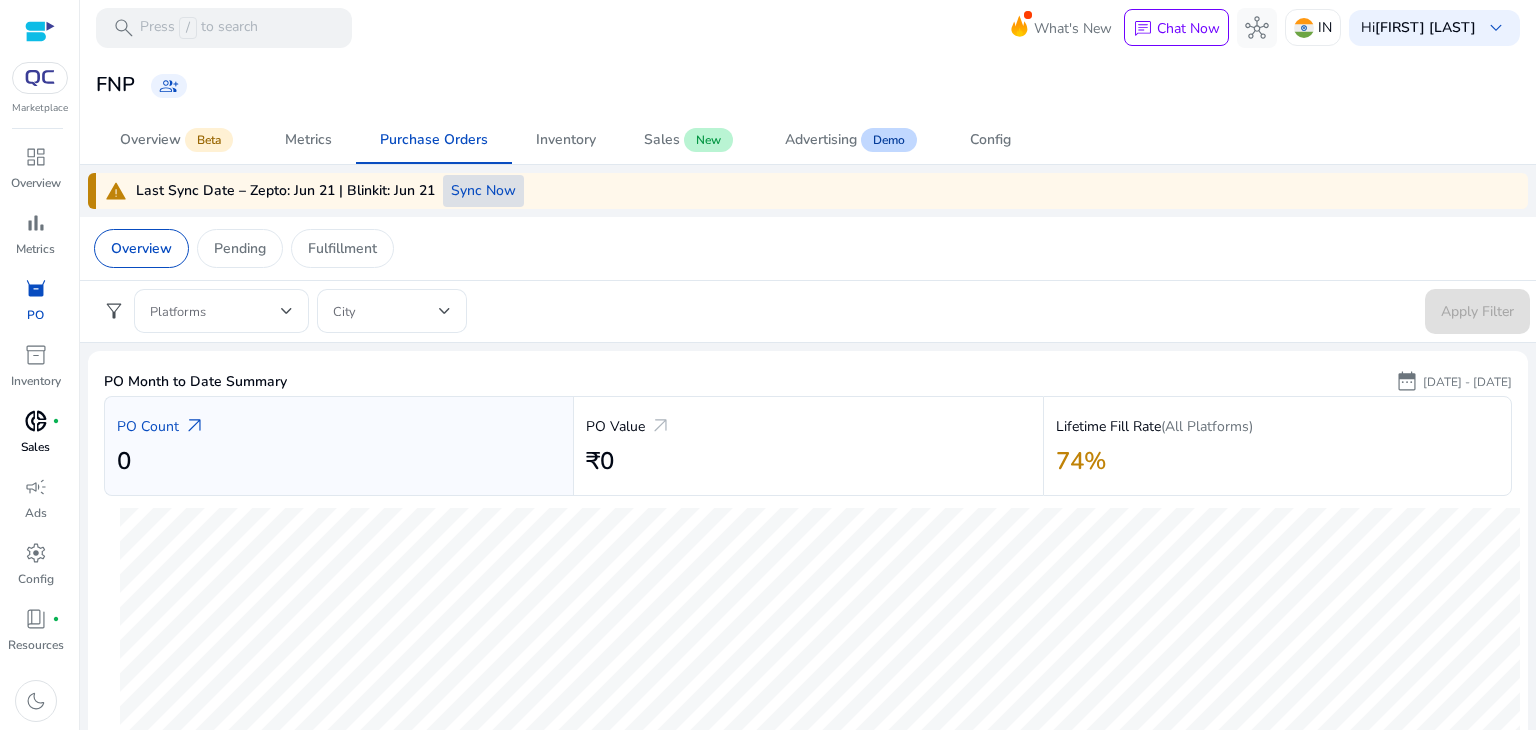 click on "Sync Now" at bounding box center (483, 190) 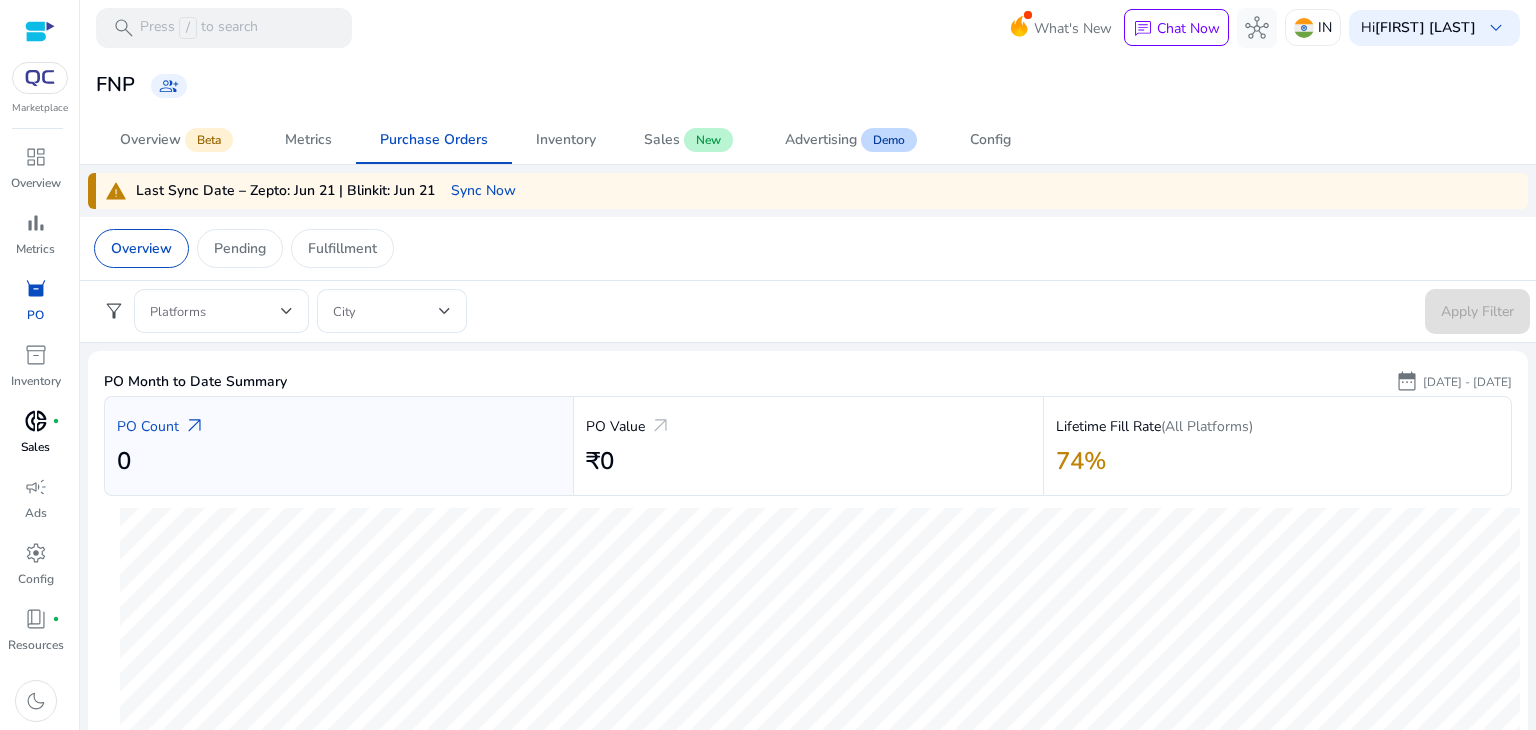 click on "Overview   Pending   Fulfillment" 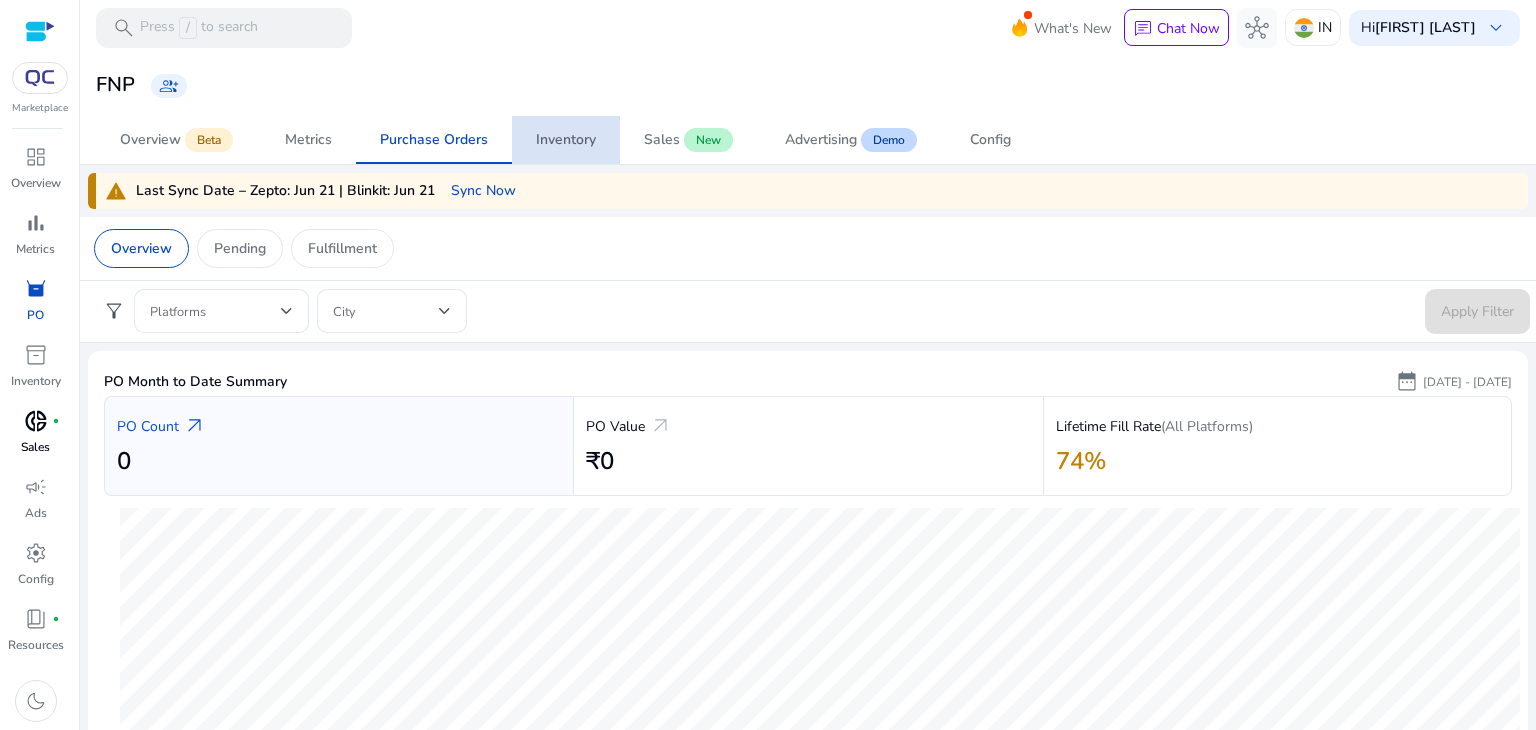 click on "Inventory" at bounding box center (566, 140) 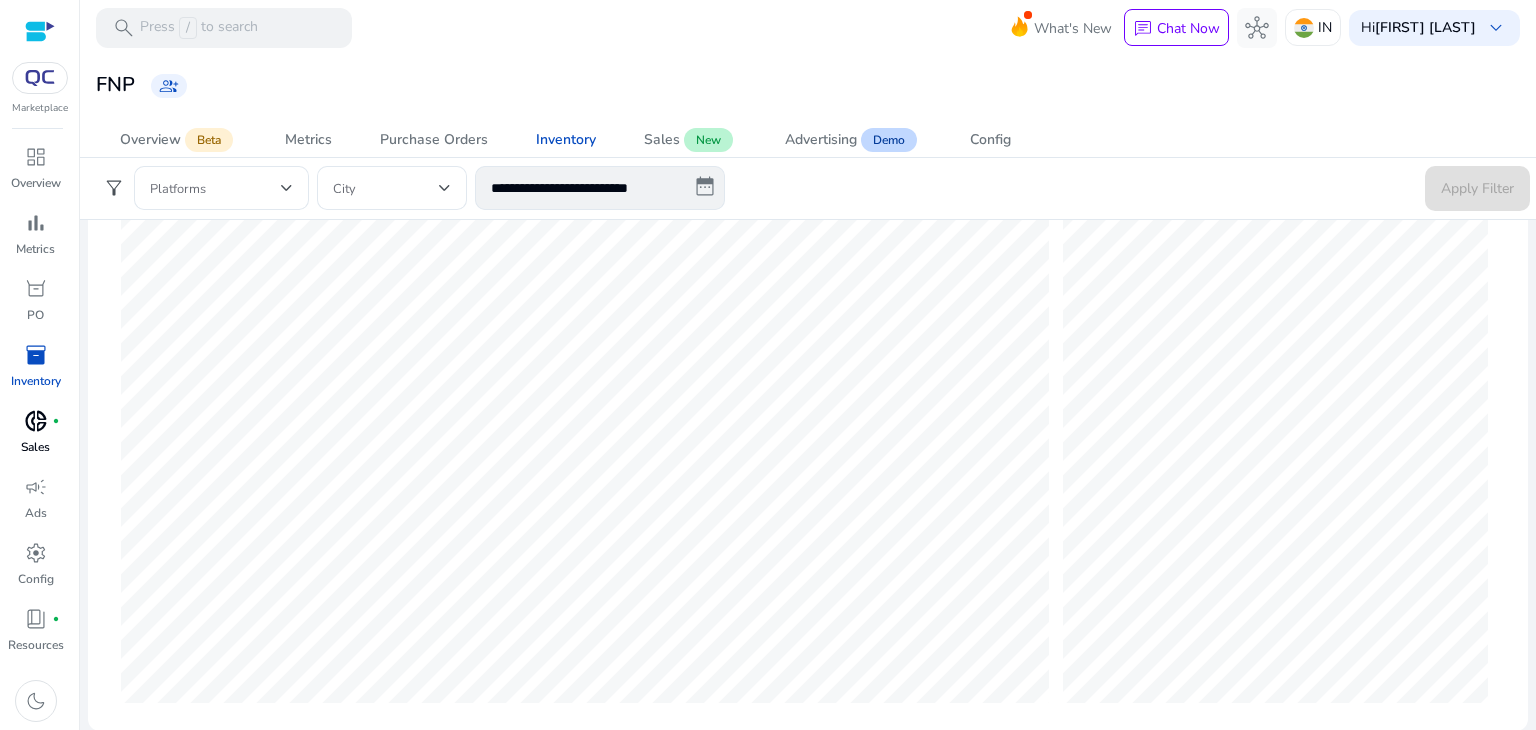 scroll, scrollTop: 0, scrollLeft: 0, axis: both 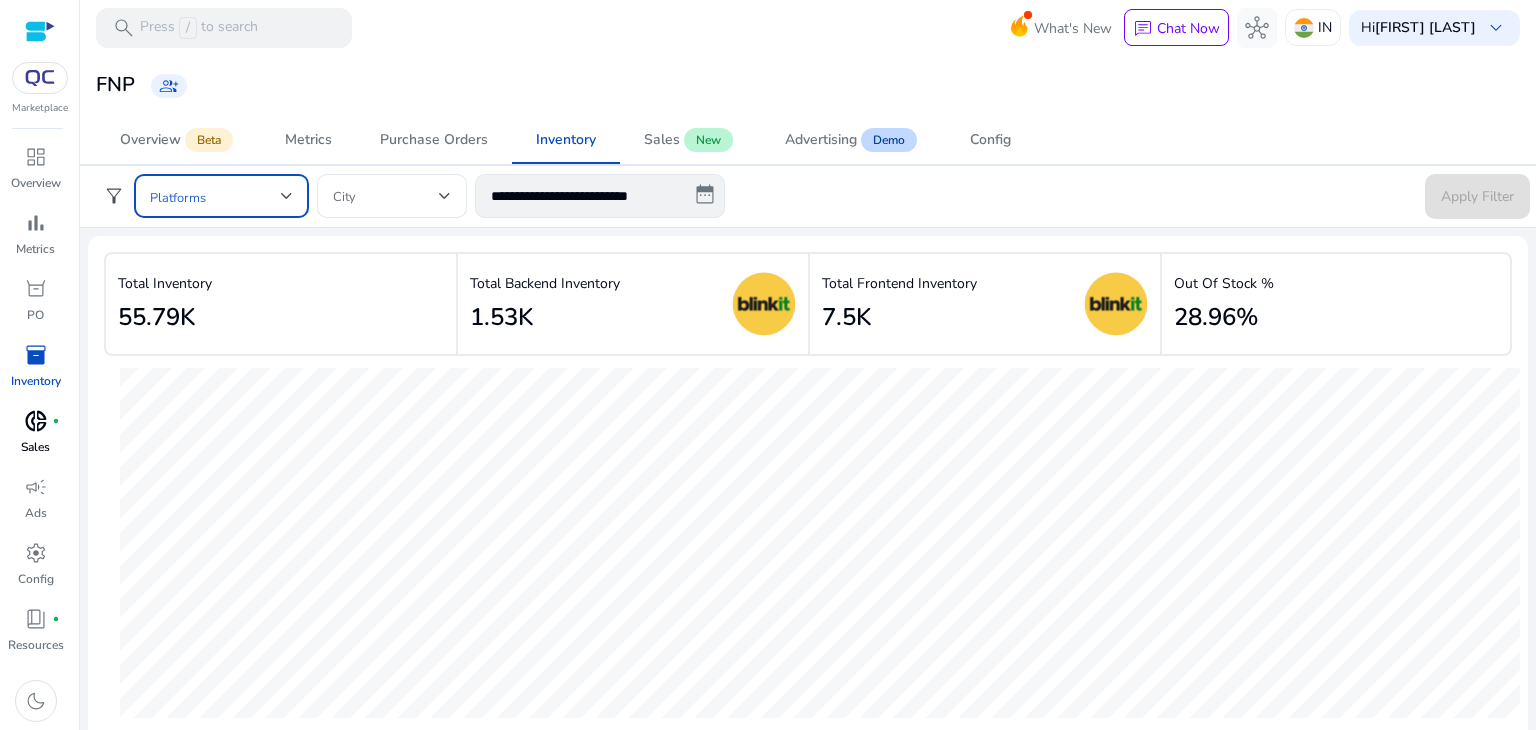 click at bounding box center [215, 196] 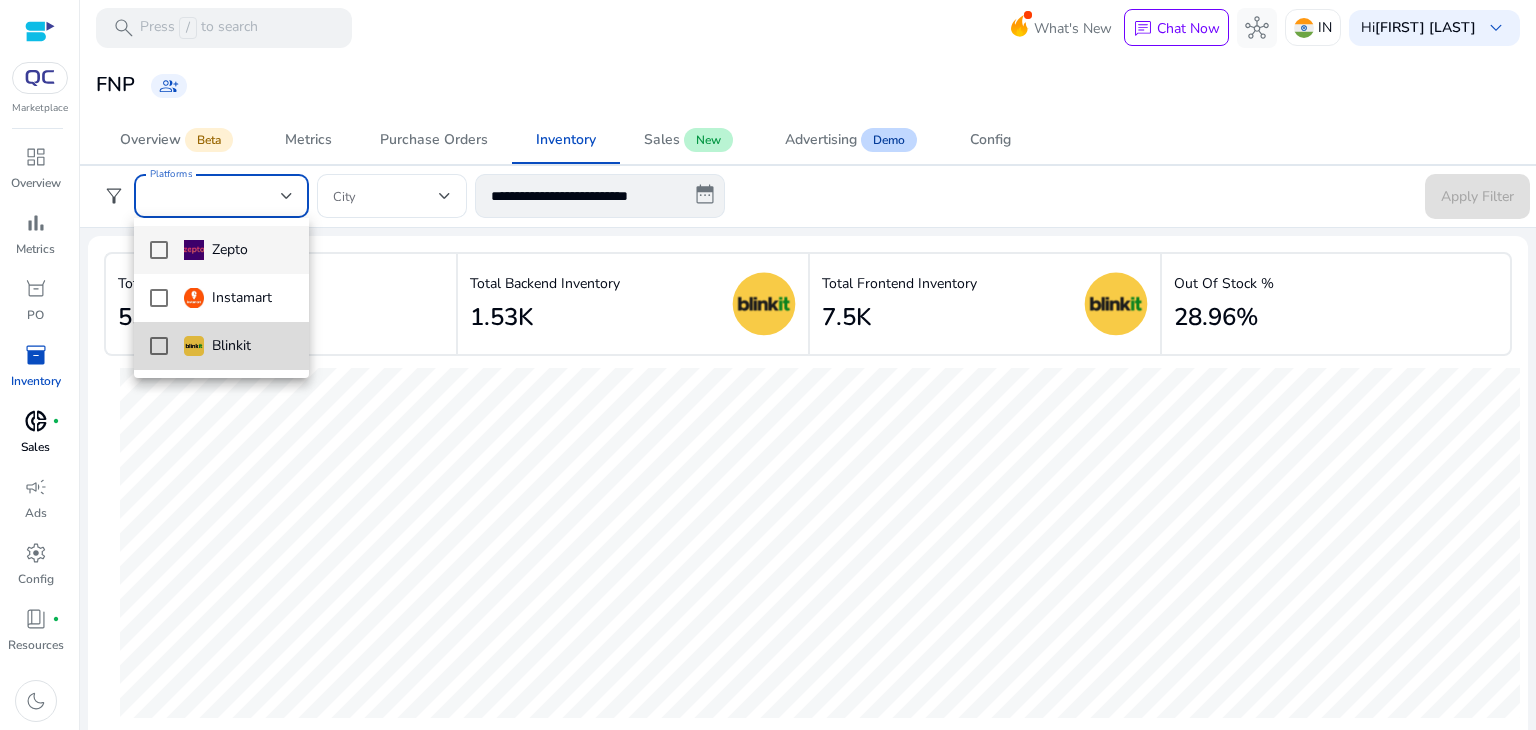 click on "Blinkit" at bounding box center [221, 346] 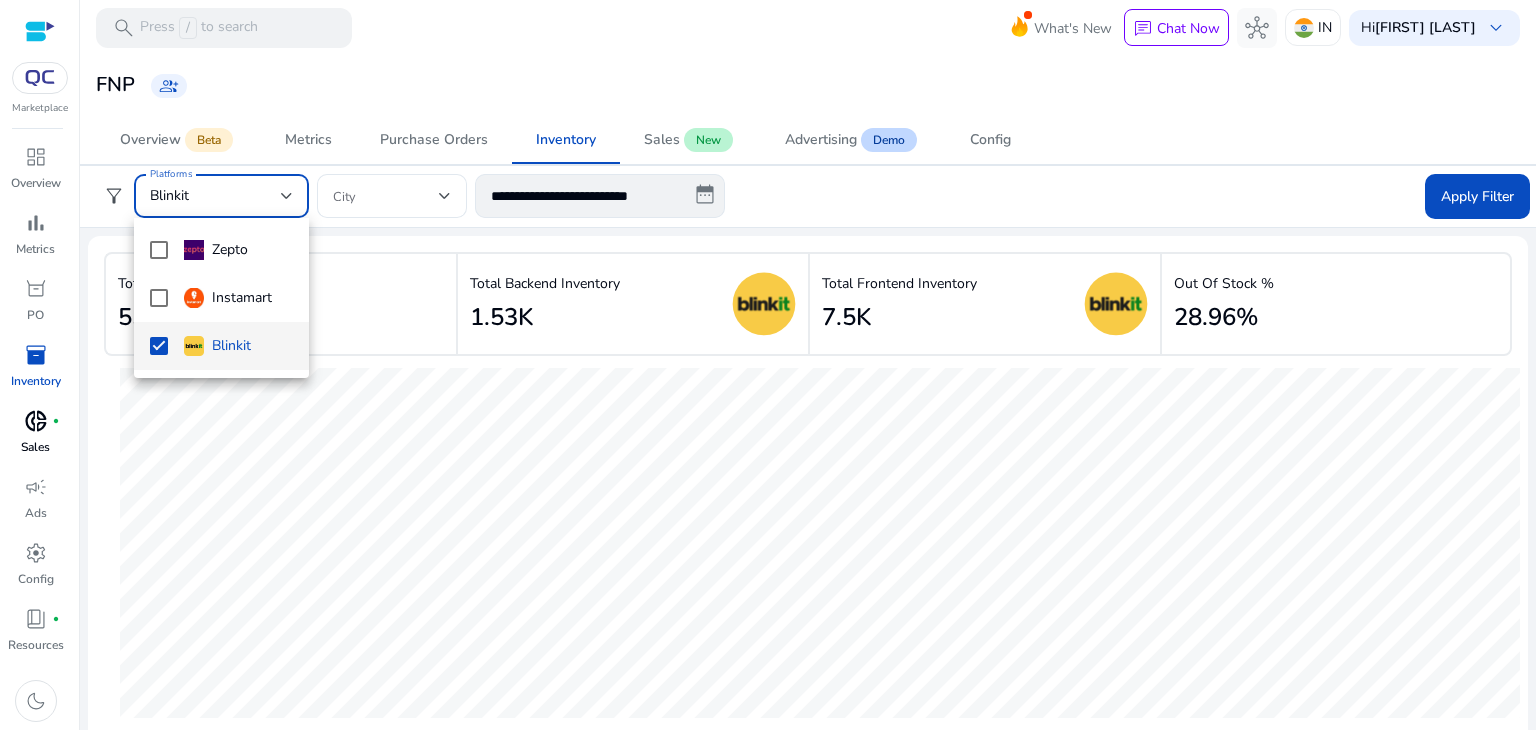click at bounding box center [768, 365] 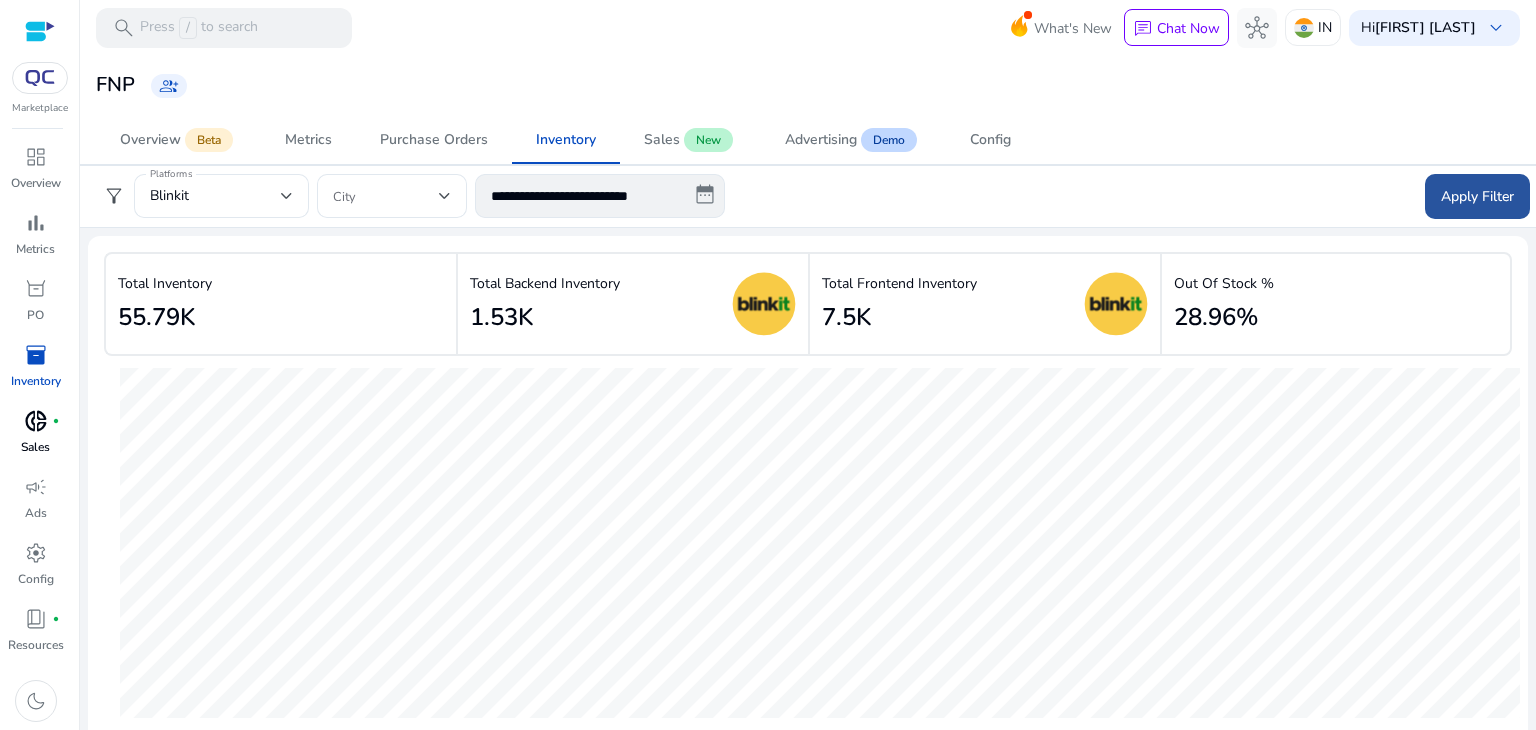 click on "Apply Filter" 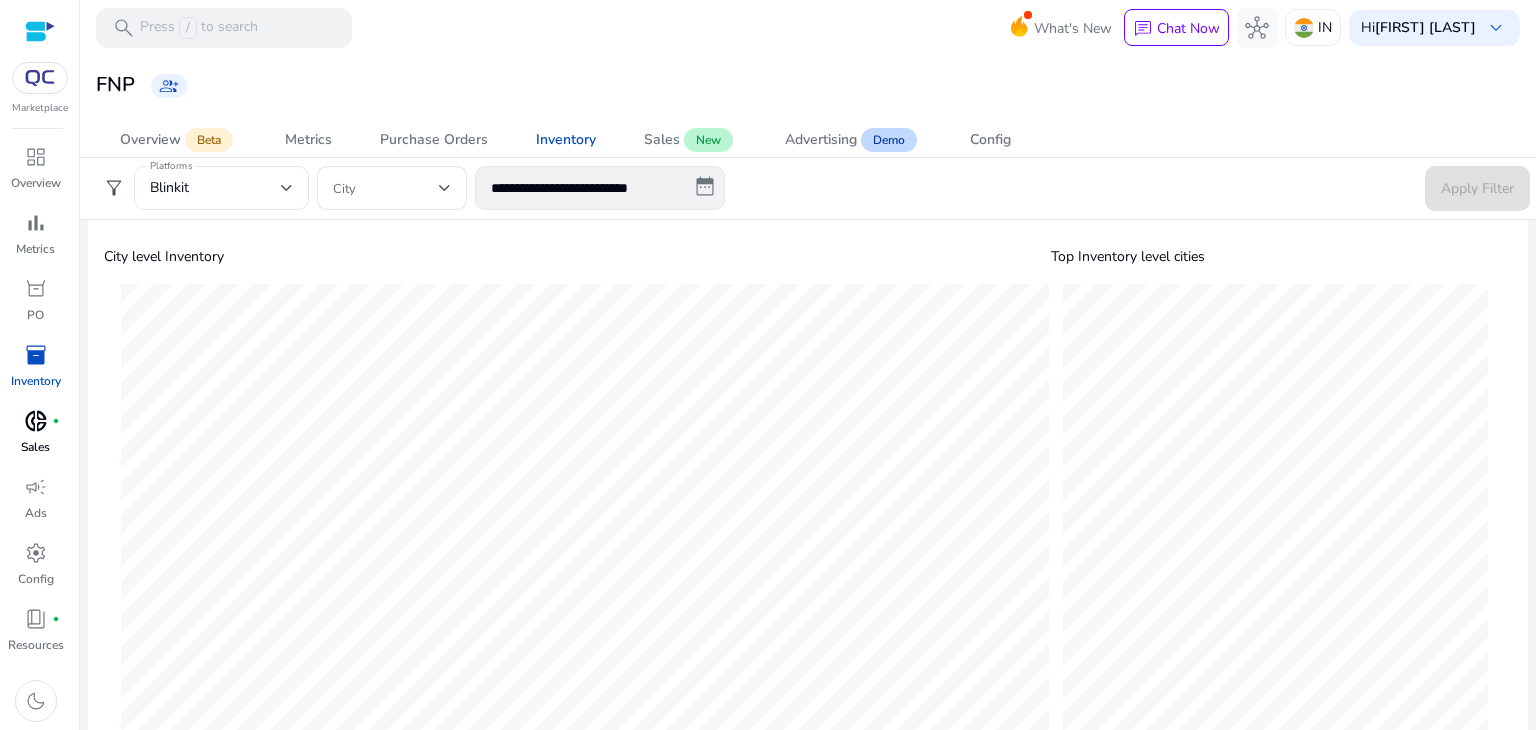 scroll, scrollTop: 646, scrollLeft: 0, axis: vertical 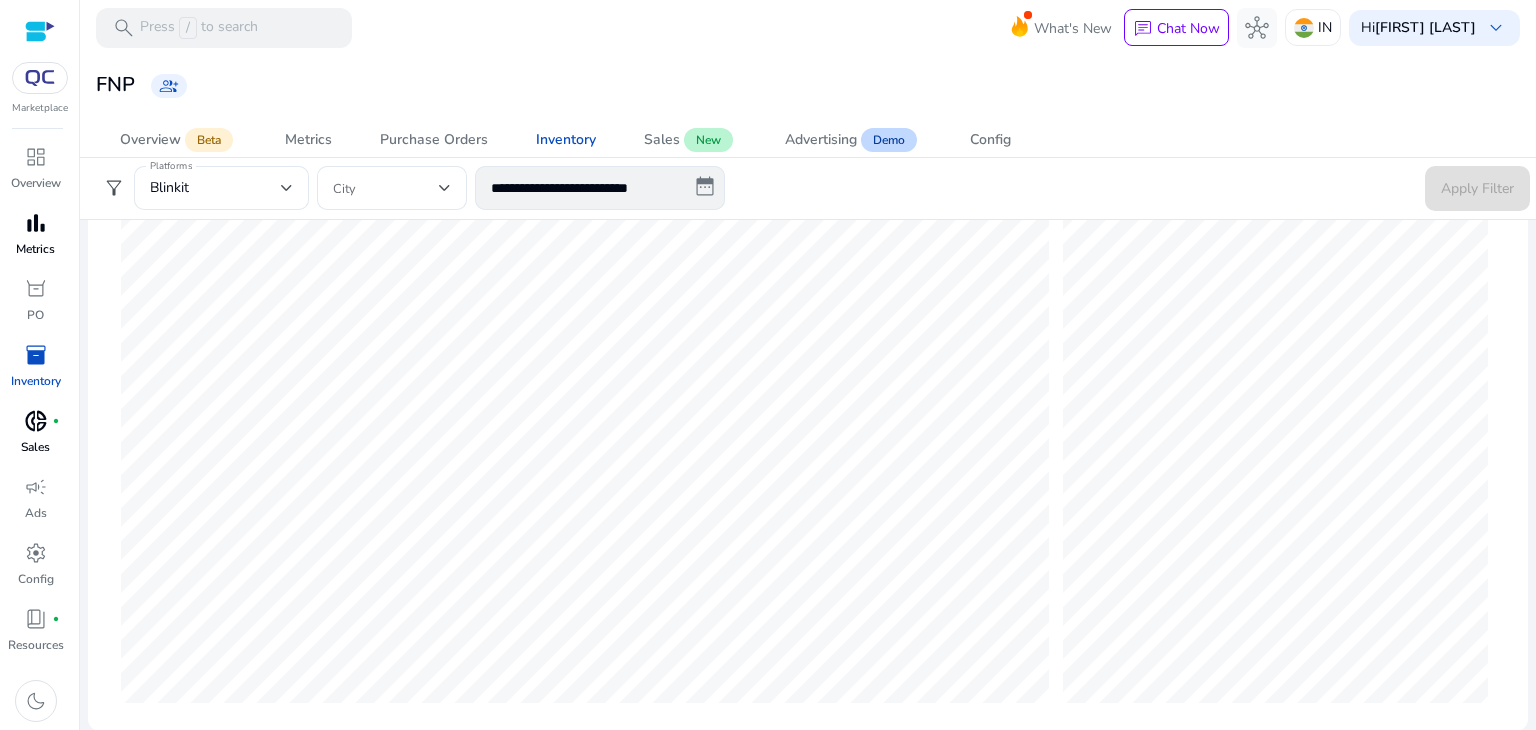 click on "Metrics" at bounding box center [35, 249] 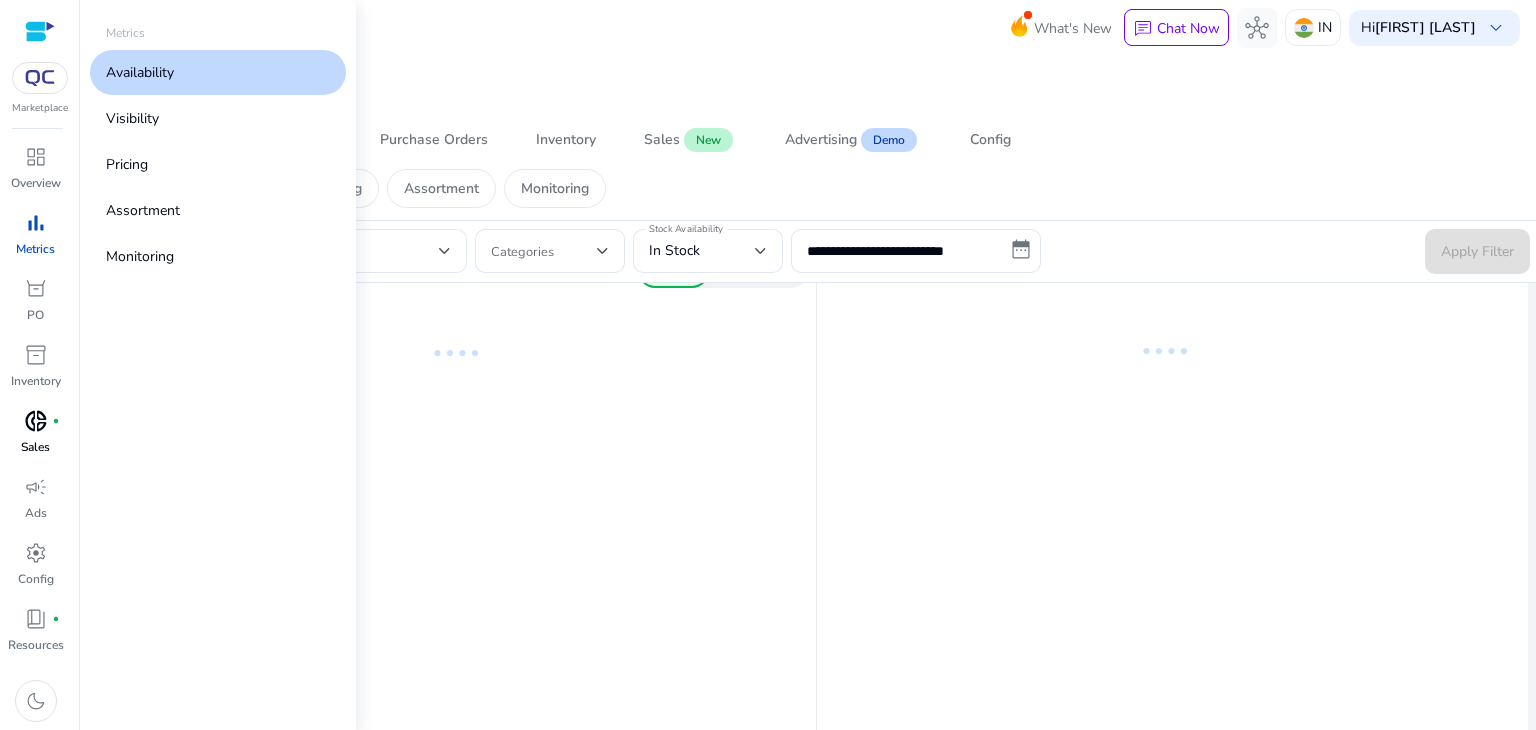 scroll, scrollTop: 0, scrollLeft: 0, axis: both 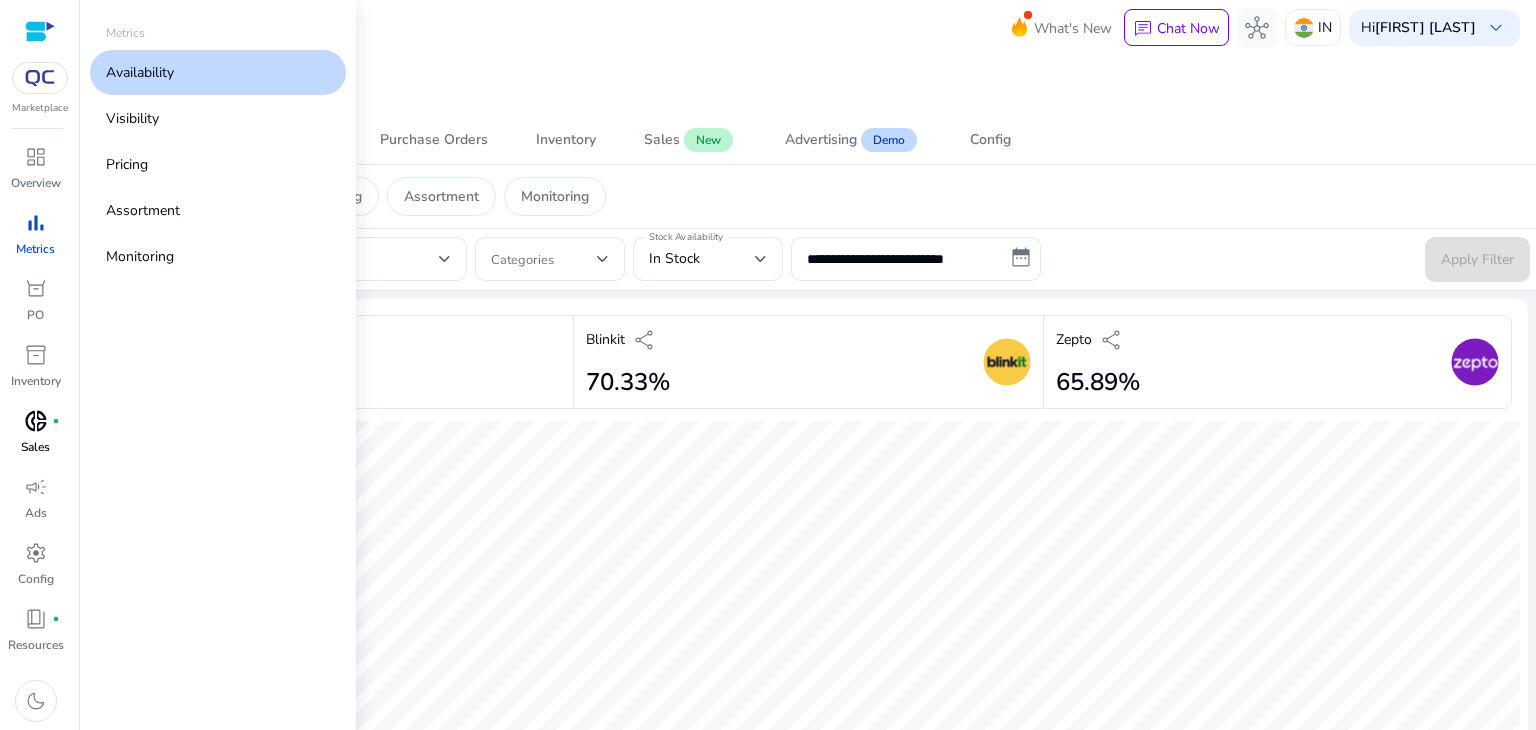 click on "Availability" at bounding box center [140, 72] 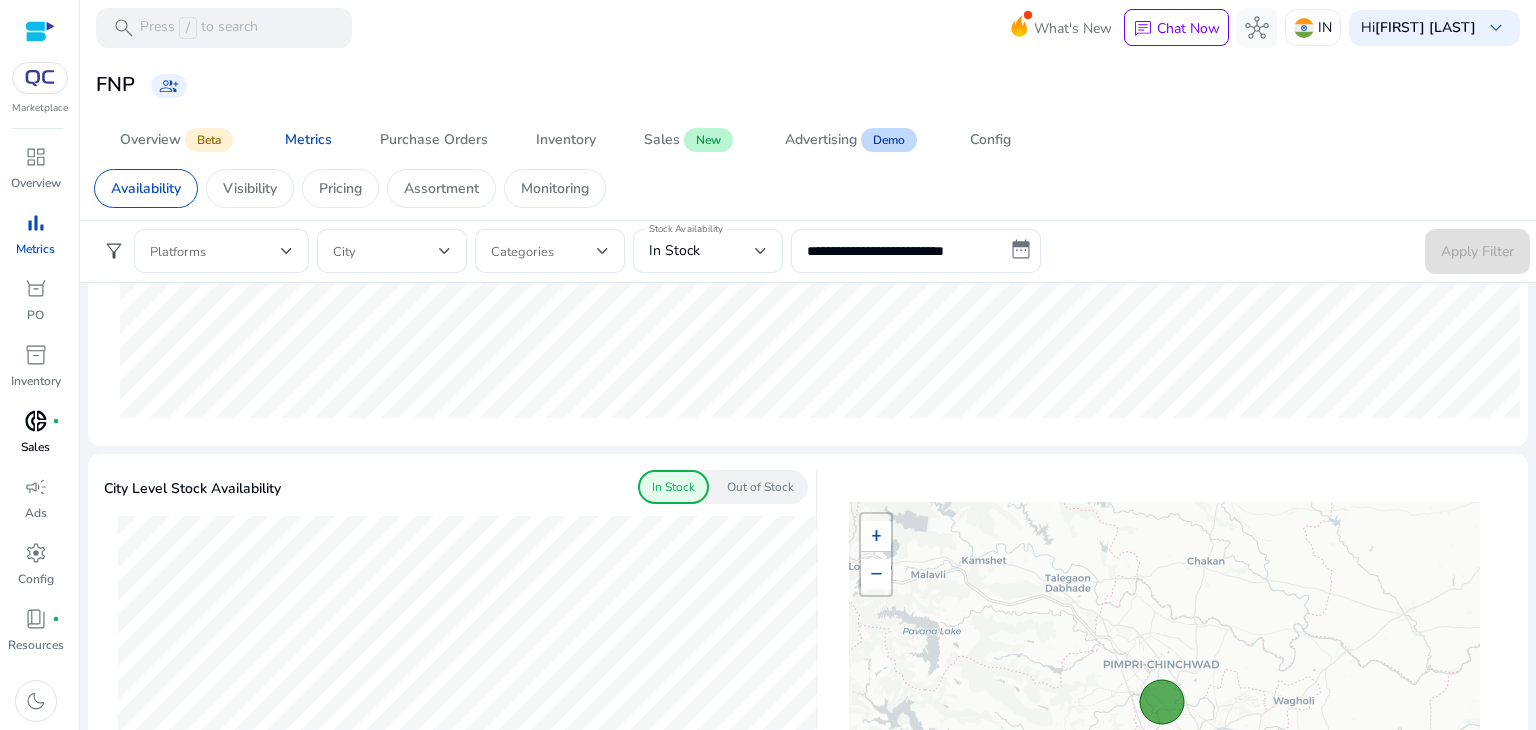 scroll, scrollTop: 402, scrollLeft: 0, axis: vertical 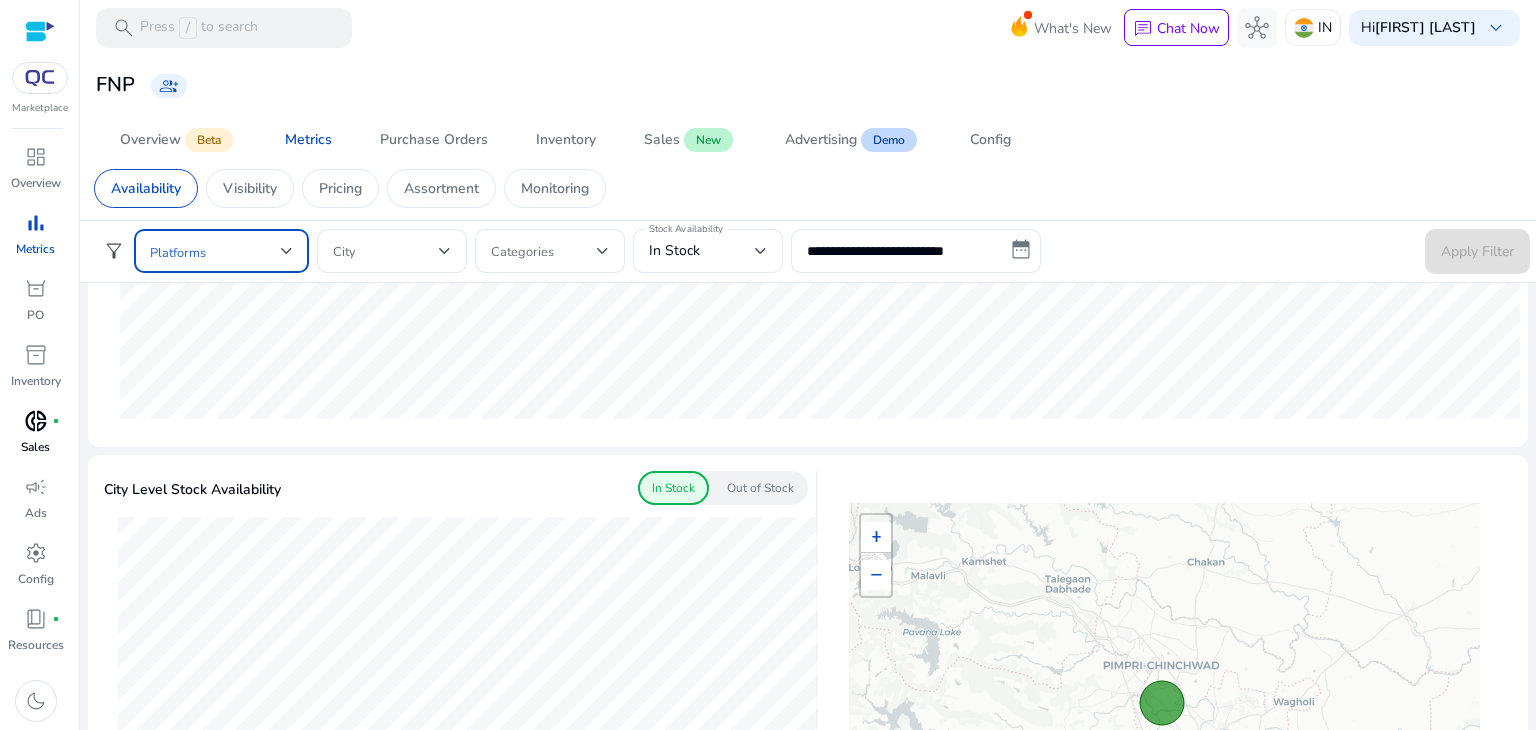 click at bounding box center [215, 251] 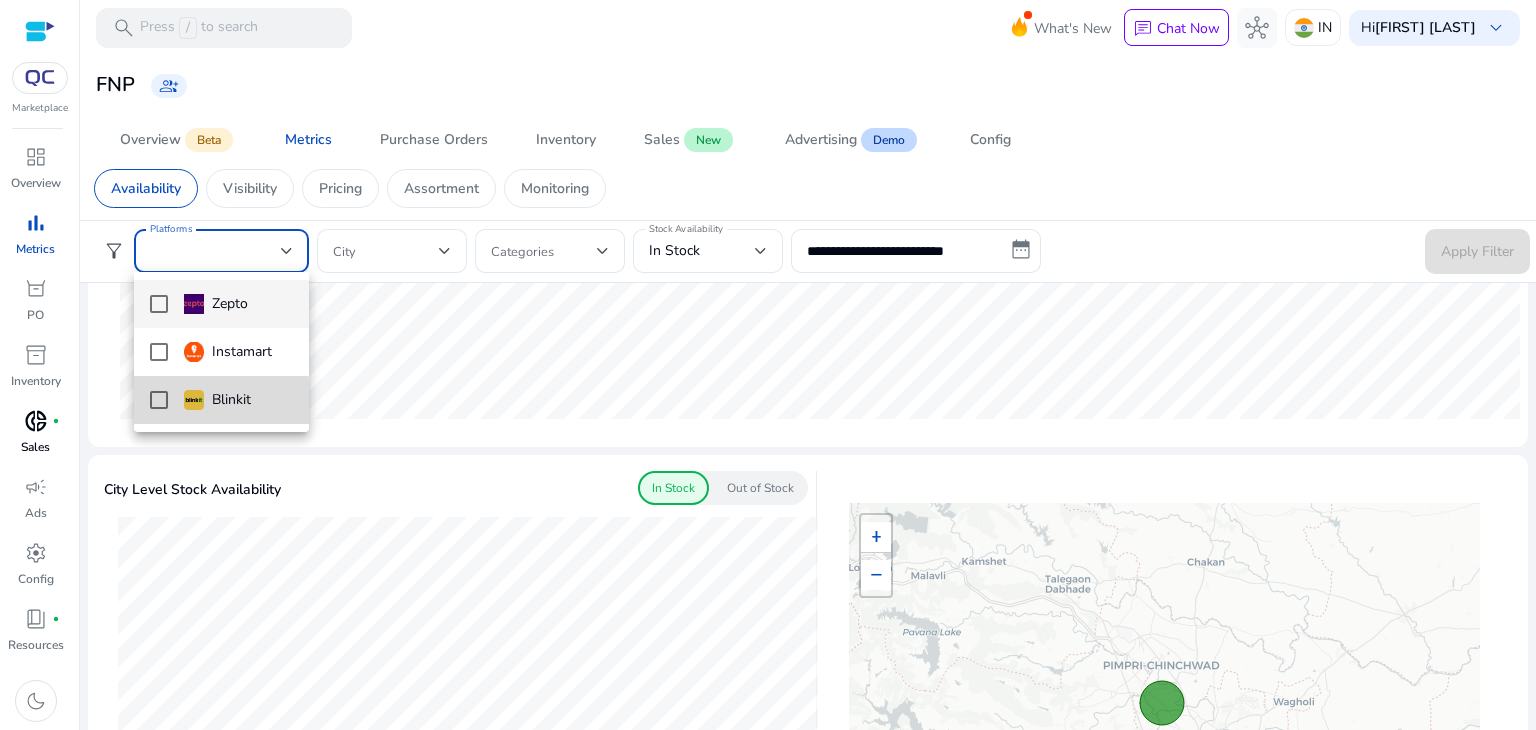 click at bounding box center [159, 400] 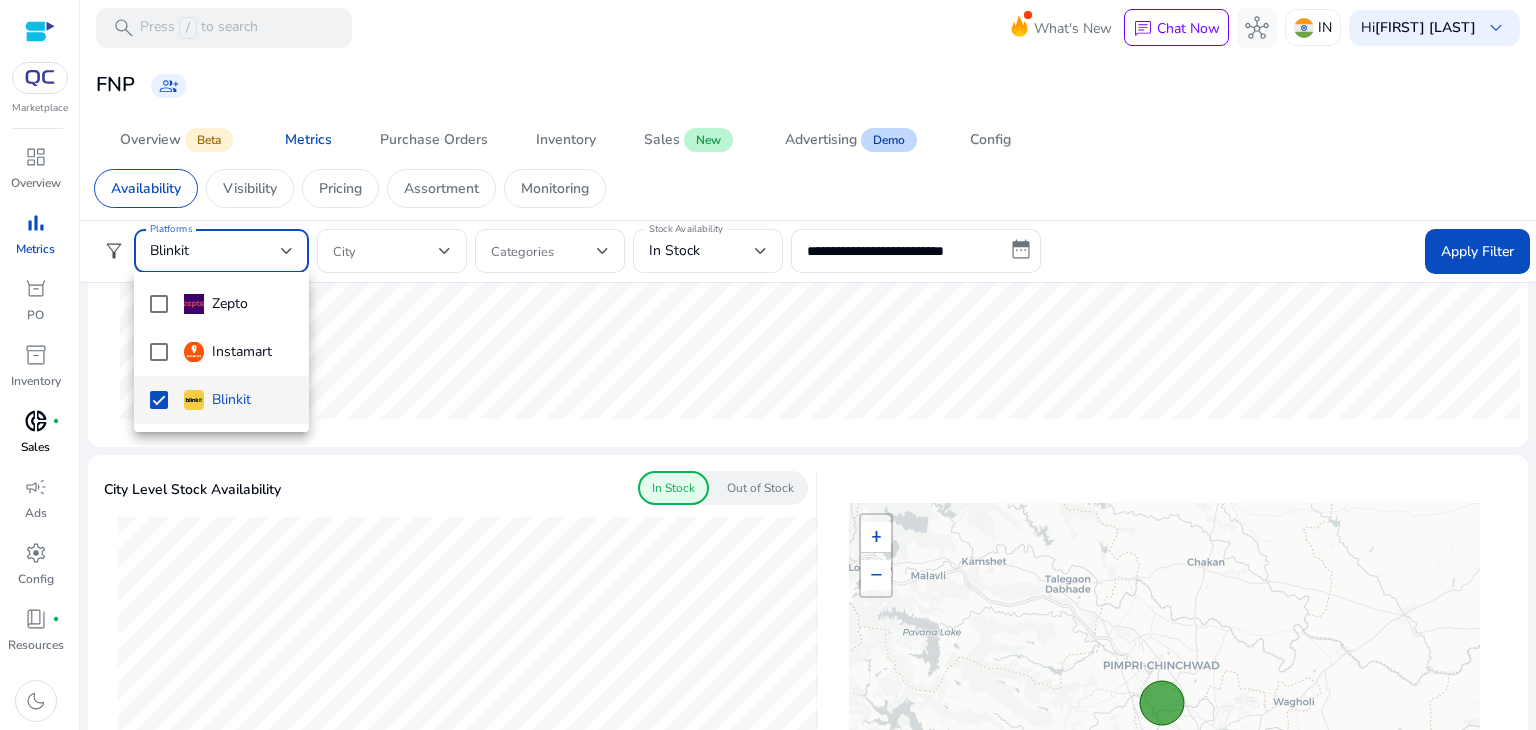 click at bounding box center (768, 365) 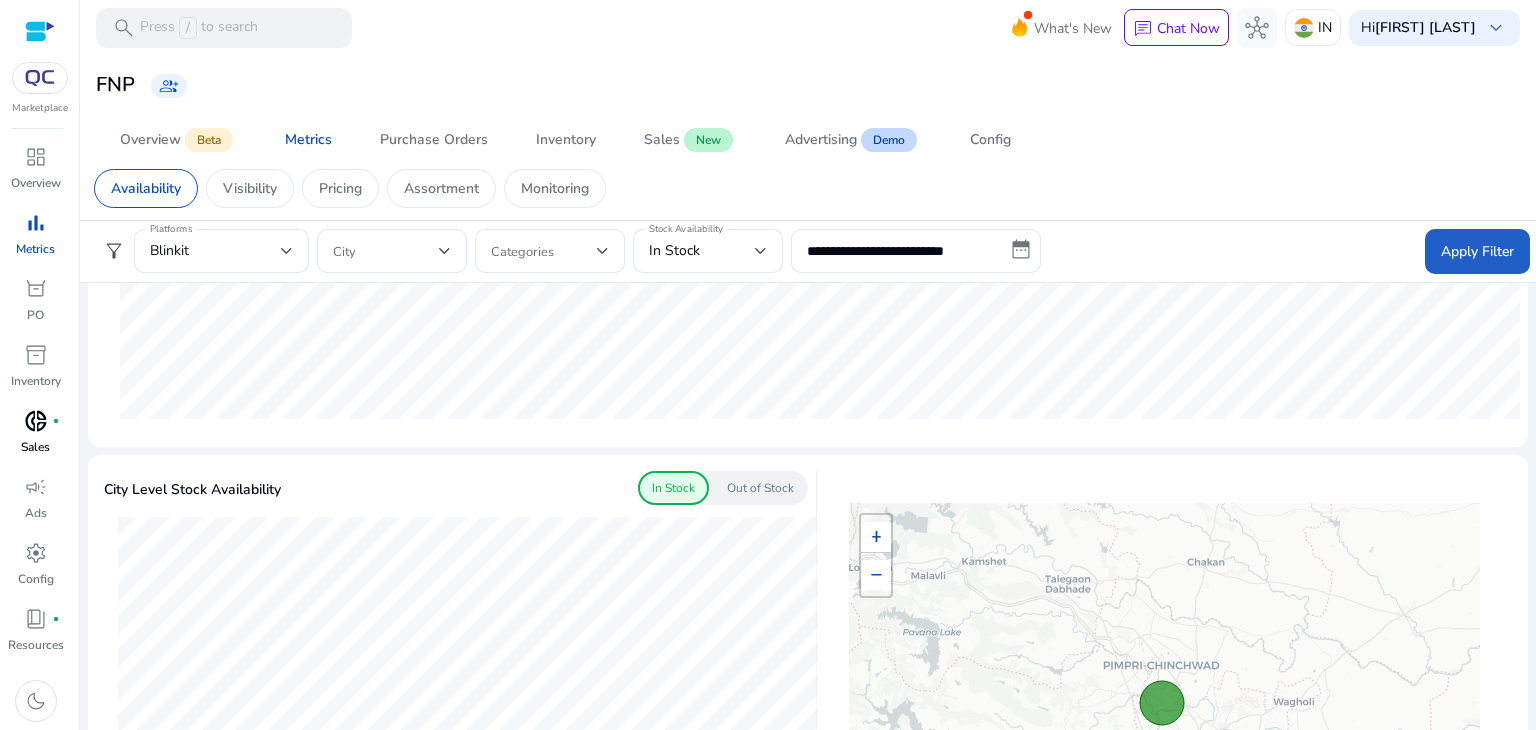 click on "Apply Filter" 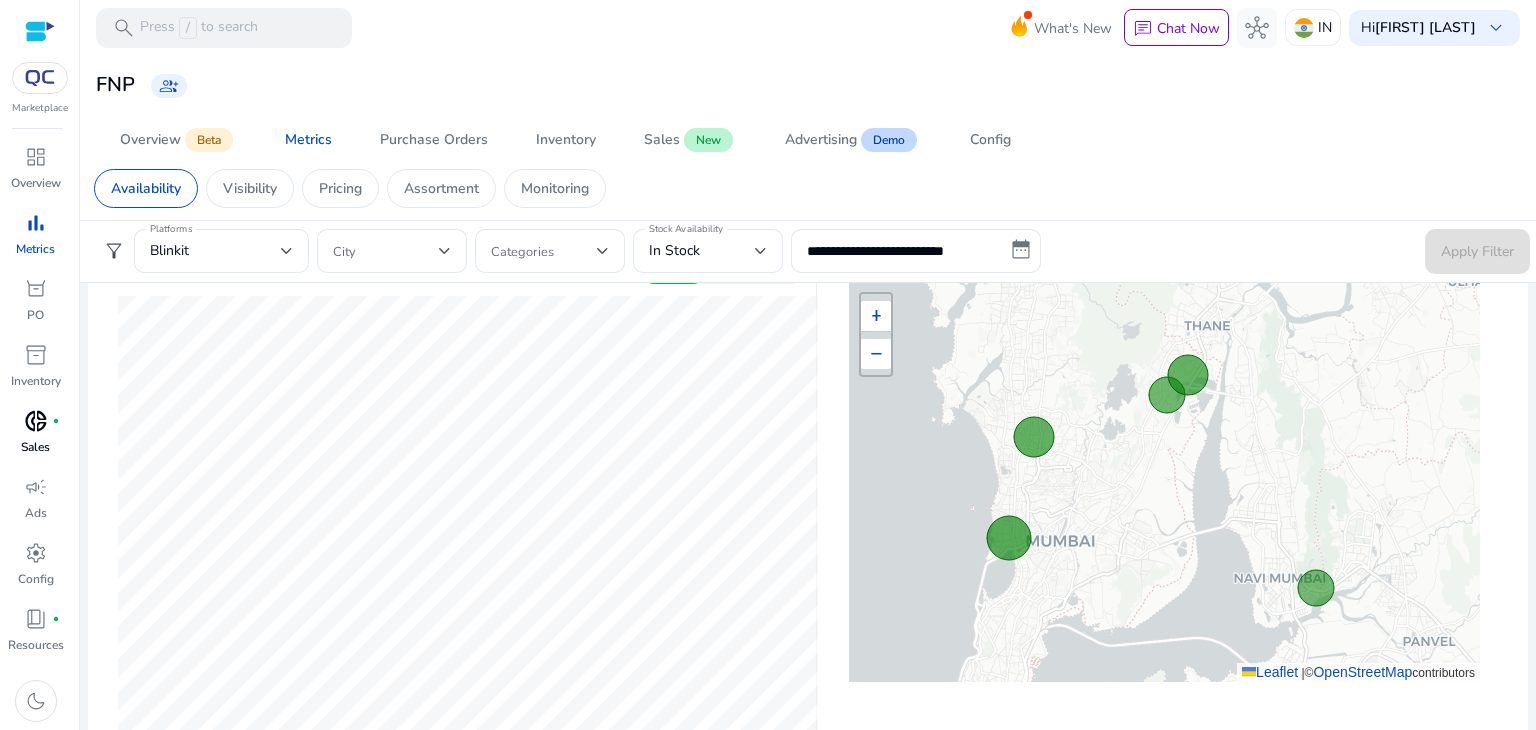 scroll, scrollTop: 619, scrollLeft: 0, axis: vertical 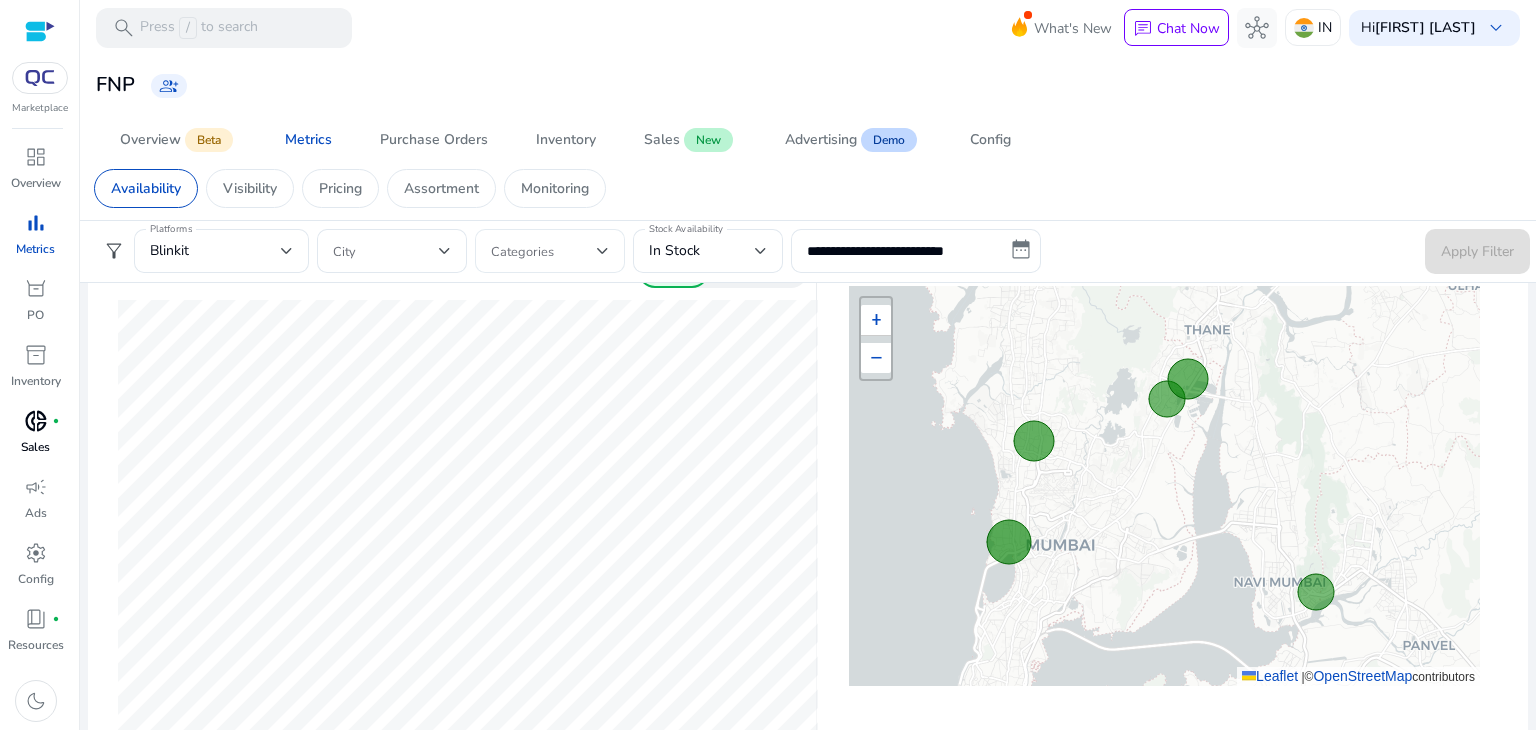 click at bounding box center [544, 251] 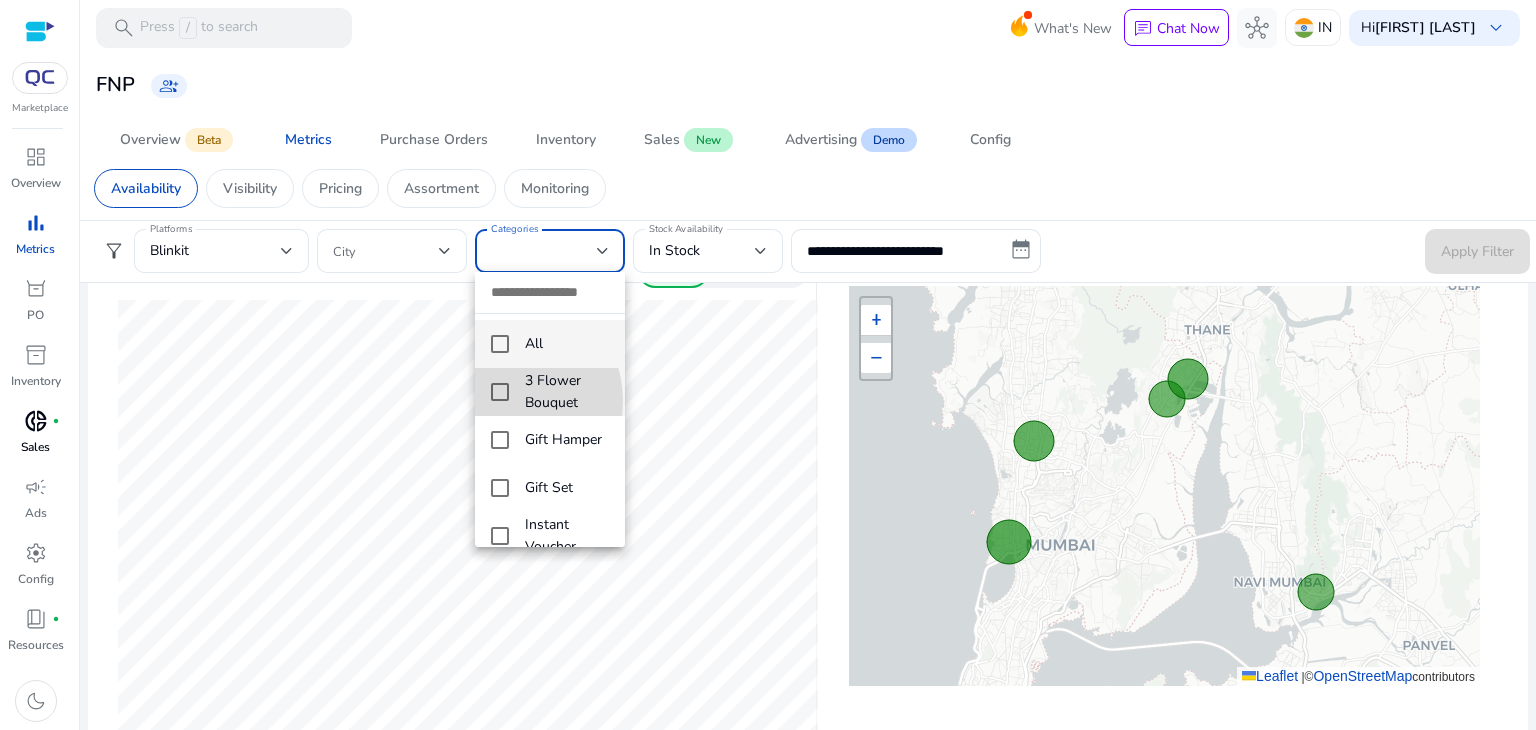 click on "3 Flower Bouquet" at bounding box center [550, 392] 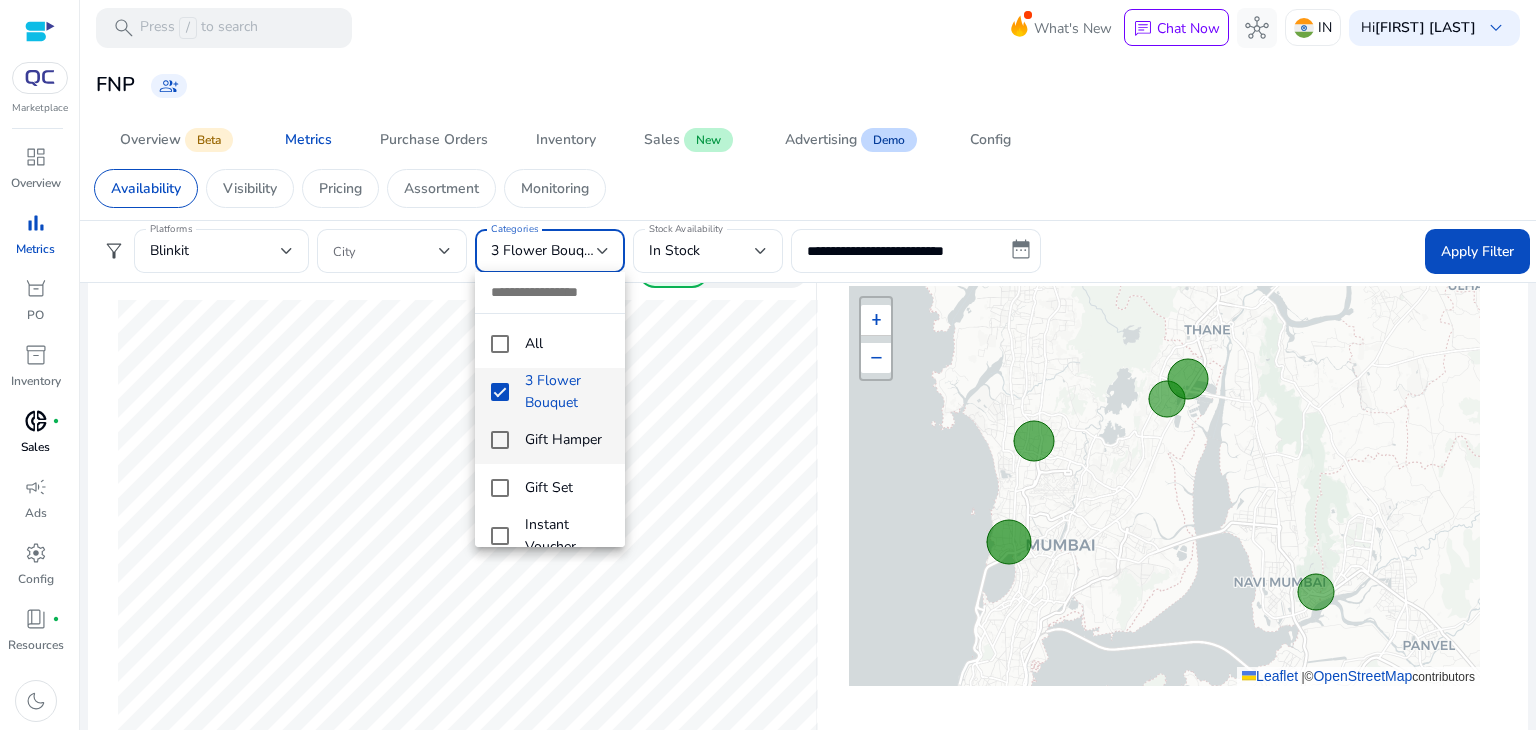 scroll, scrollTop: 68, scrollLeft: 0, axis: vertical 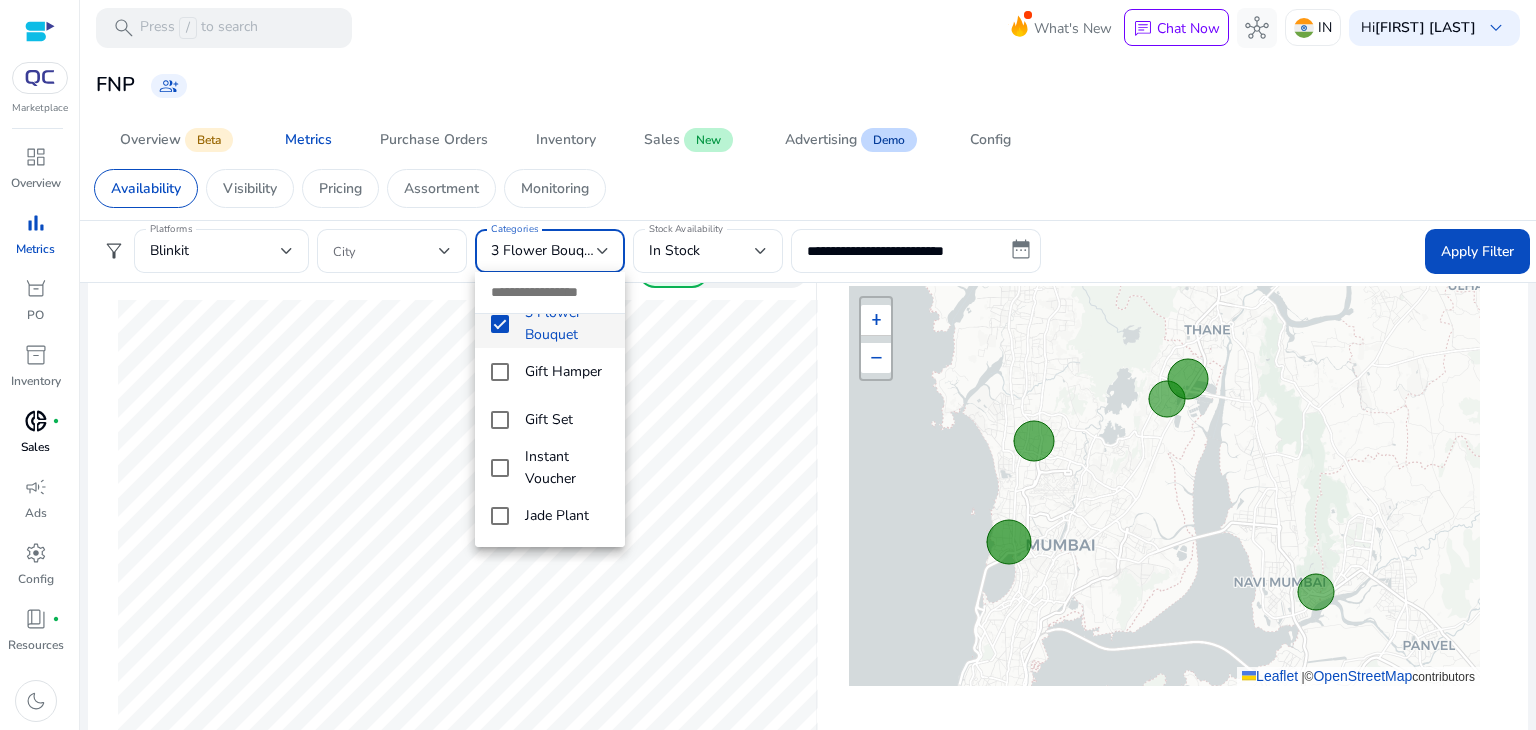 click at bounding box center (768, 365) 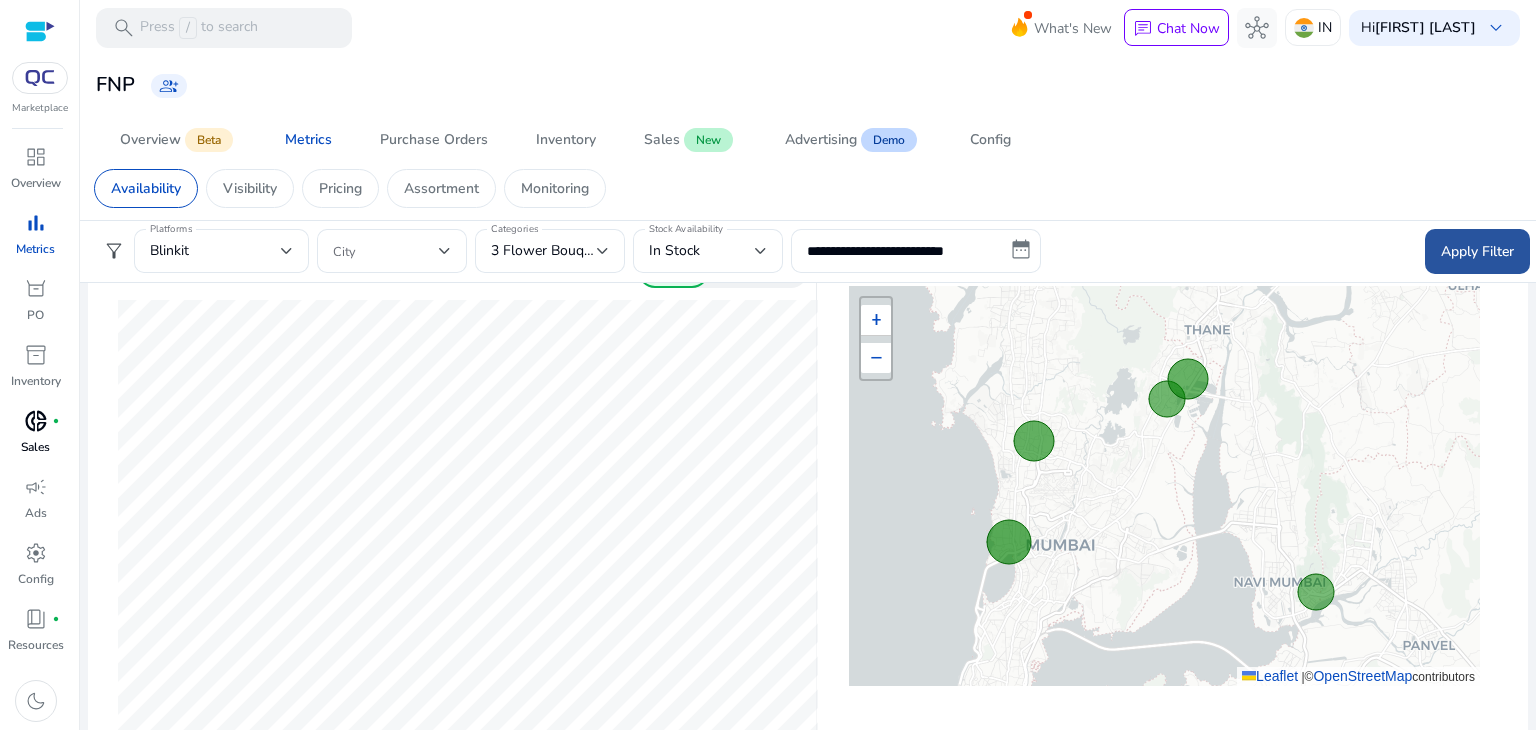 click 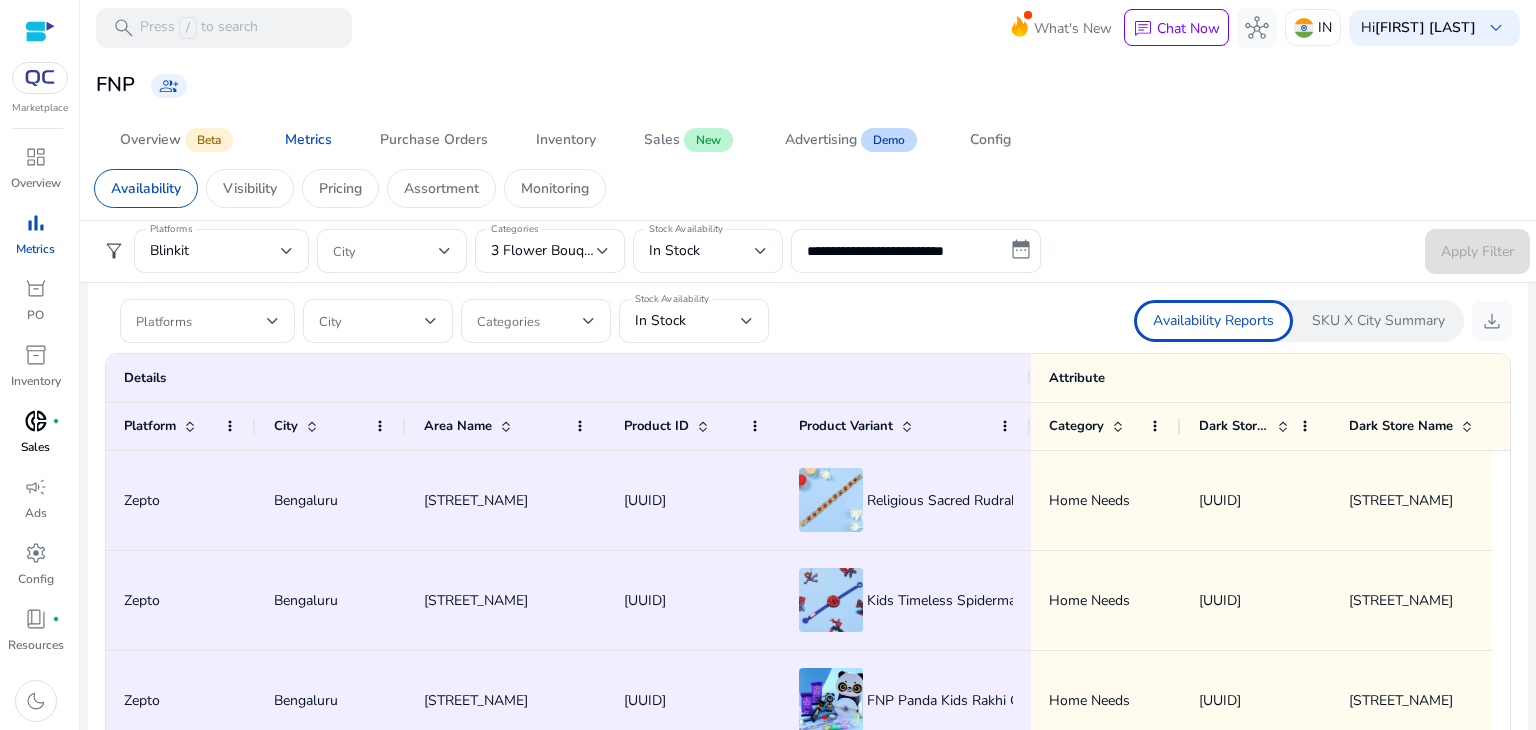 scroll, scrollTop: 1224, scrollLeft: 0, axis: vertical 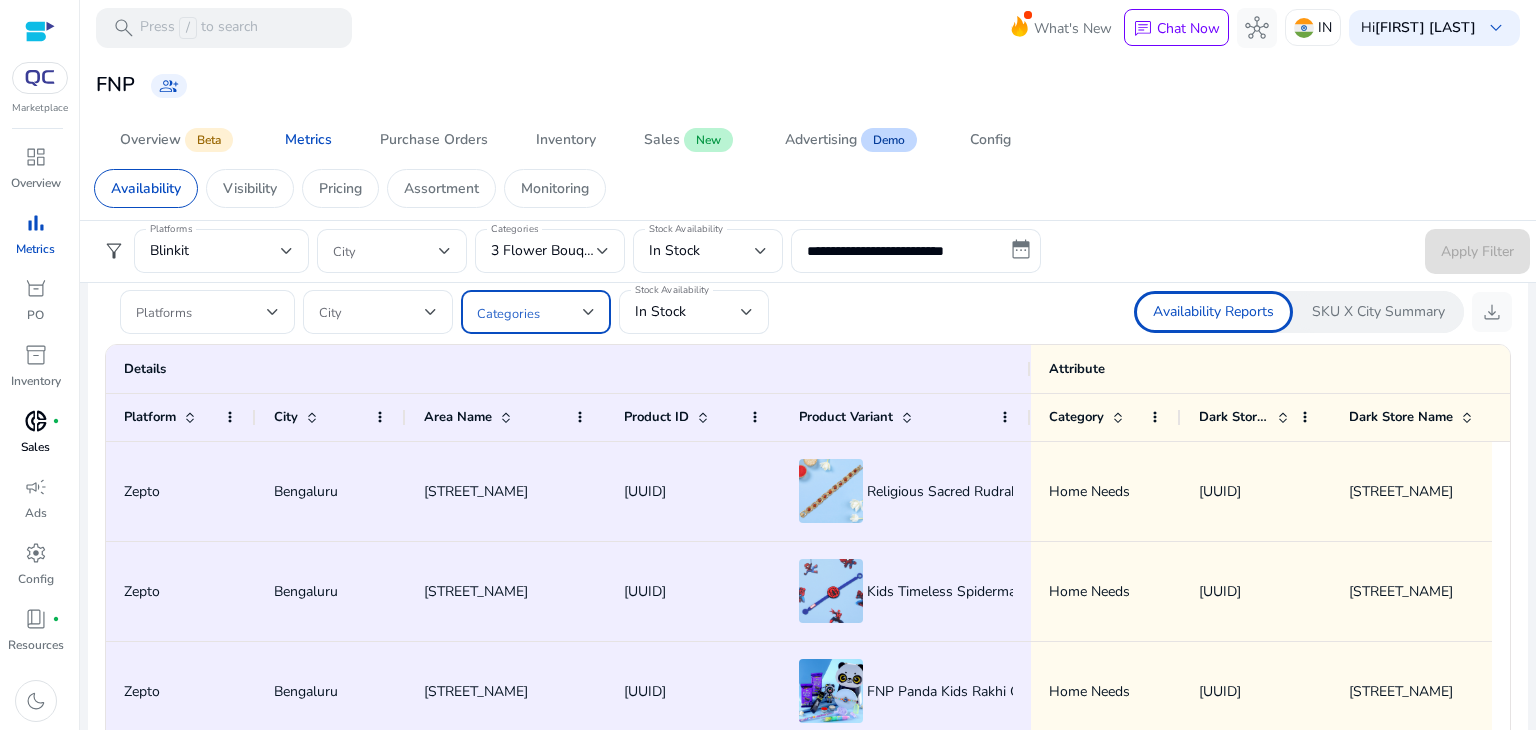 click at bounding box center [530, 312] 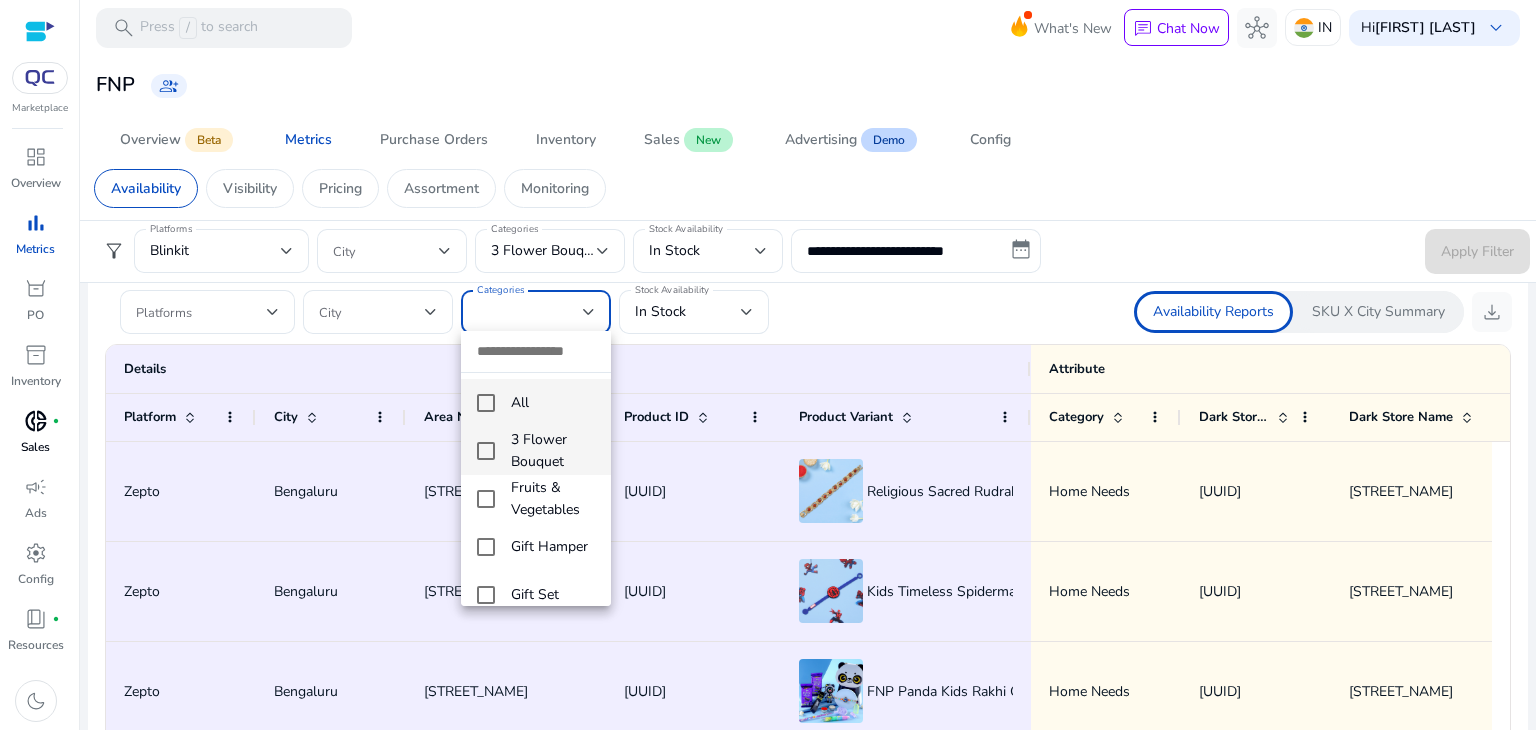 click at bounding box center [486, 451] 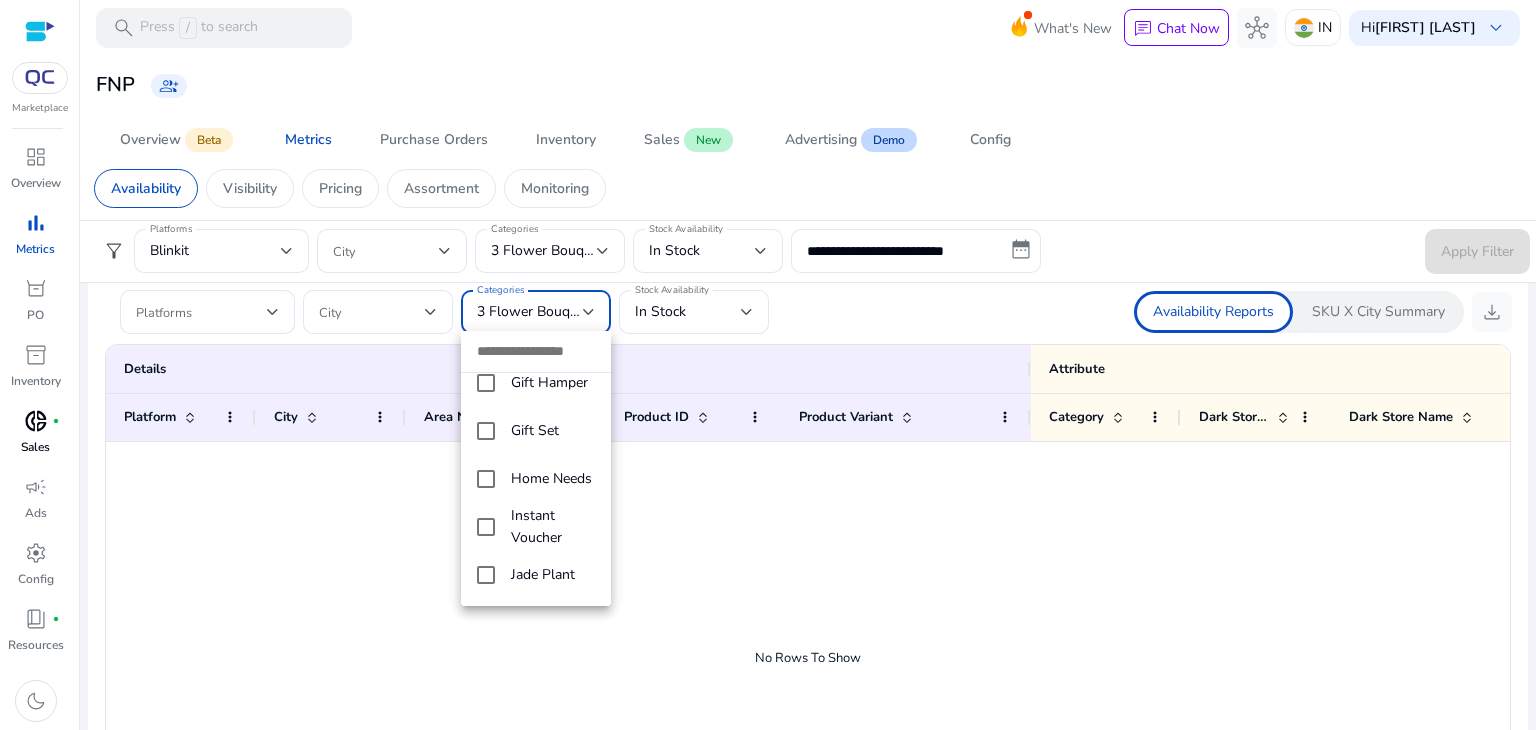 click at bounding box center (768, 365) 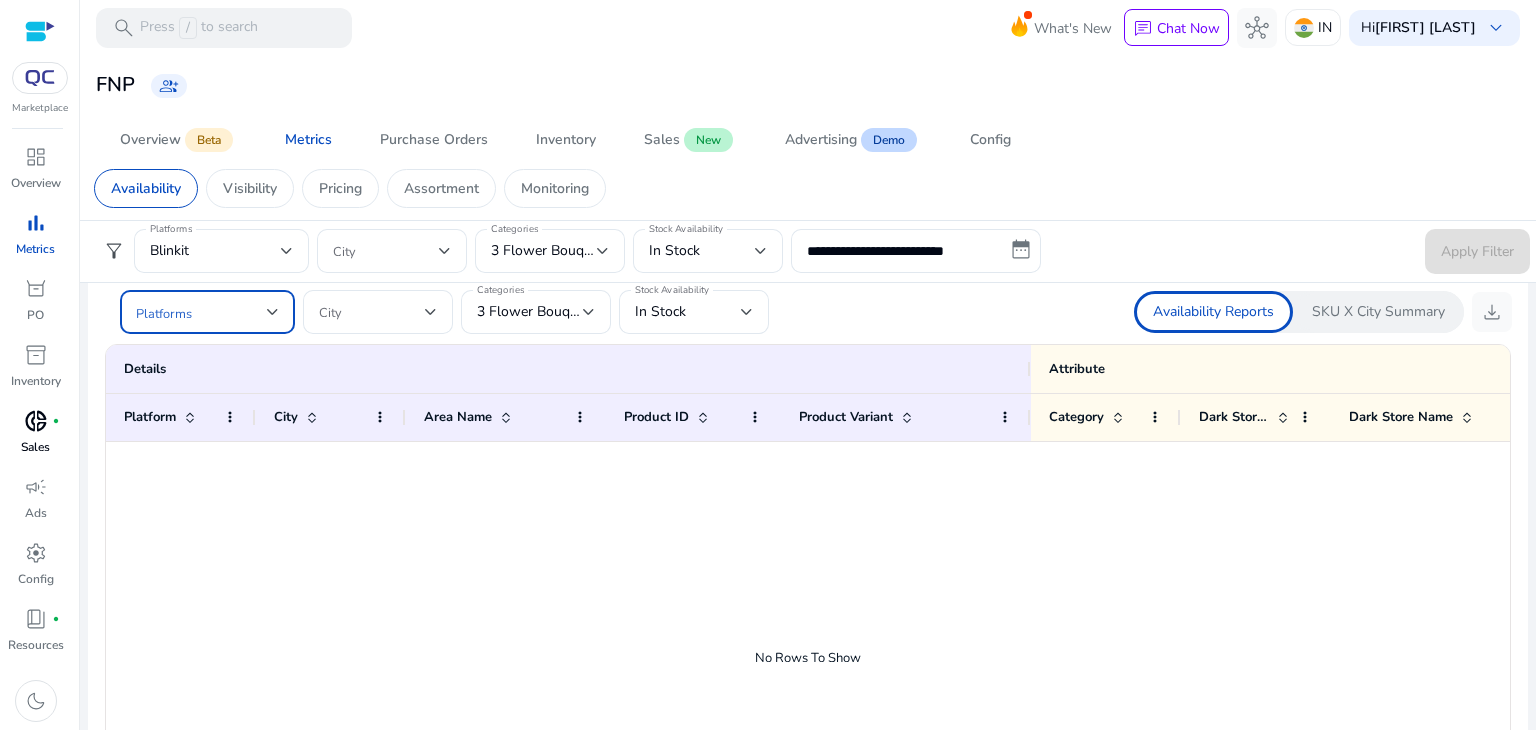 click at bounding box center [201, 312] 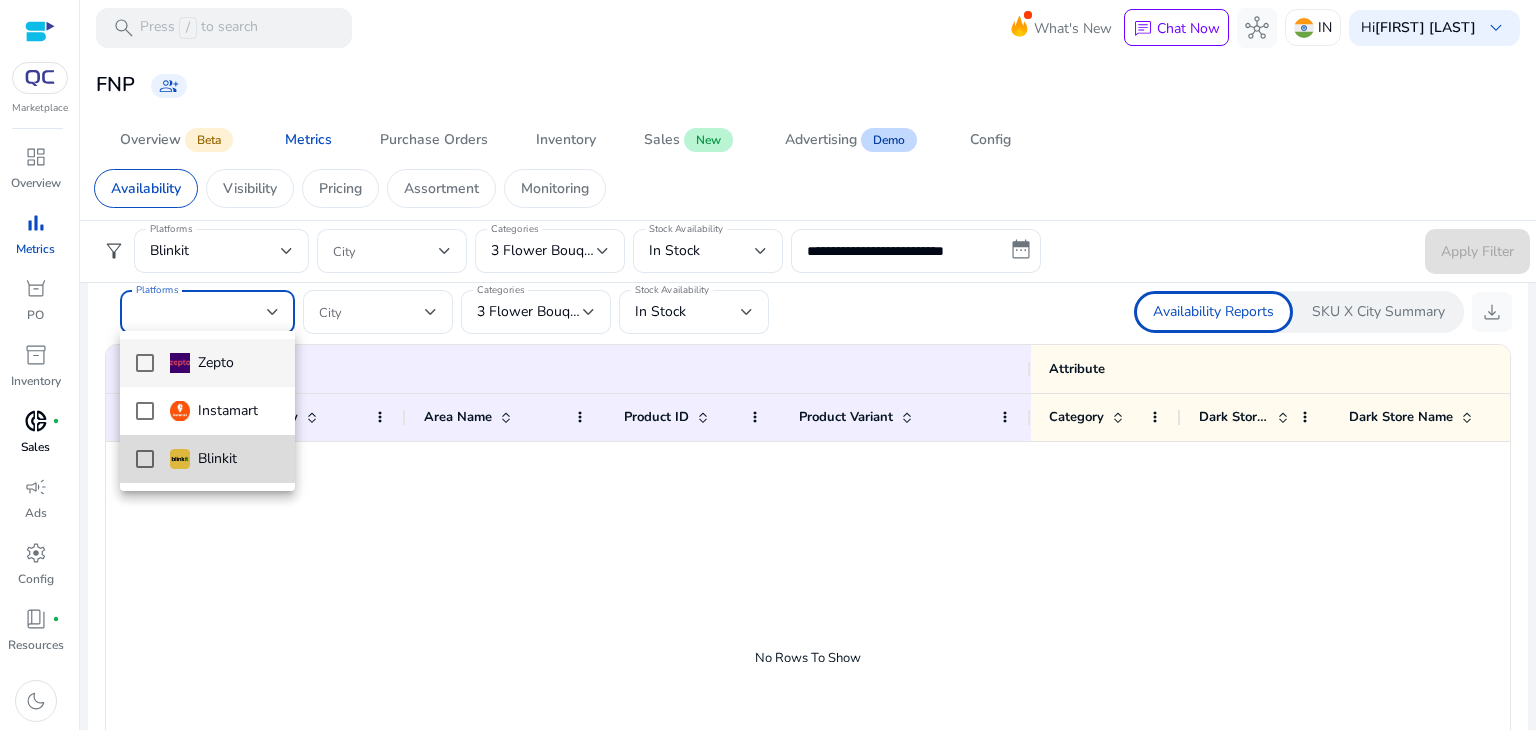 click on "Blinkit" at bounding box center (207, 459) 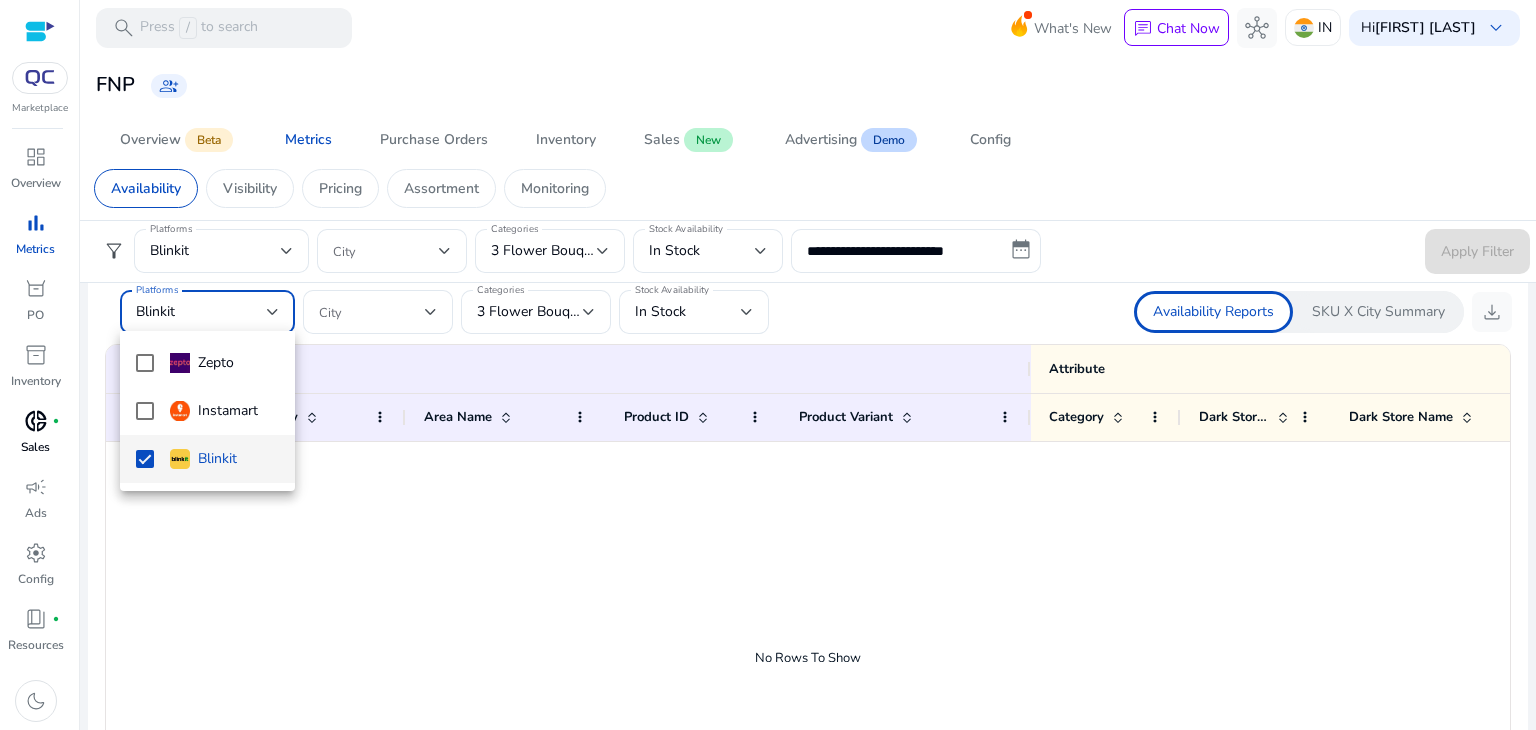 click at bounding box center [768, 365] 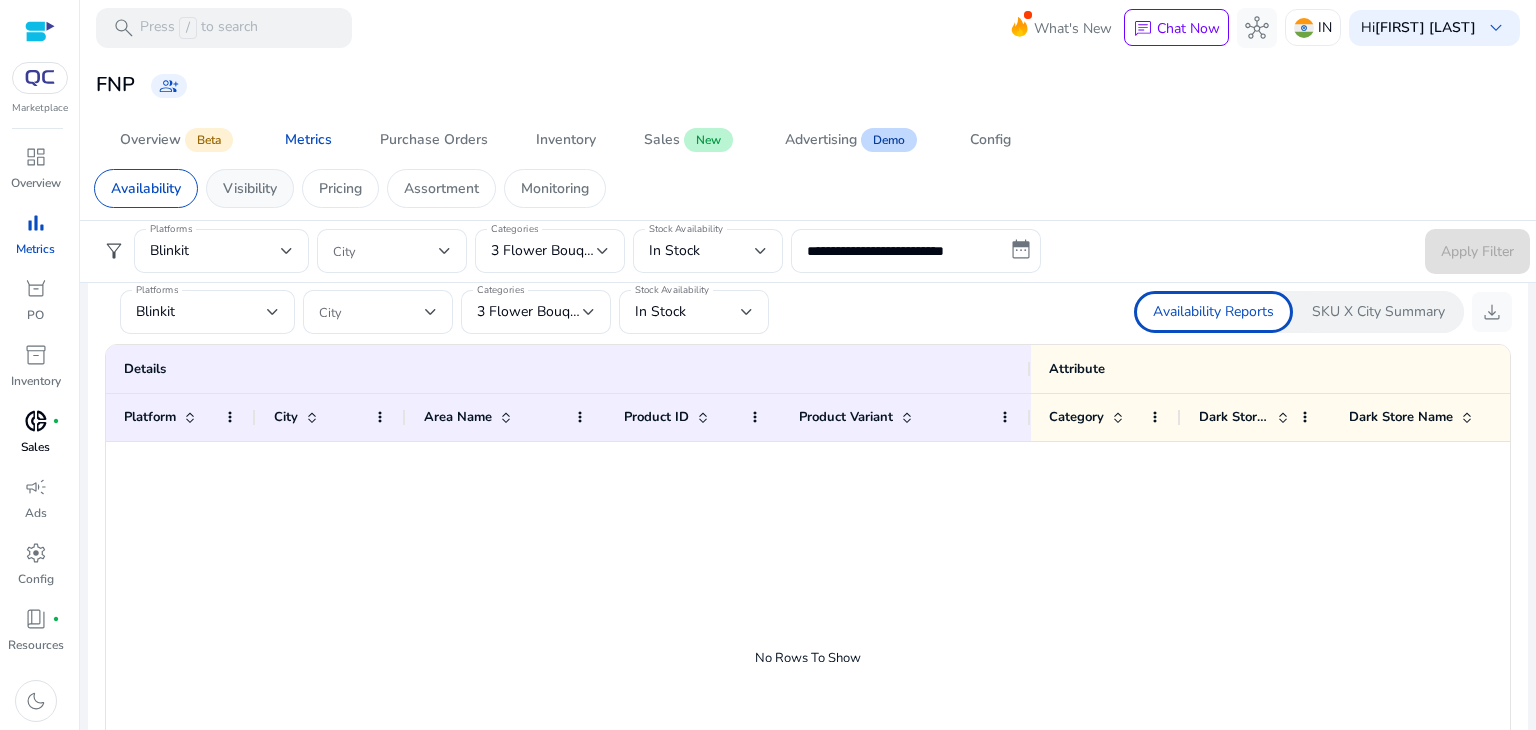 click on "Visibility" 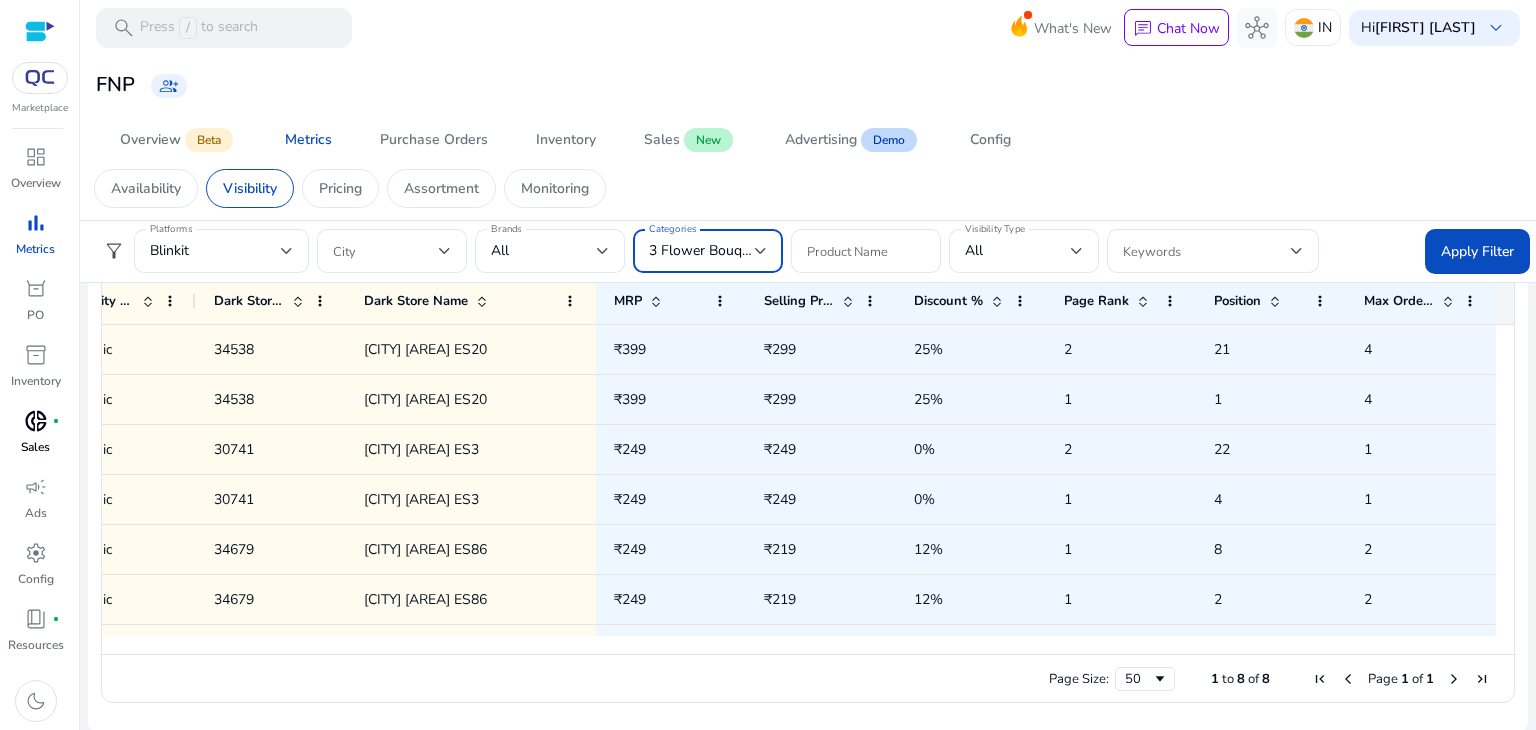 click on "3 Flower Bouquet" at bounding box center (705, 250) 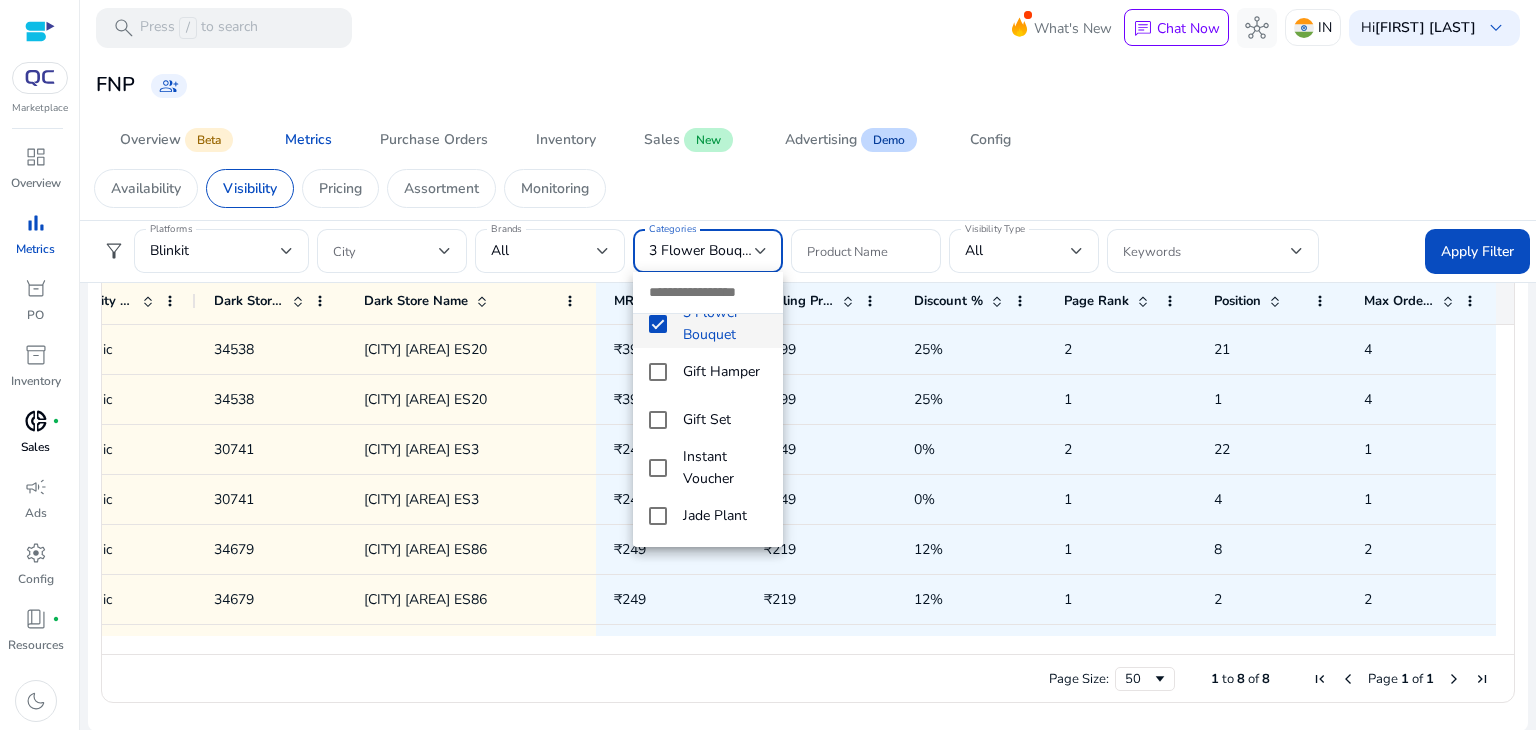 click at bounding box center (768, 365) 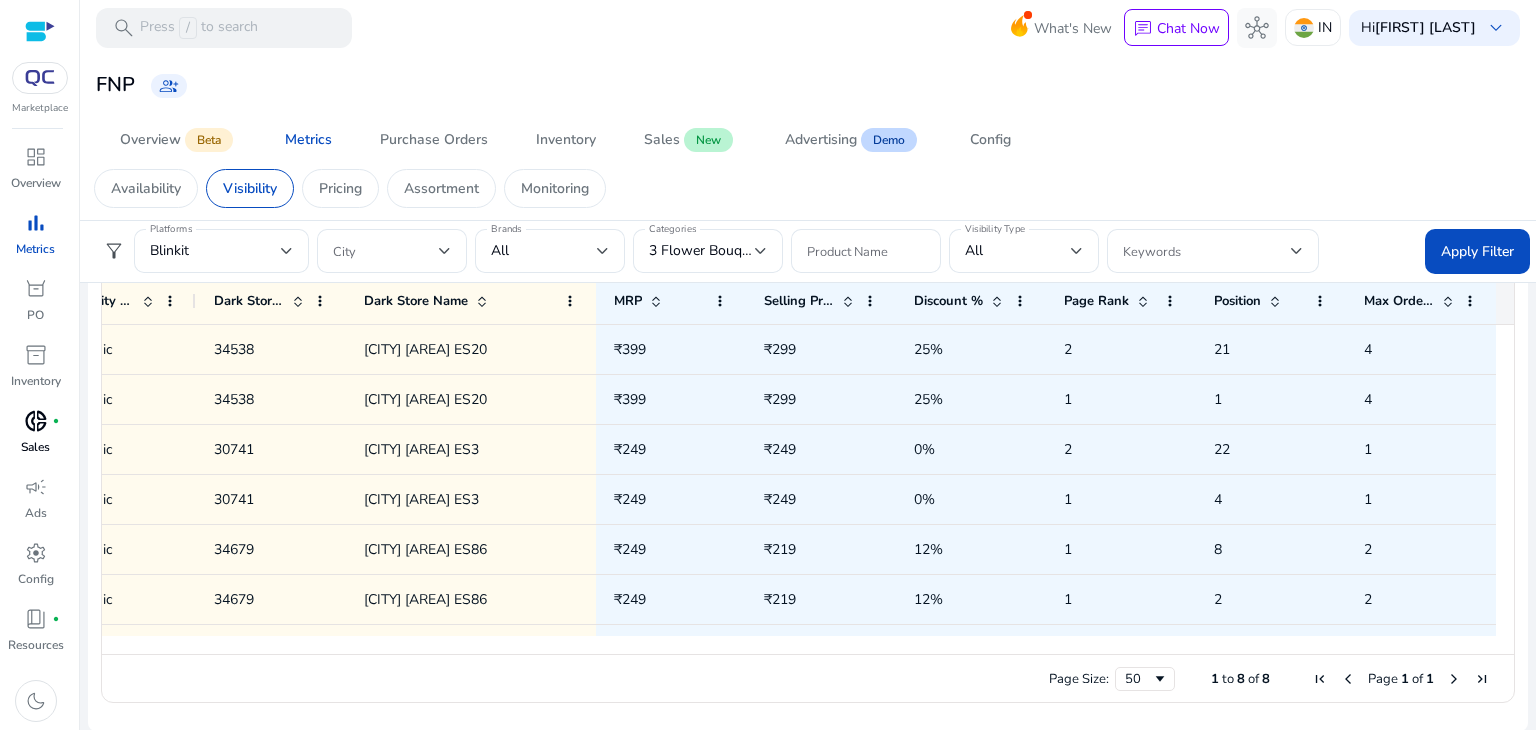 scroll, scrollTop: 48, scrollLeft: 0, axis: vertical 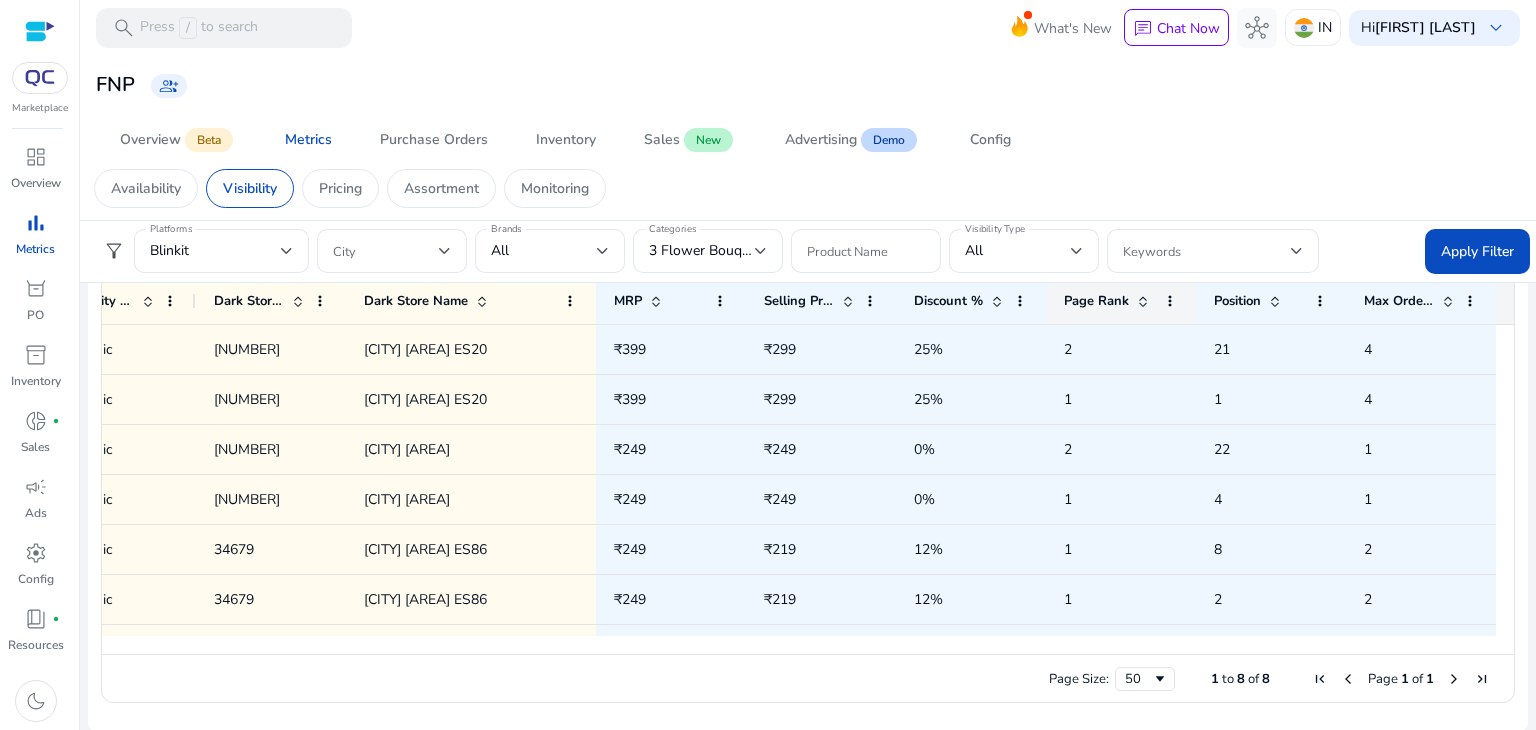 click 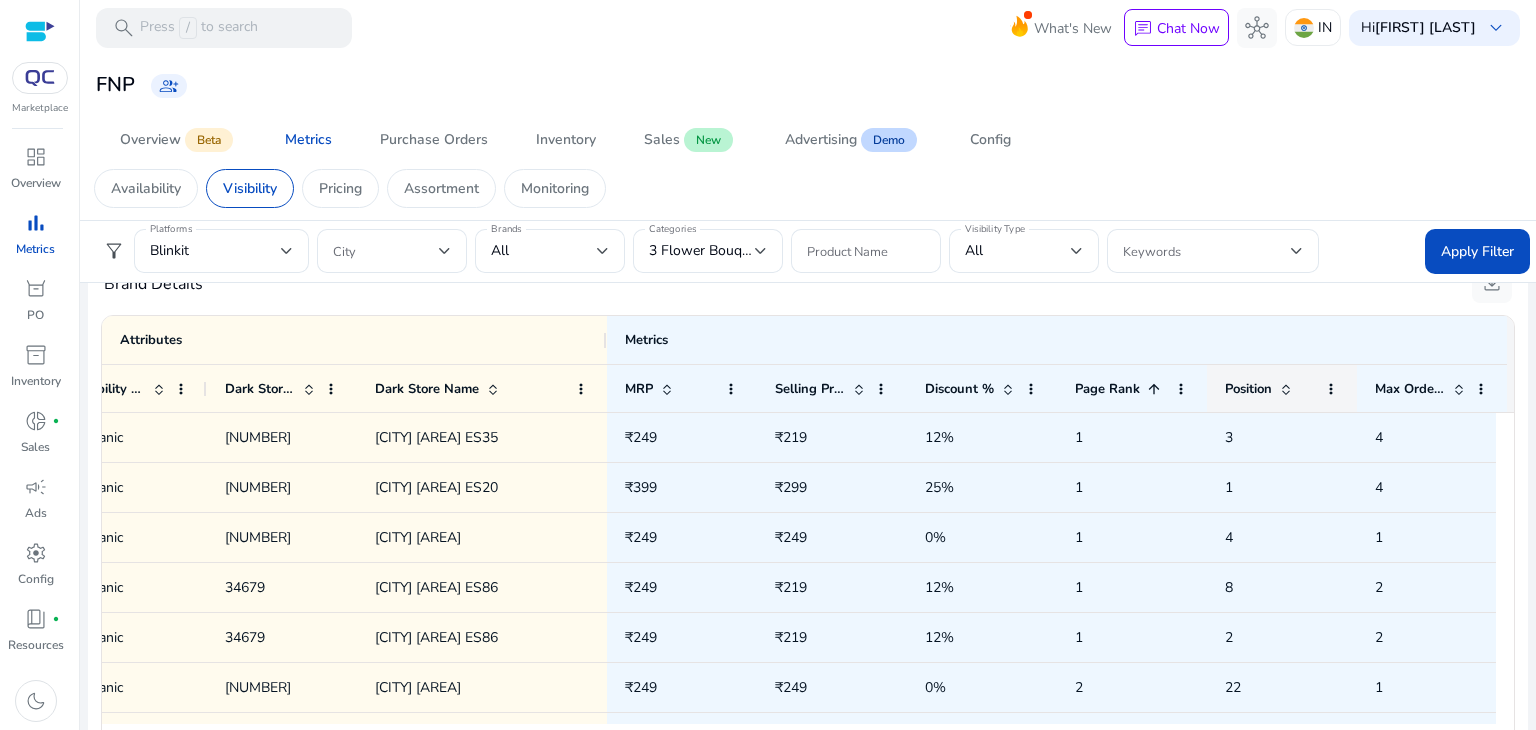 click 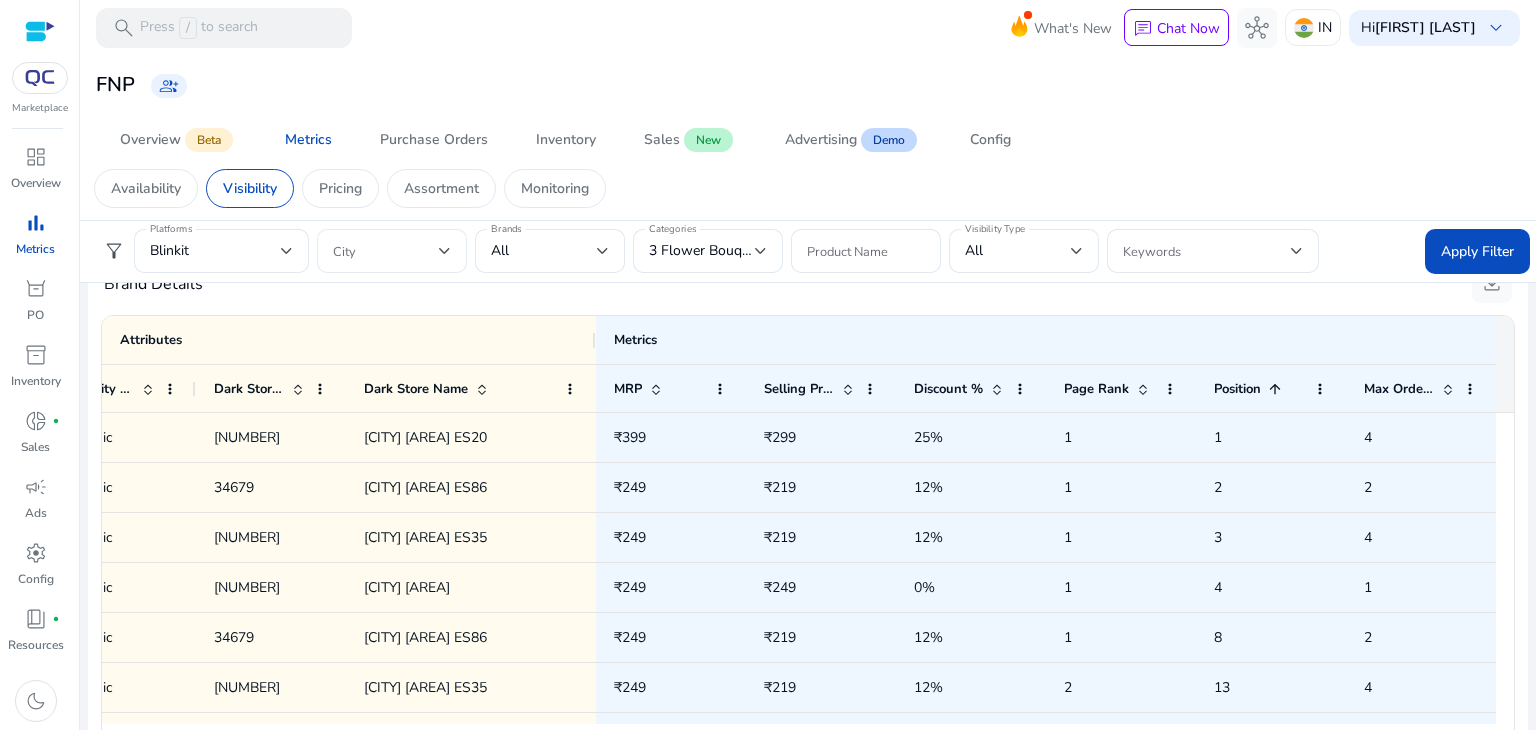 click on "City" 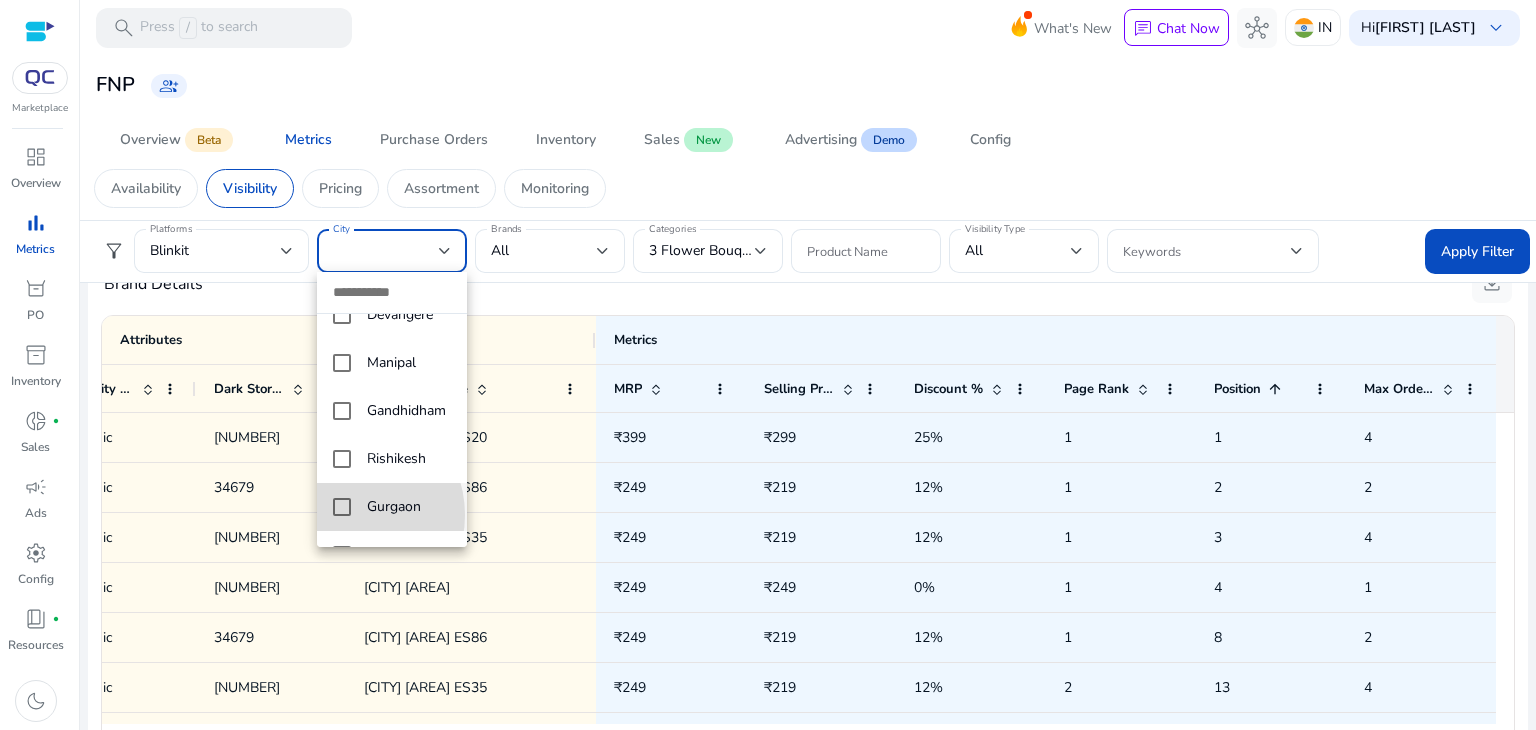 click at bounding box center (342, 507) 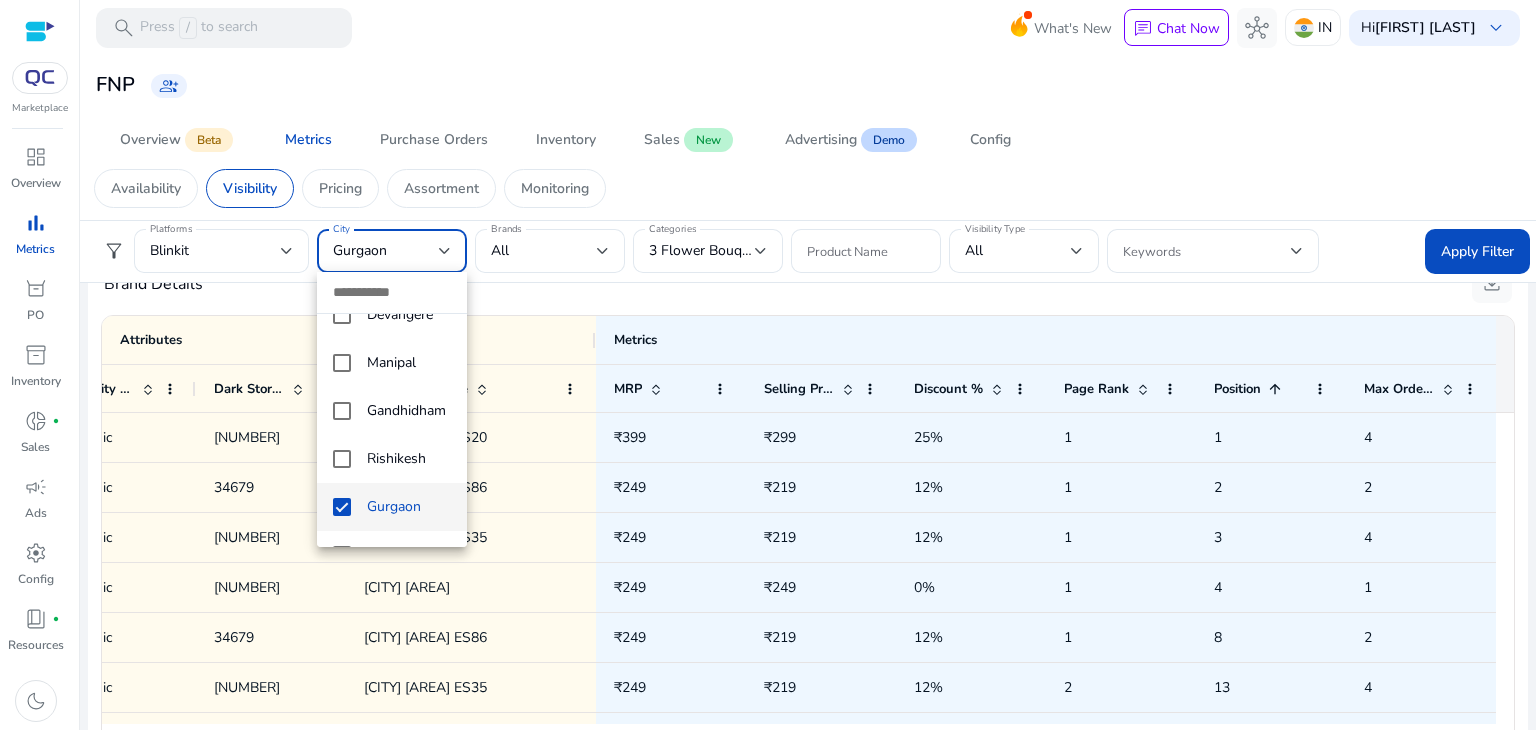 click at bounding box center [768, 365] 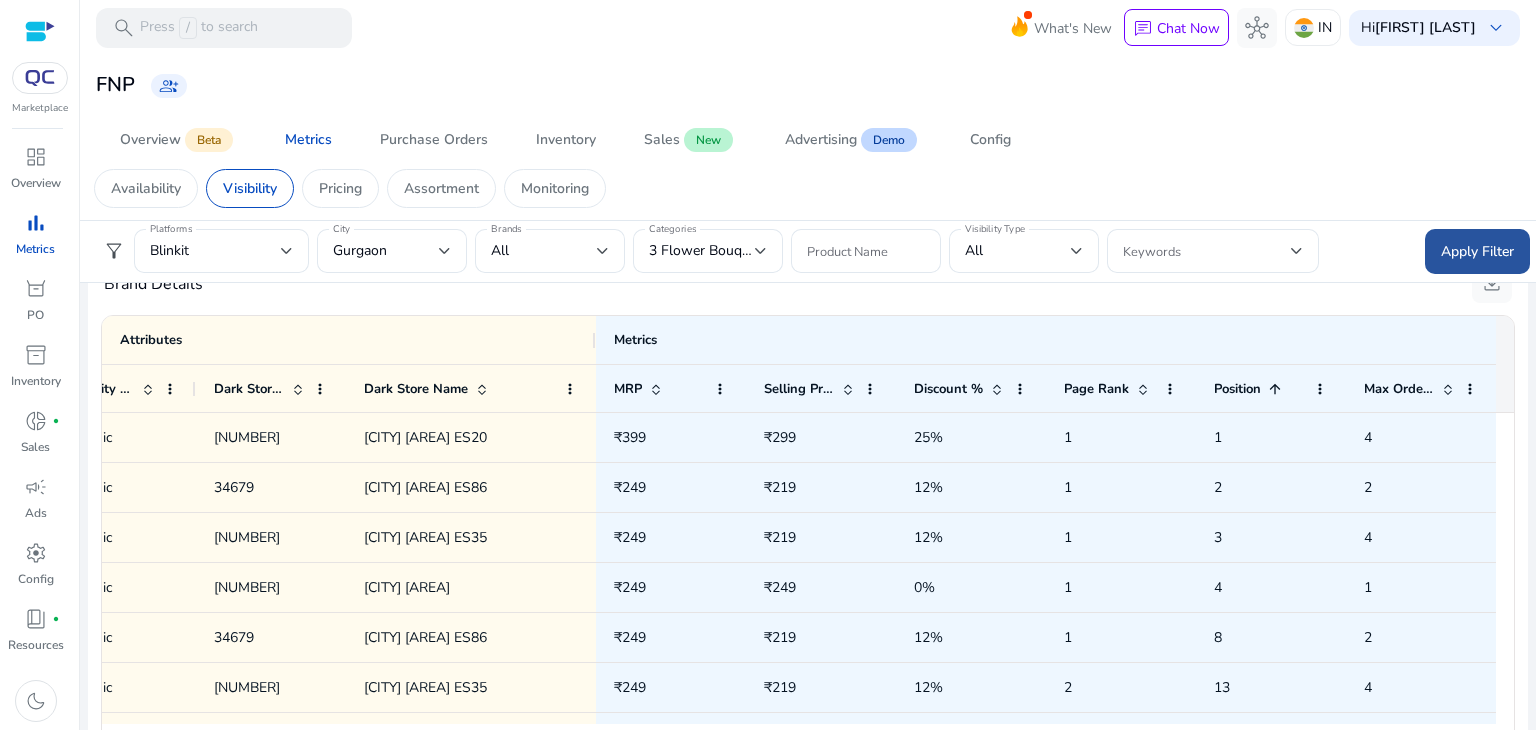 click on "Apply Filter" 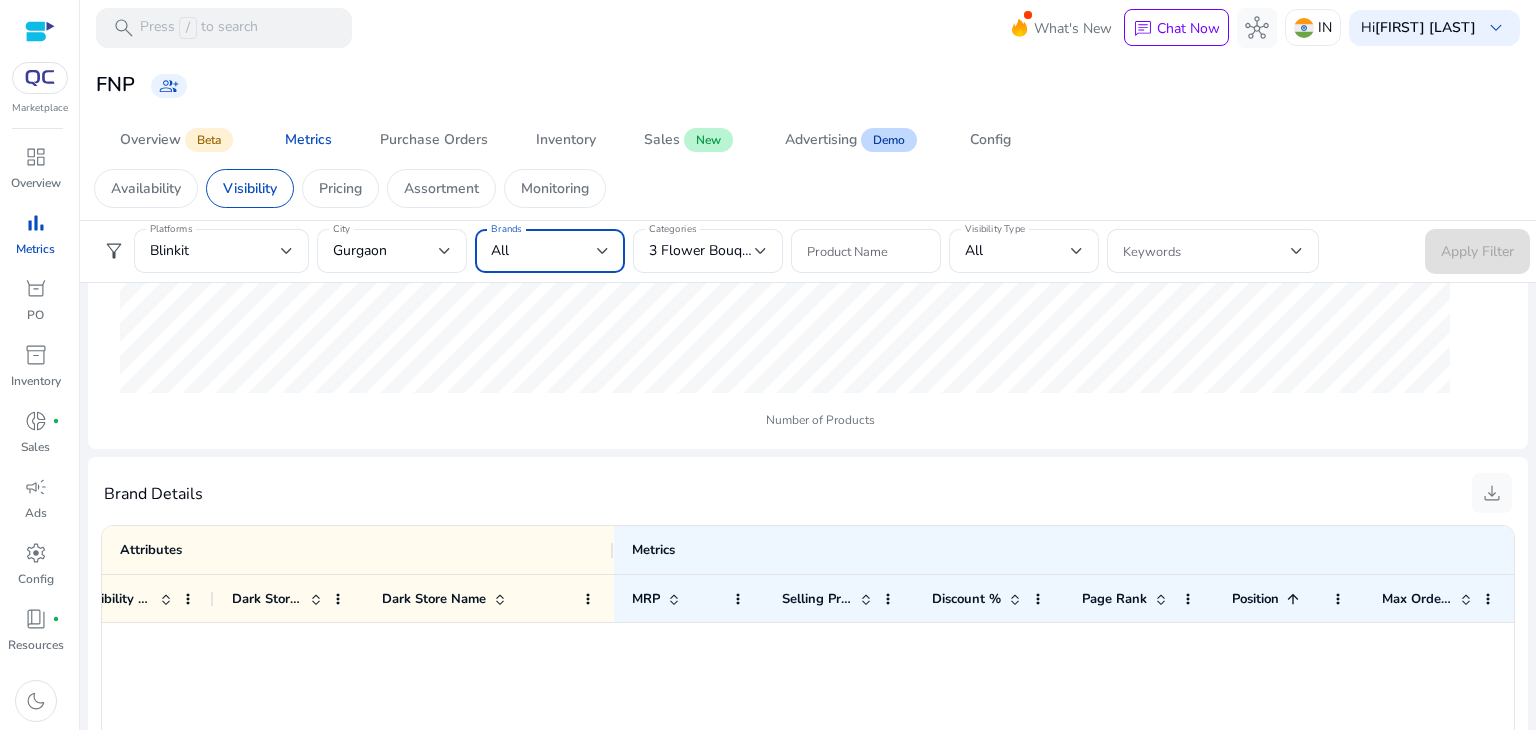 click on "All" at bounding box center [544, 251] 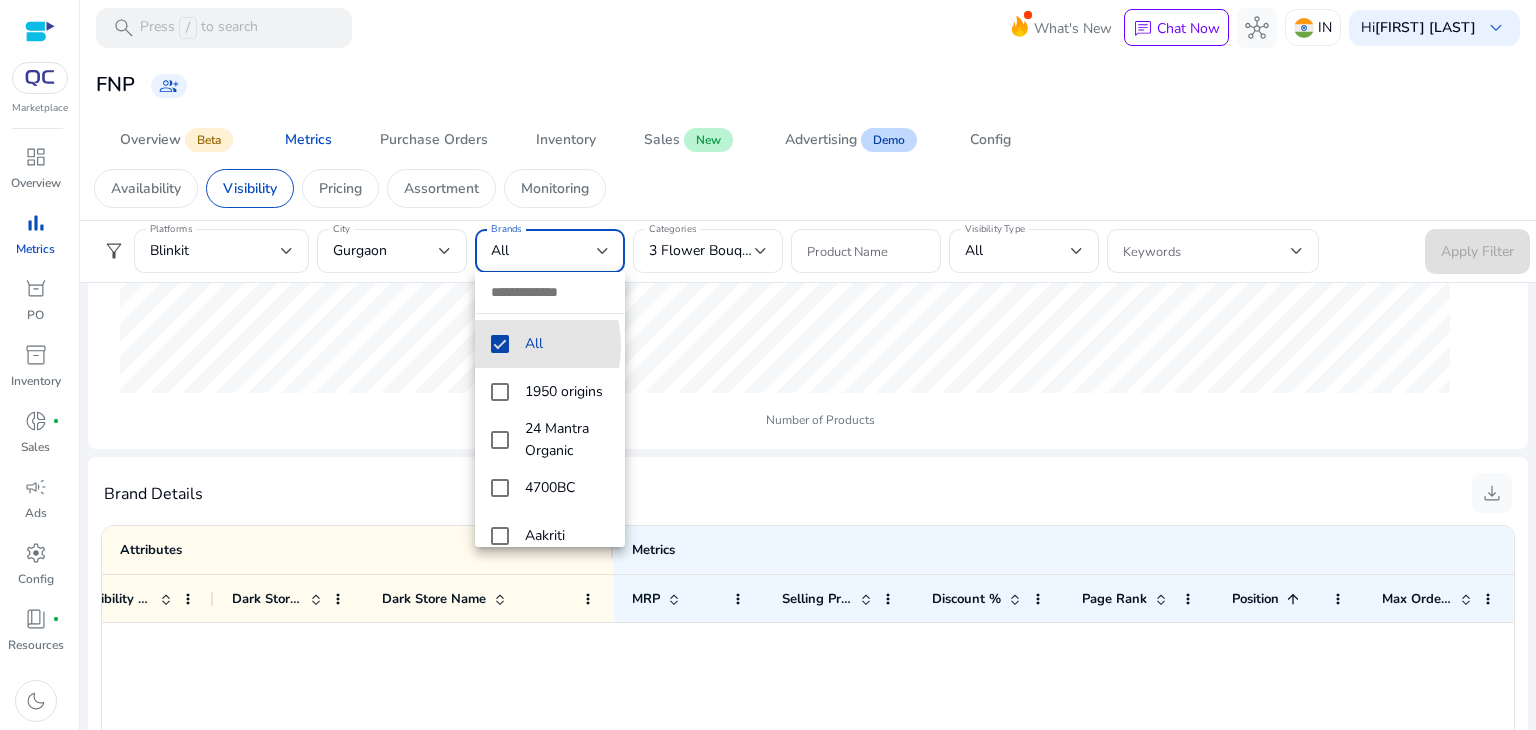 click at bounding box center (500, 344) 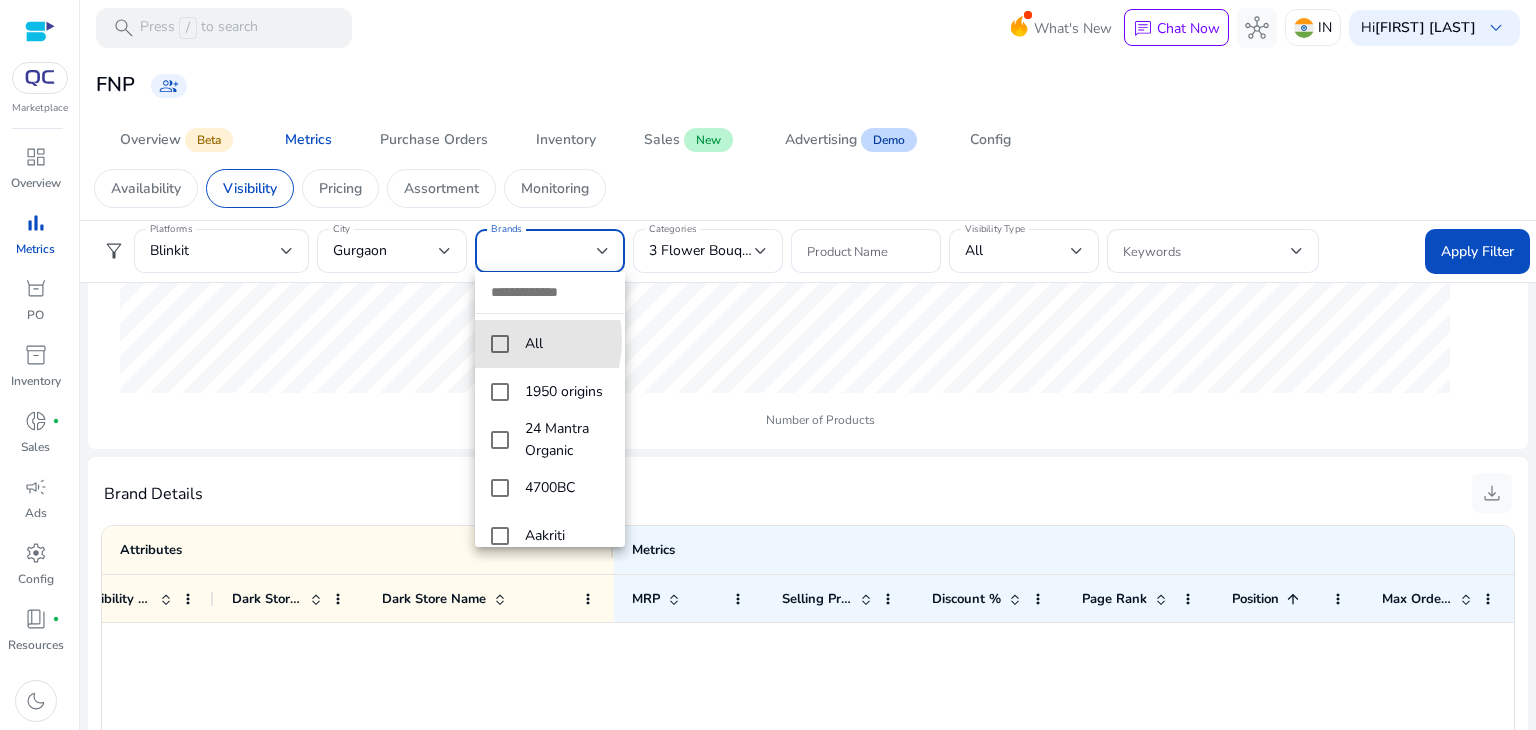 click at bounding box center (500, 344) 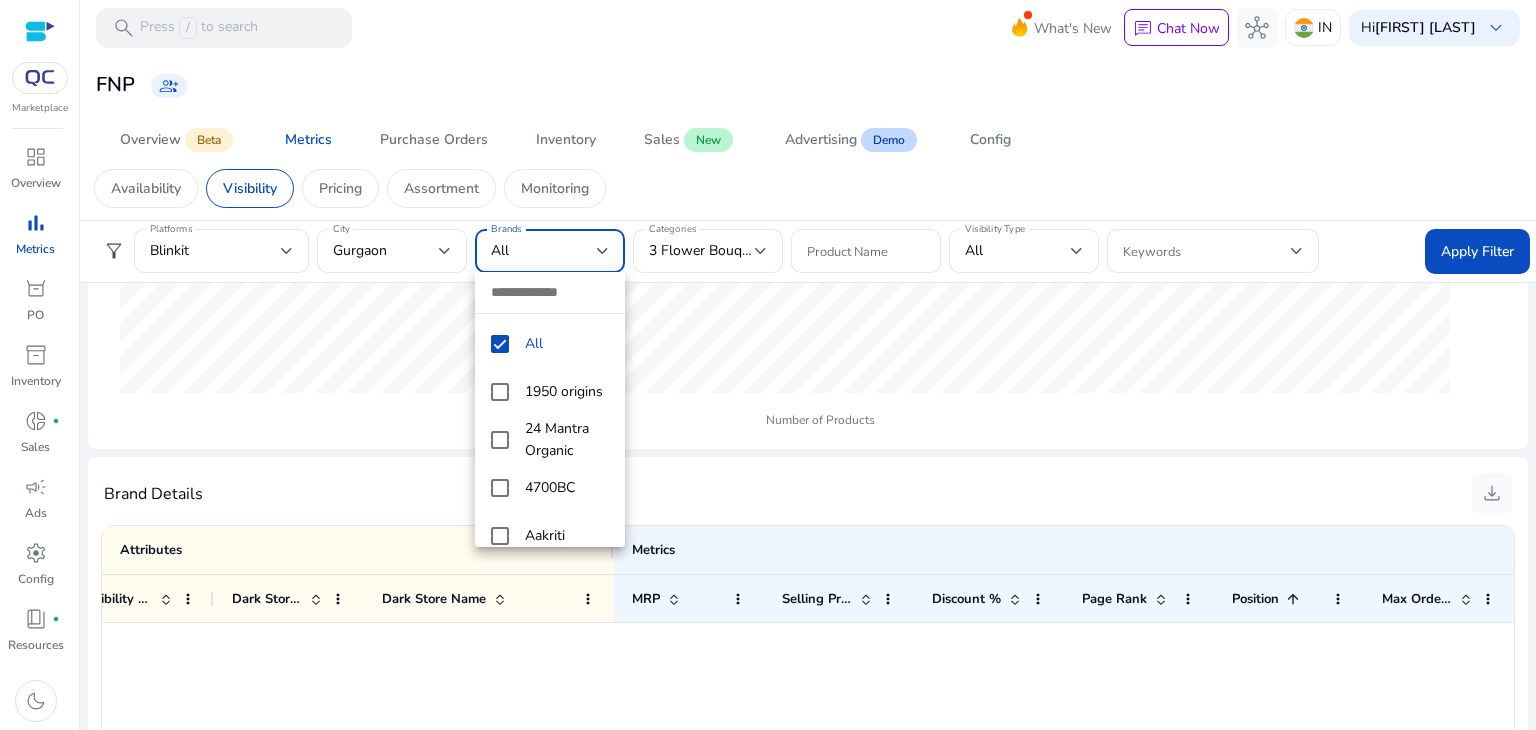 click at bounding box center [768, 365] 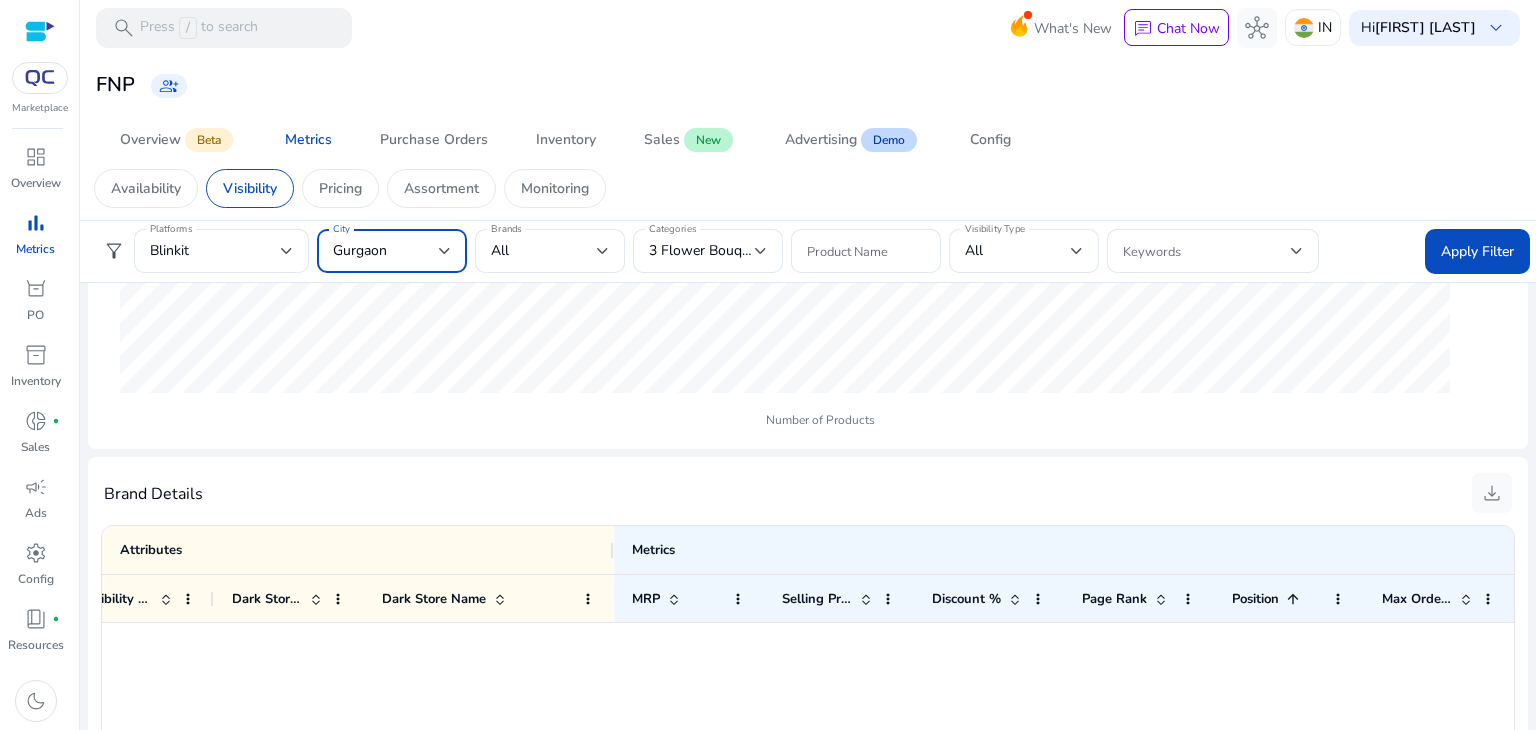click on "Gurgaon" at bounding box center (386, 251) 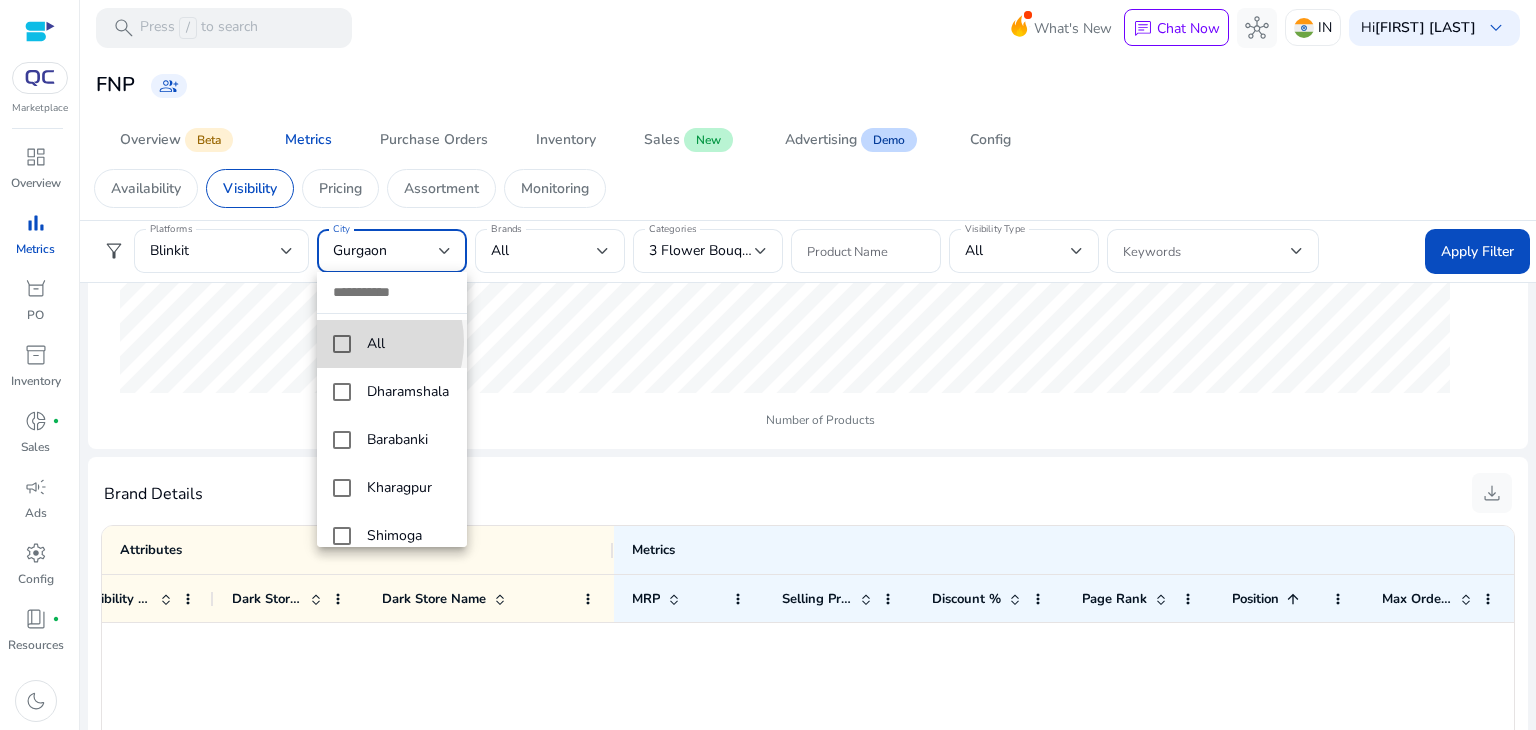 click on "All" at bounding box center (392, 344) 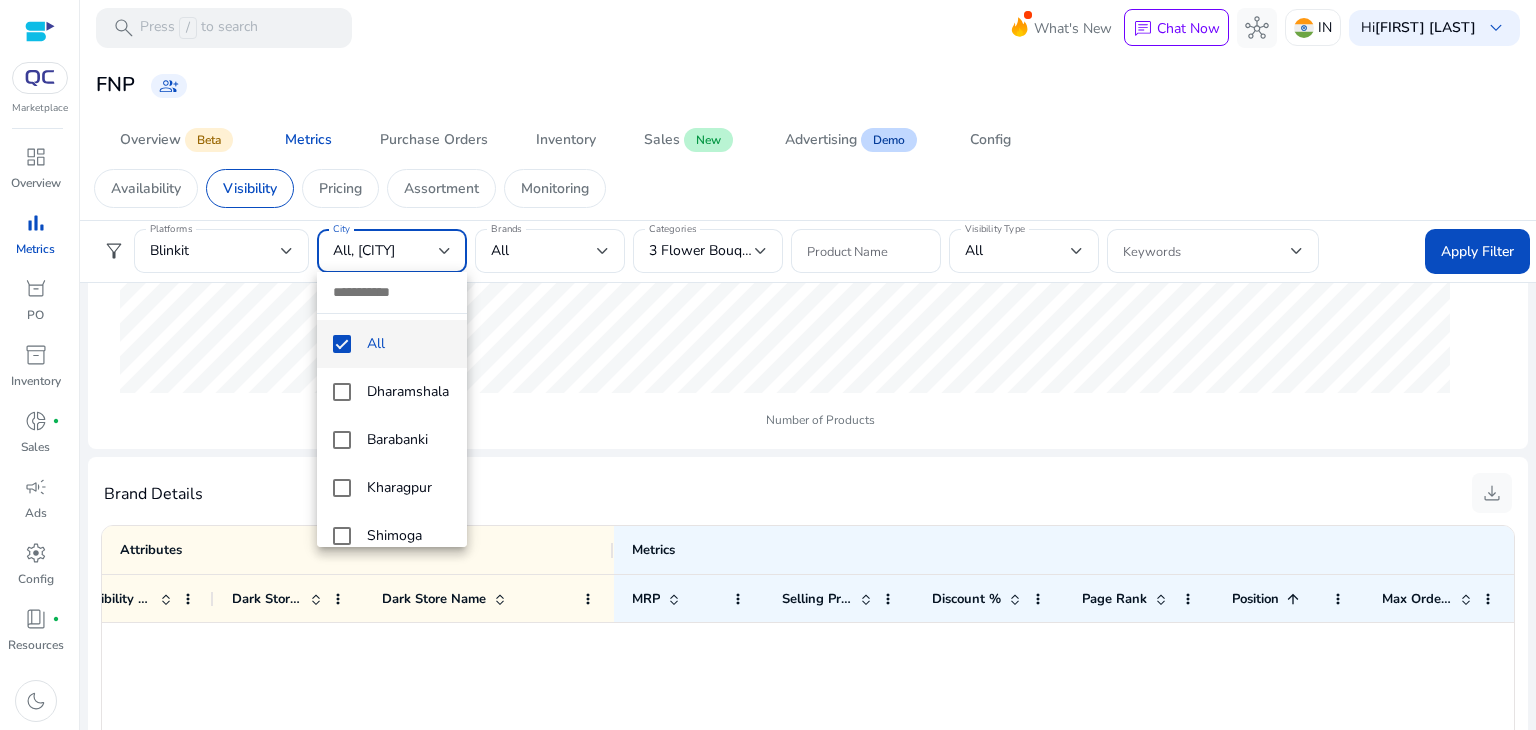 click at bounding box center (768, 365) 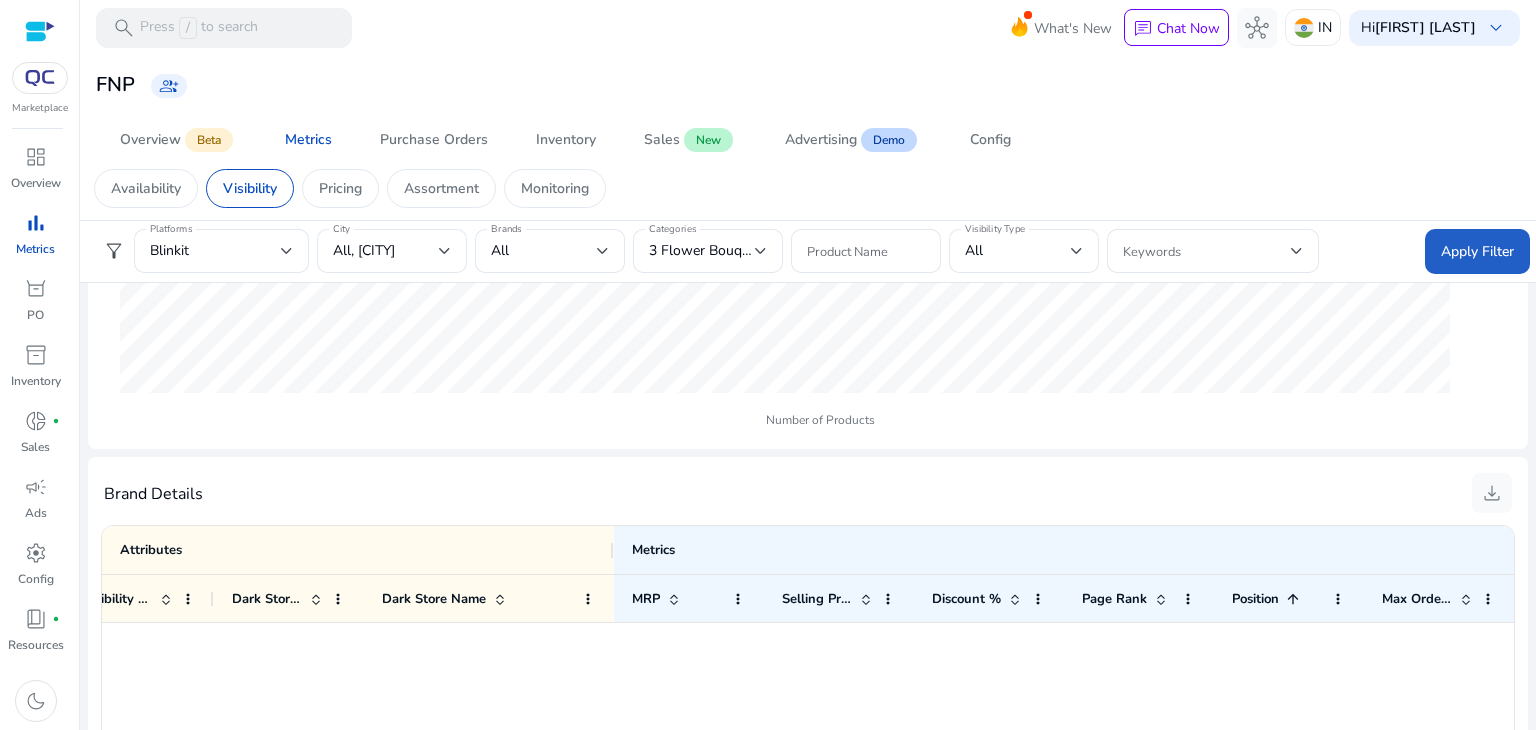click 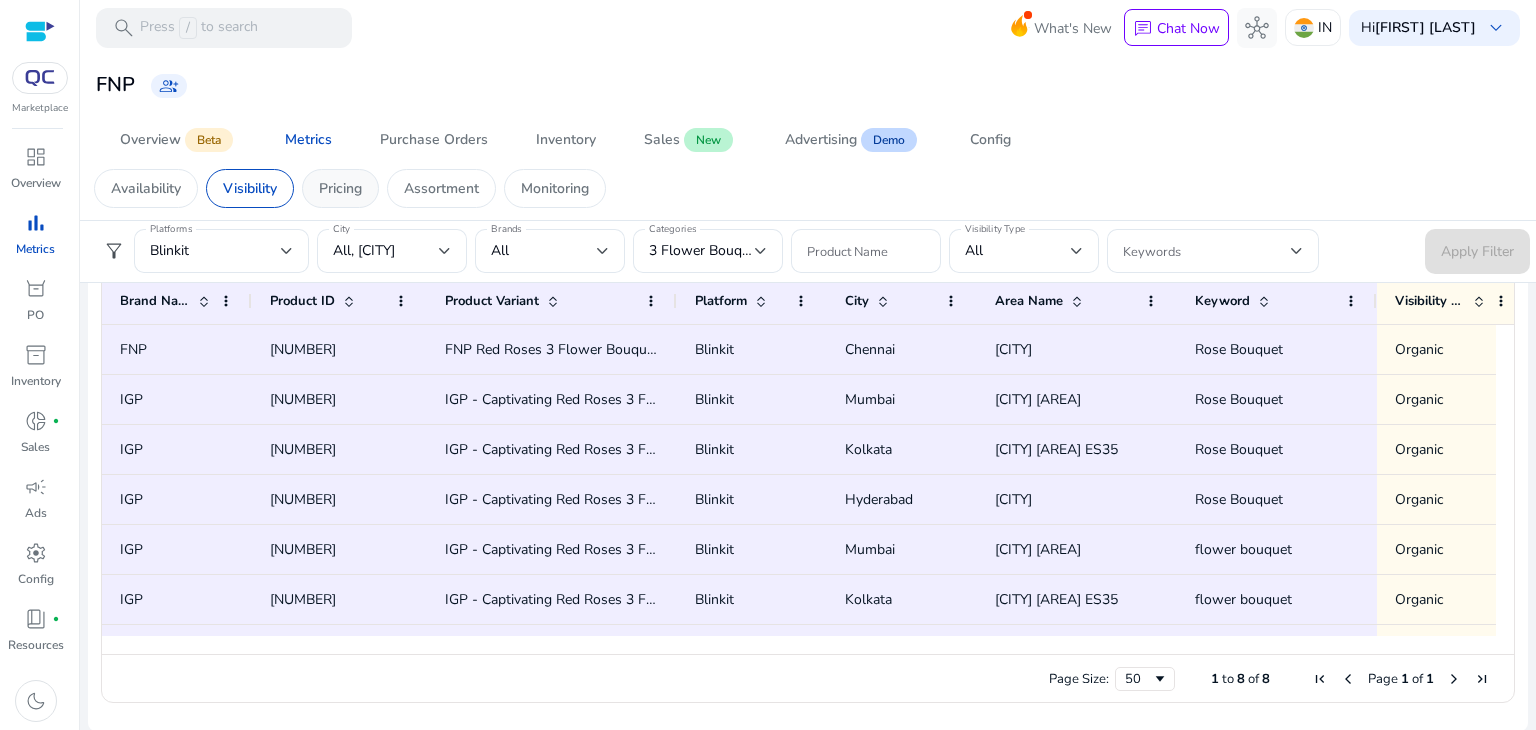 click on "Pricing" 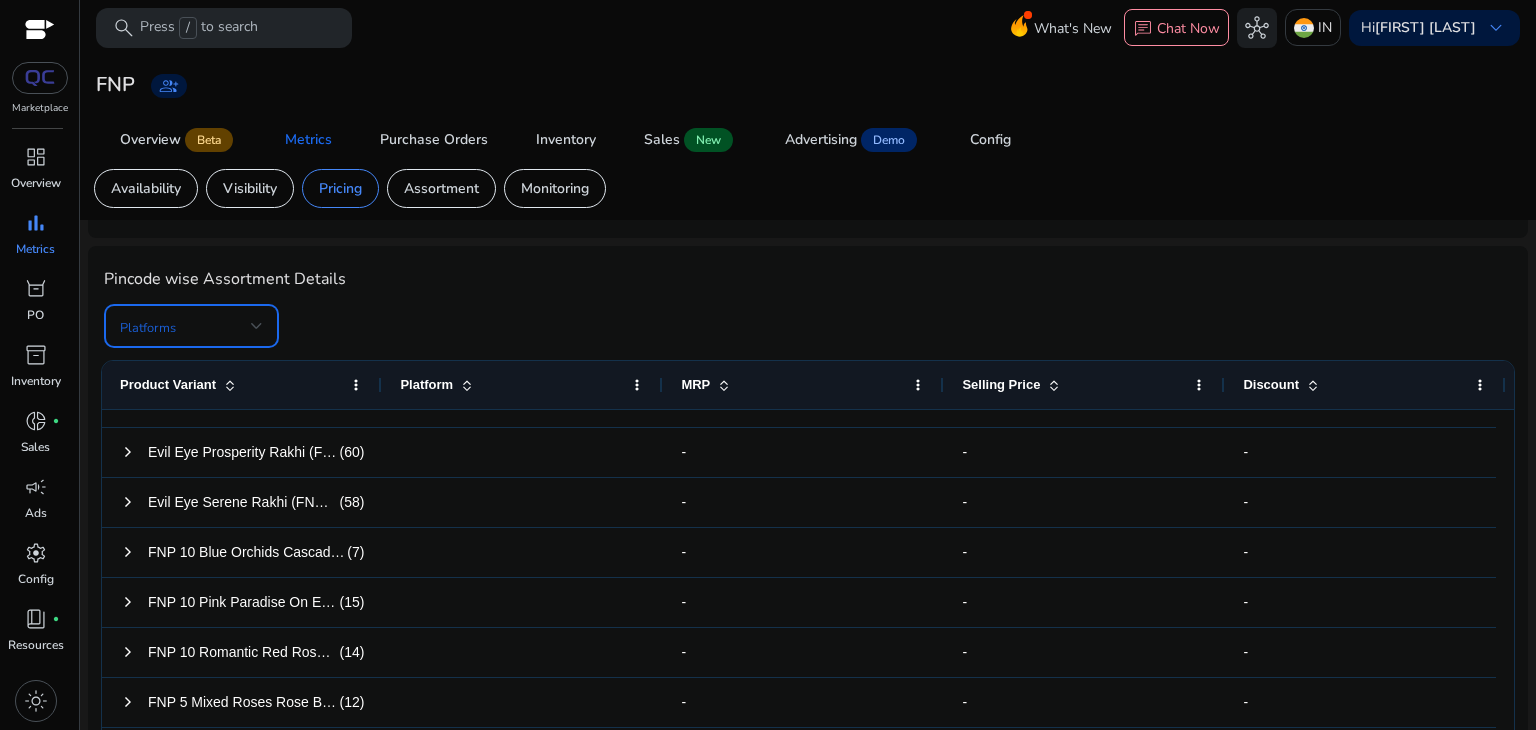 click at bounding box center (185, 326) 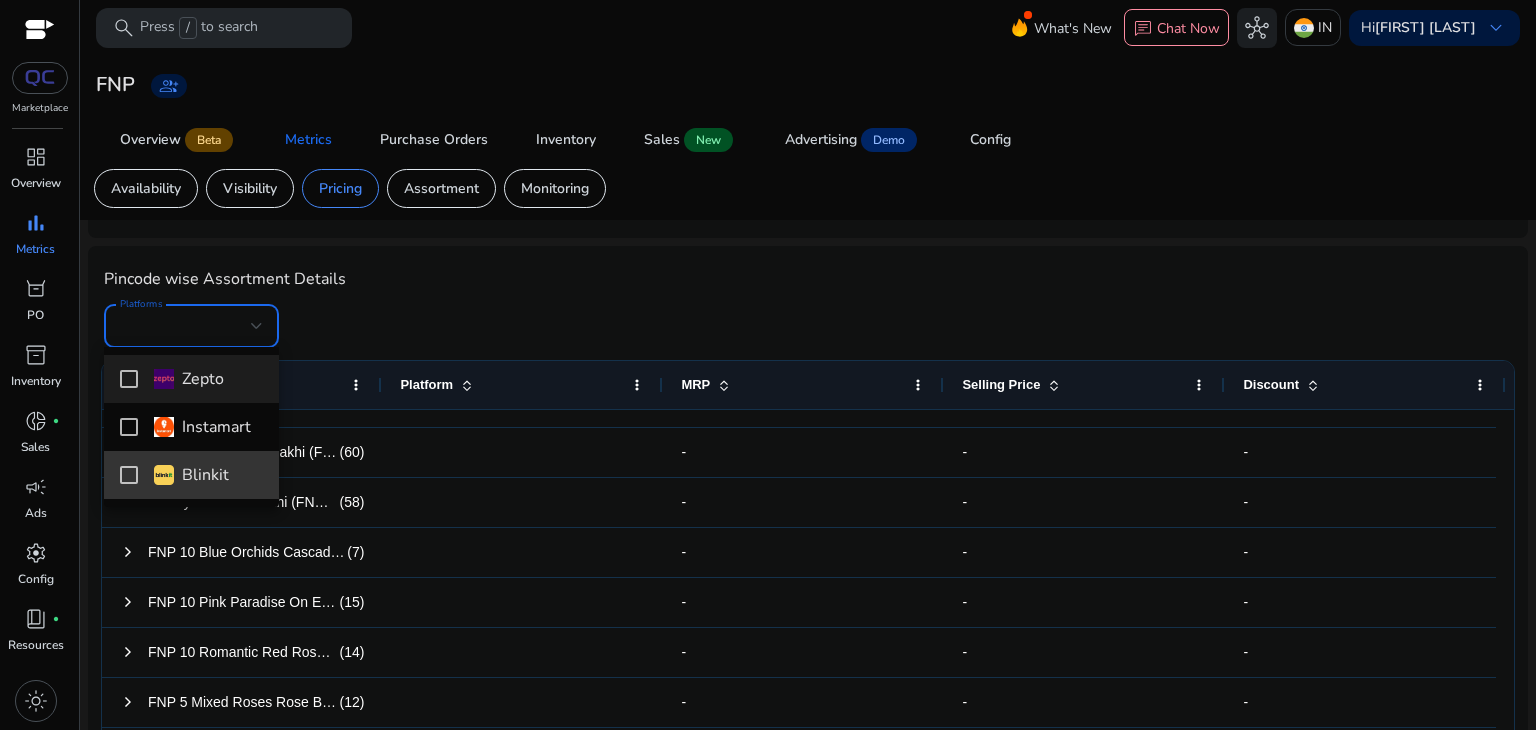 click at bounding box center [129, 475] 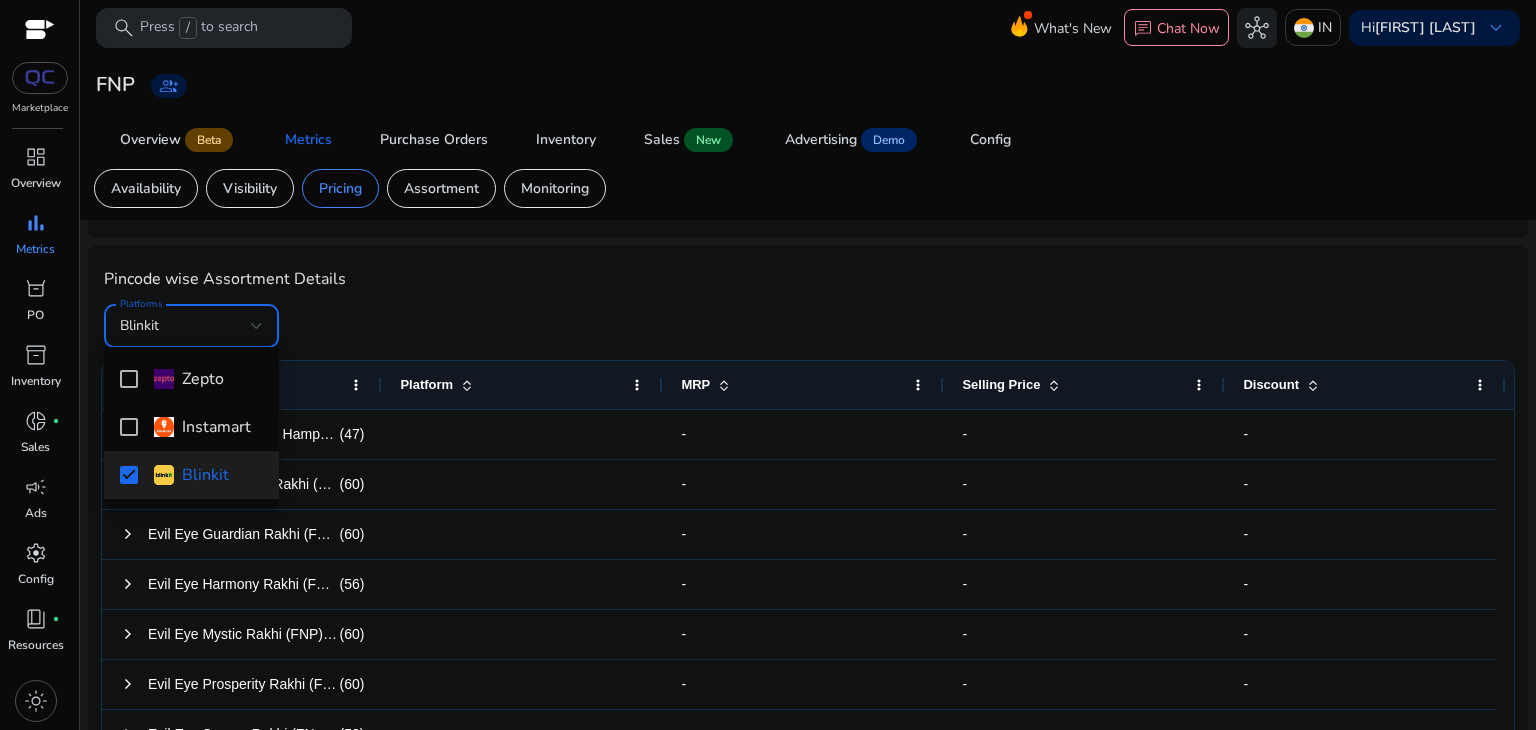 click at bounding box center (768, 365) 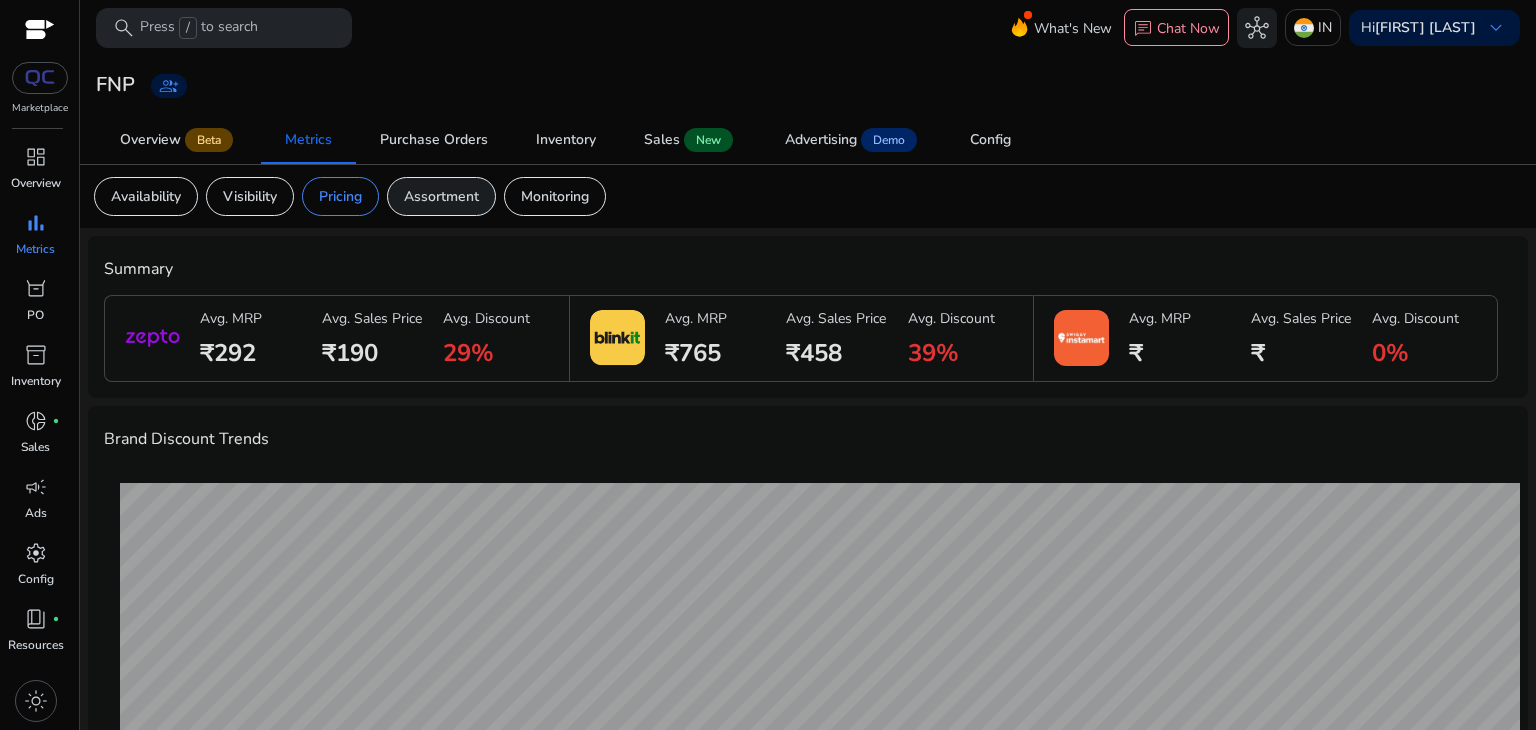 click on "Assortment" 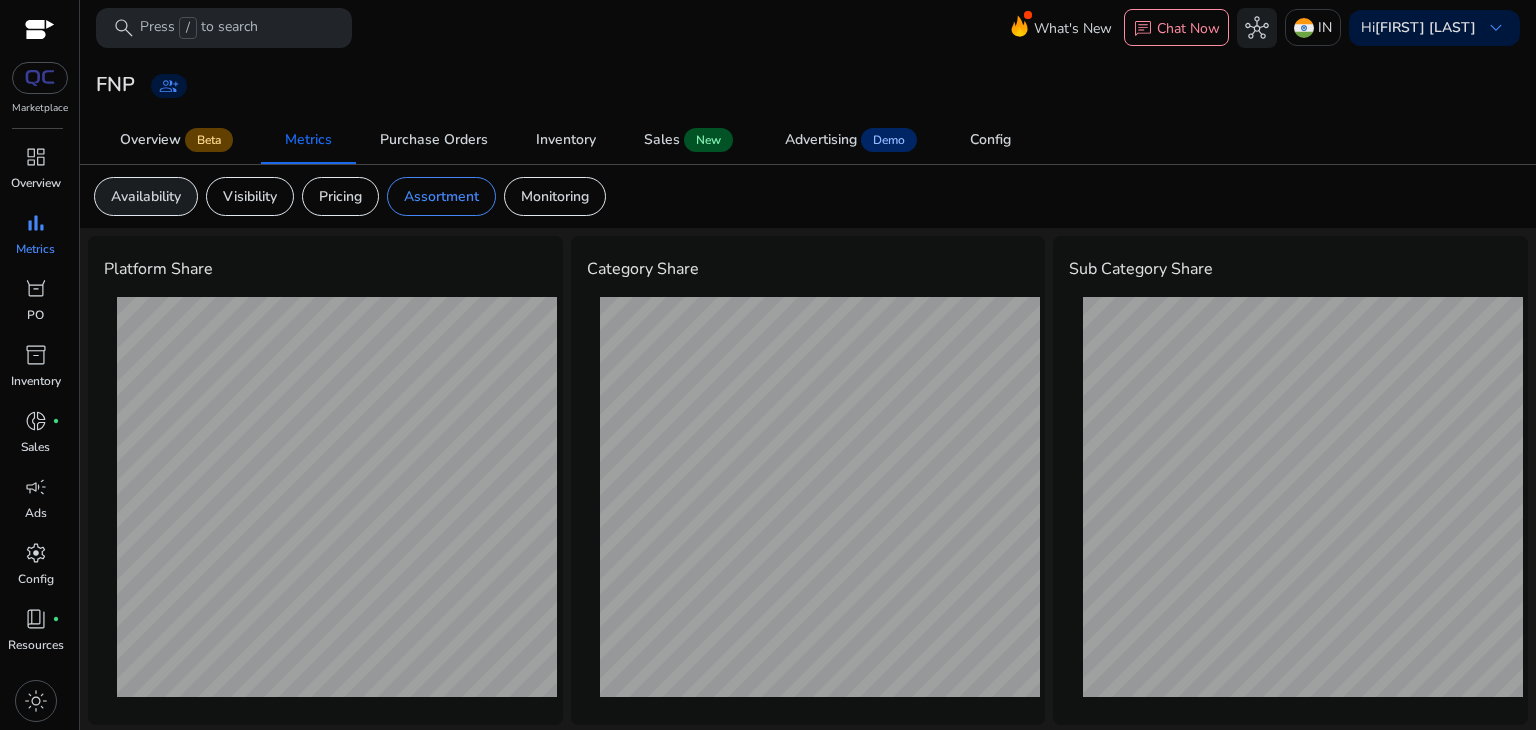 click on "Availability" 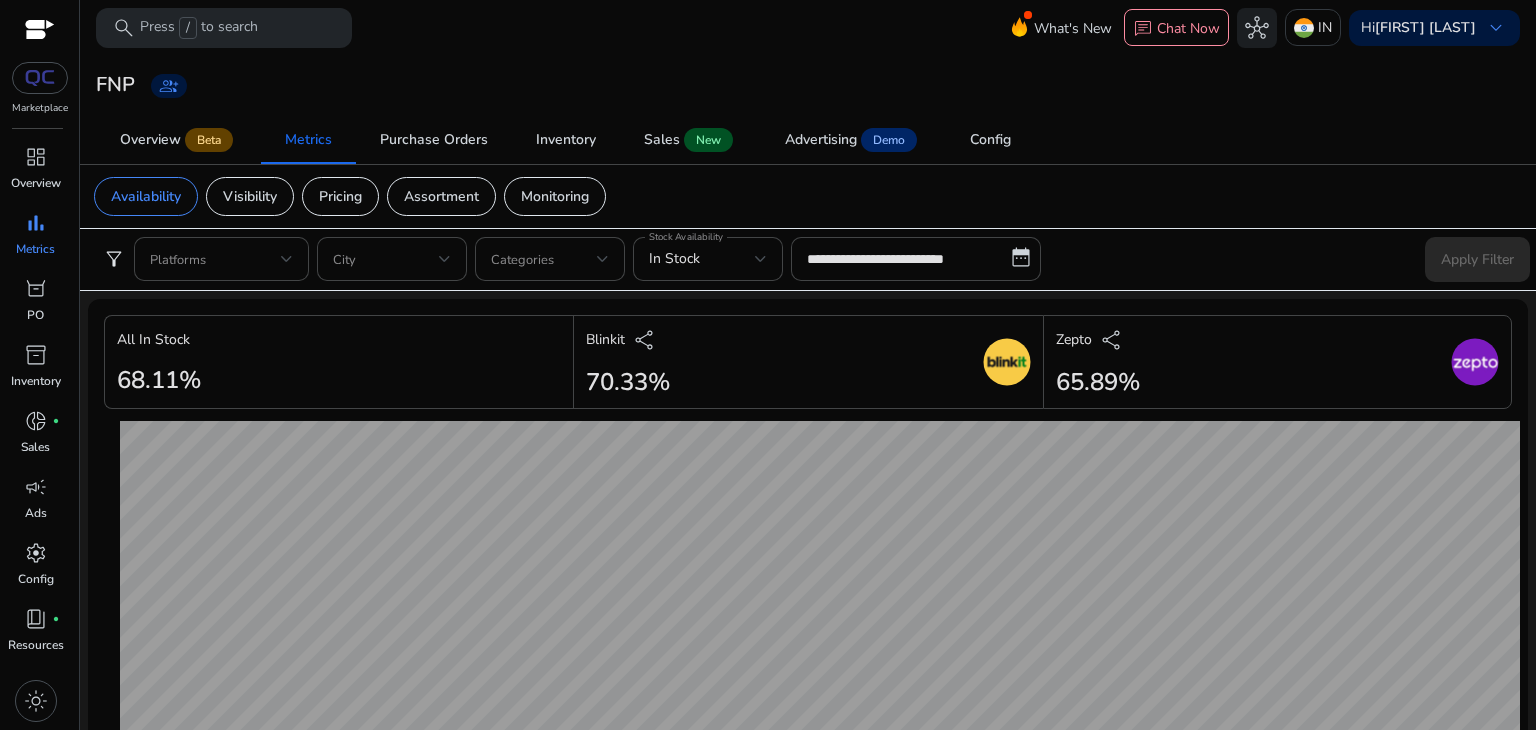 click on "**********" 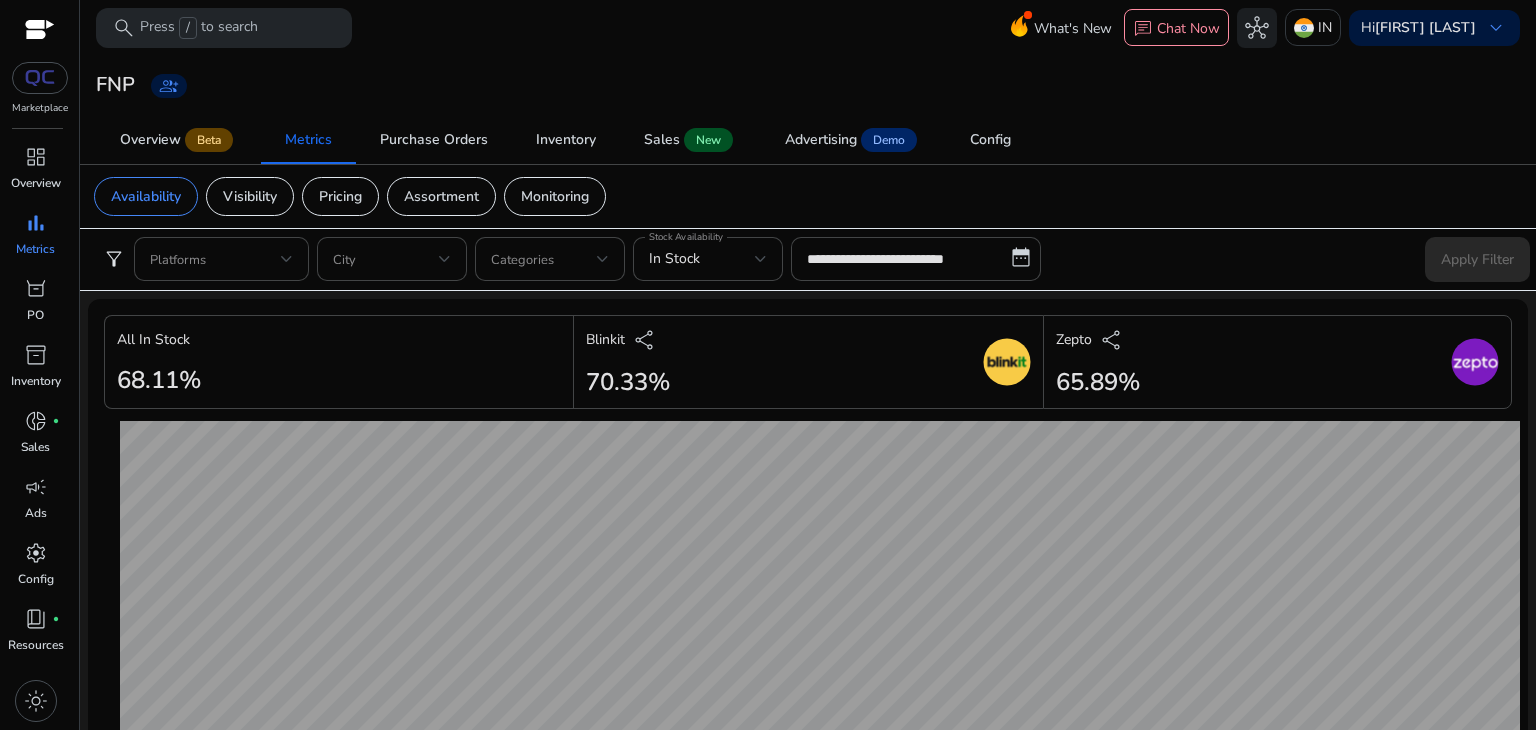 click 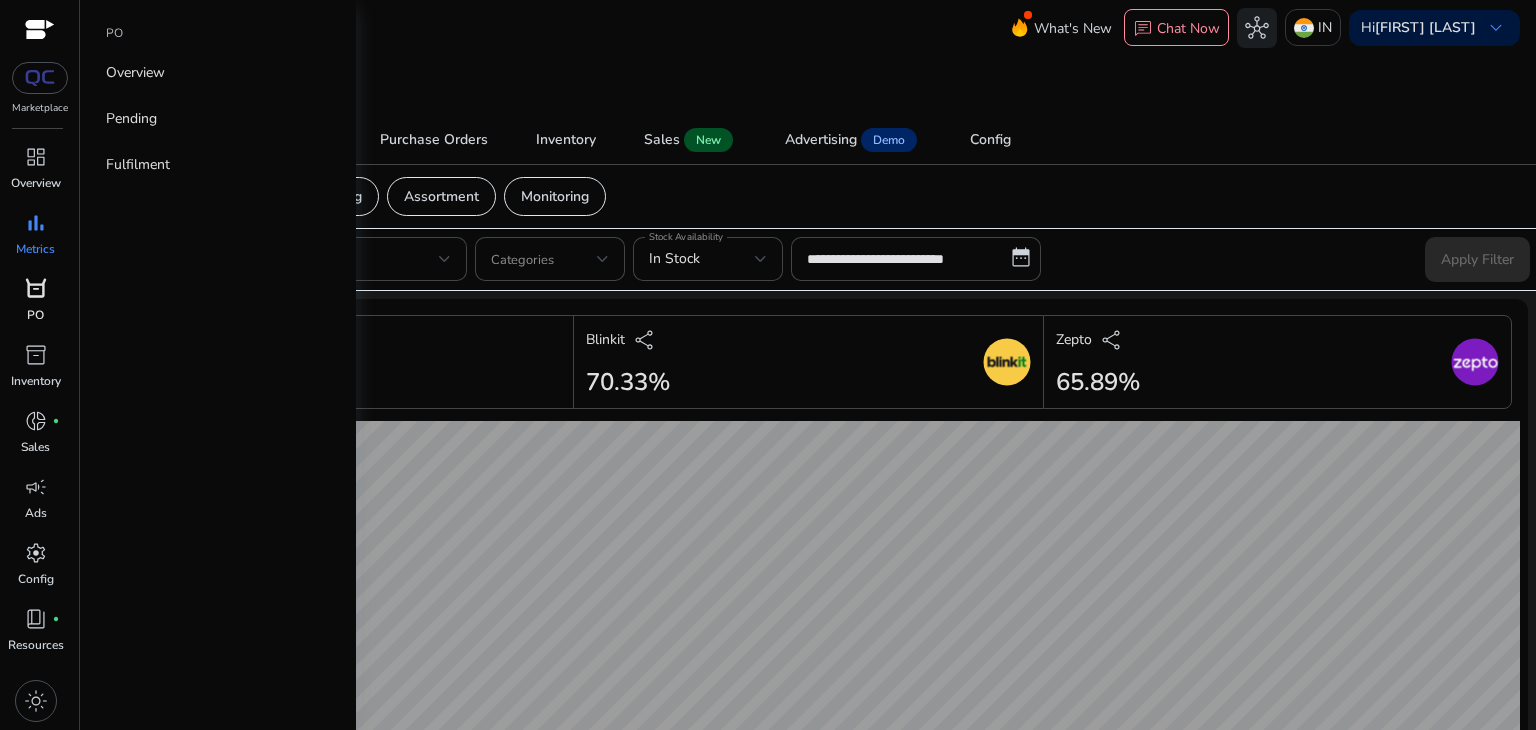 click on "PO" at bounding box center (35, 315) 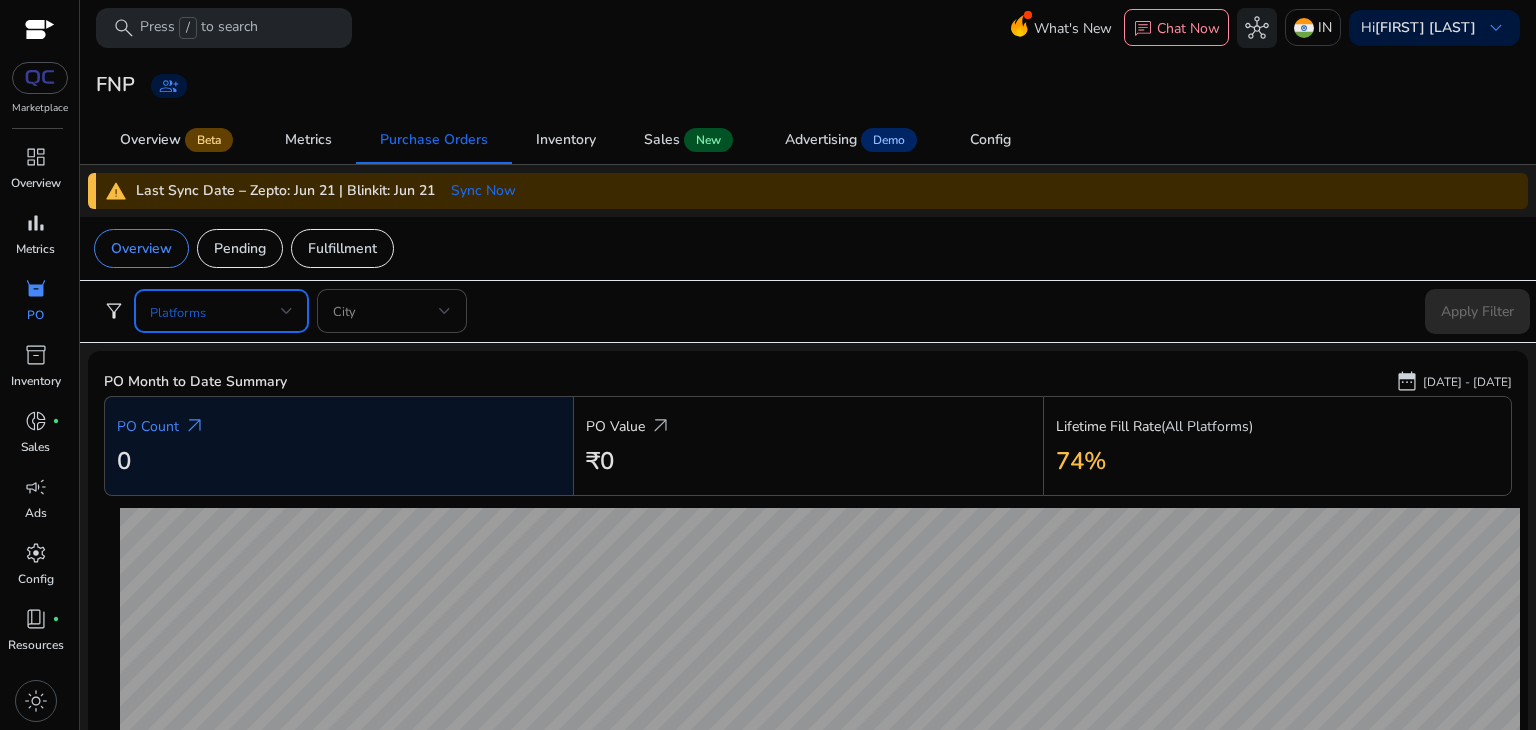 click at bounding box center (215, 311) 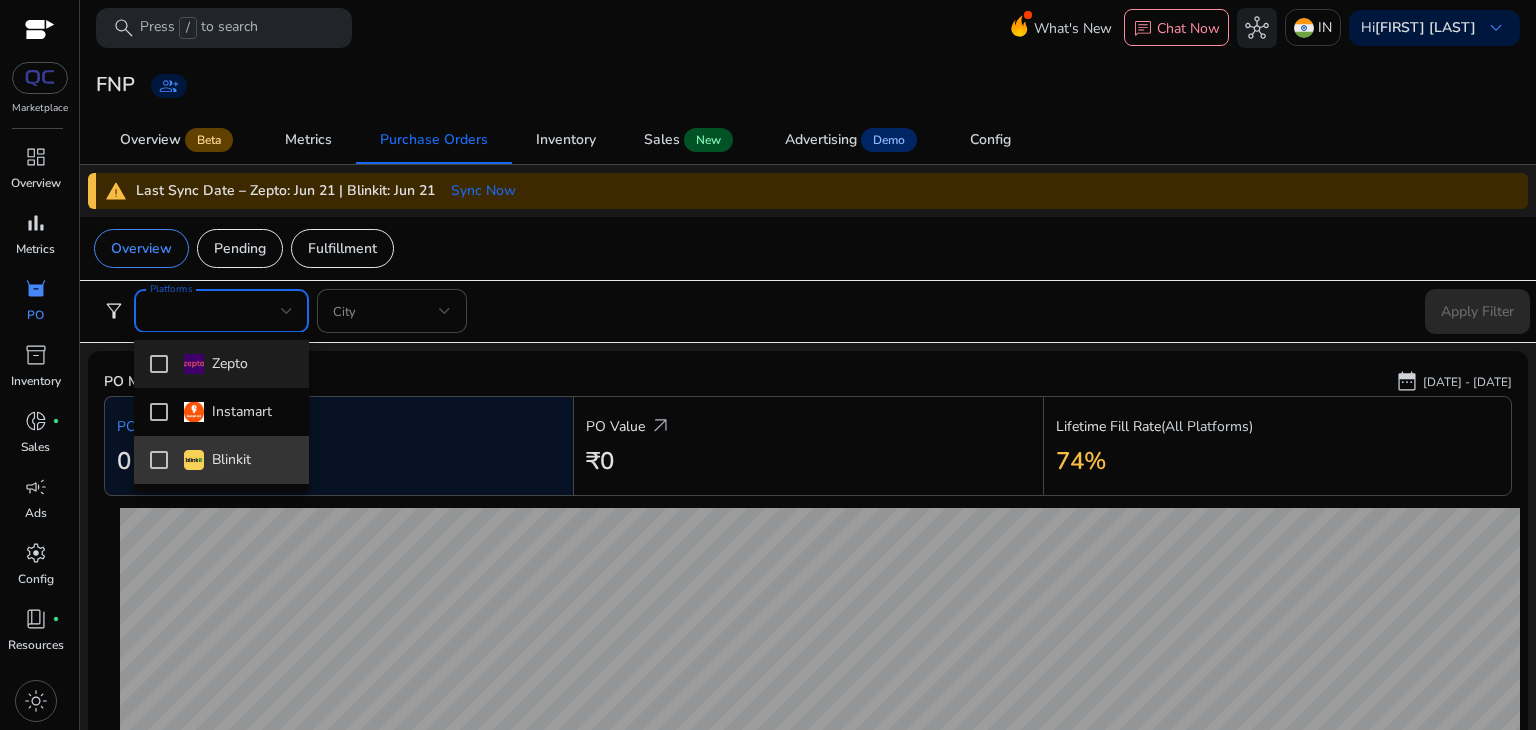 click at bounding box center (159, 460) 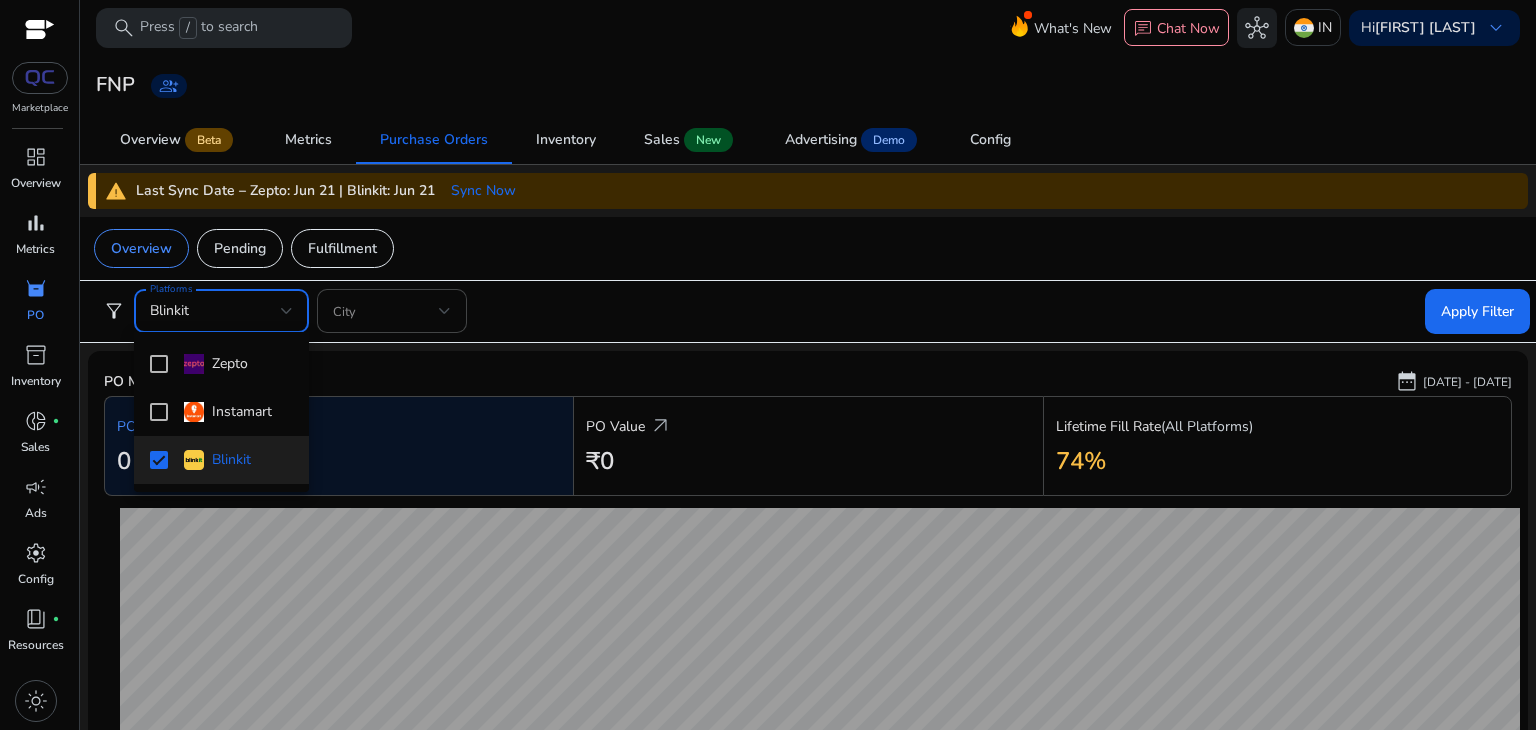 click at bounding box center [768, 365] 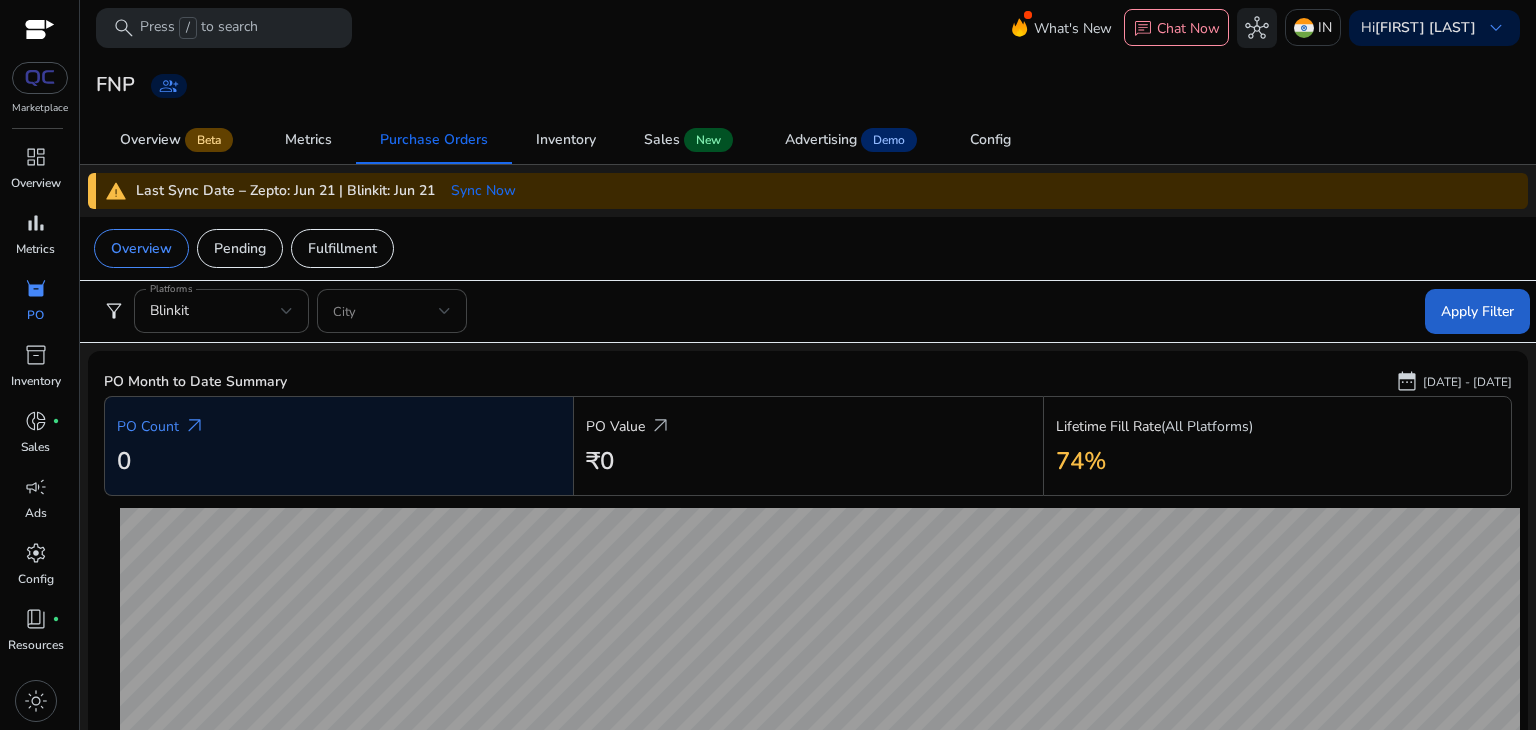 click on "Apply Filter" 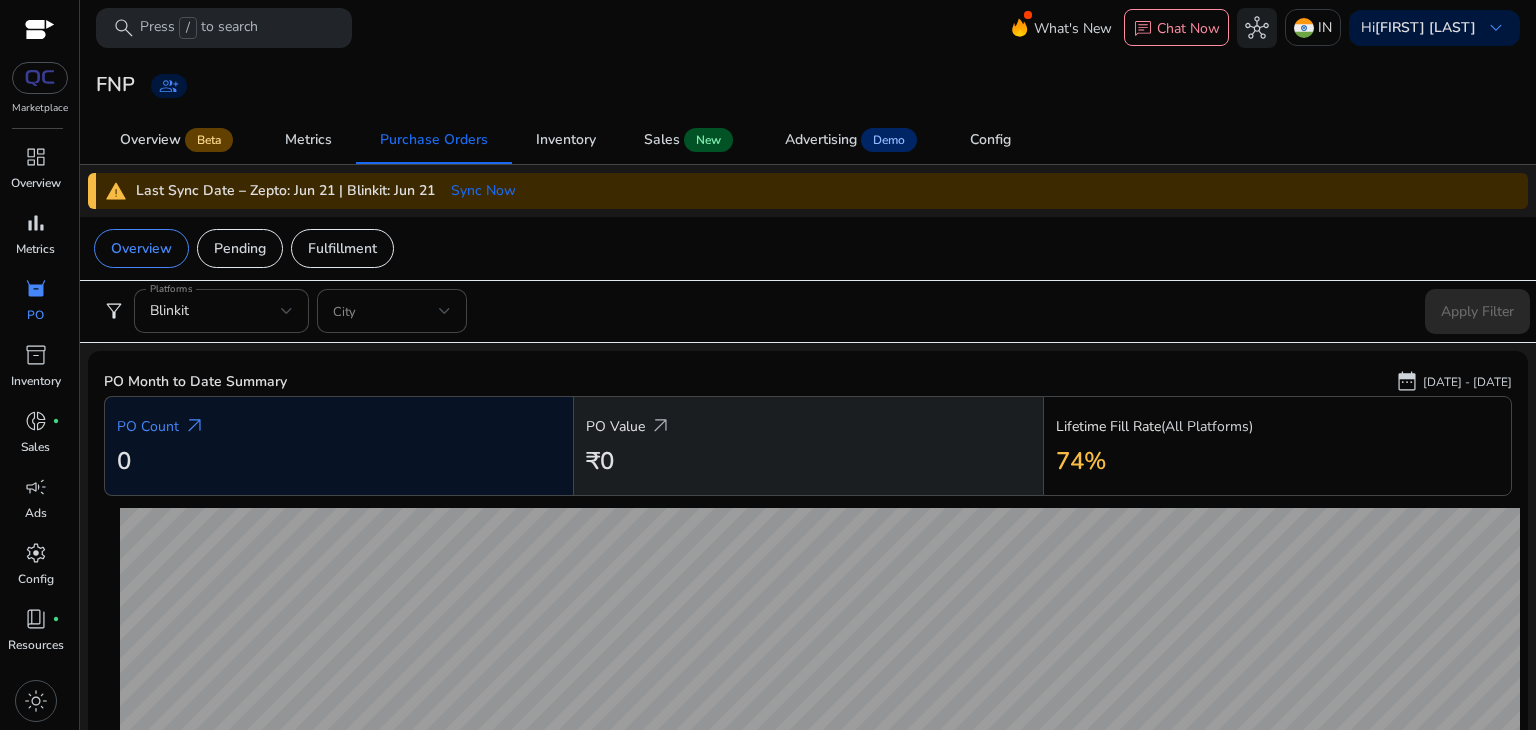 scroll, scrollTop: 118, scrollLeft: 0, axis: vertical 